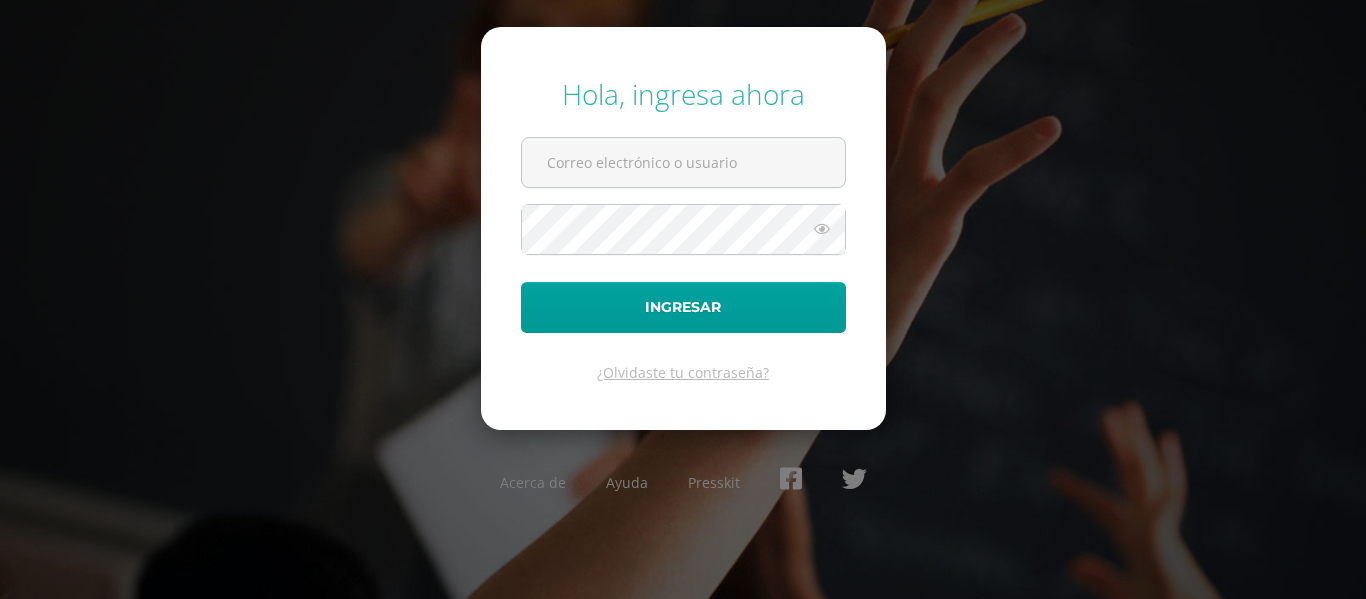 scroll, scrollTop: 0, scrollLeft: 0, axis: both 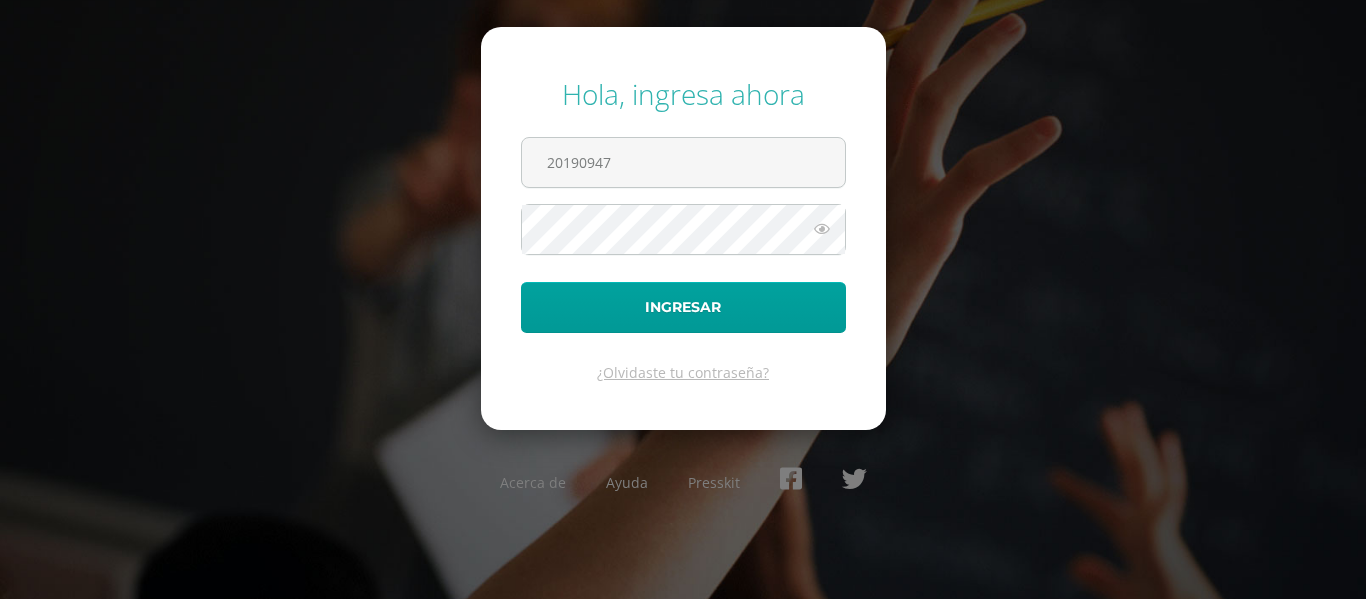 type on "20190947" 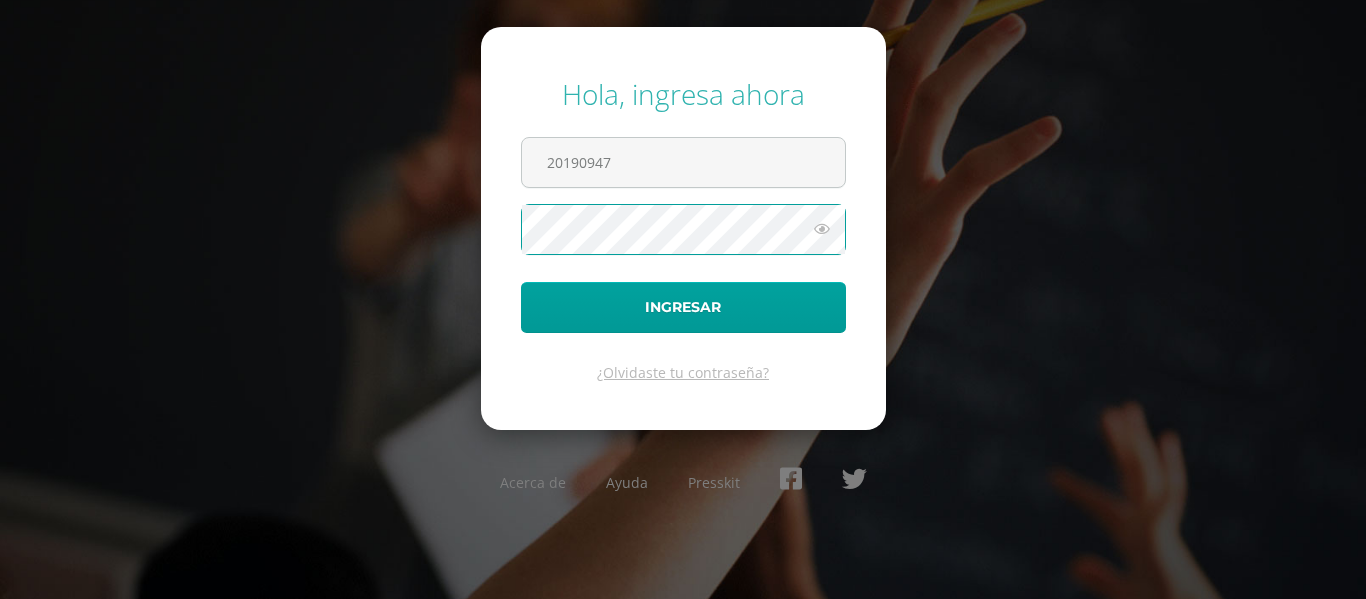 click on "Ingresar" at bounding box center (683, 307) 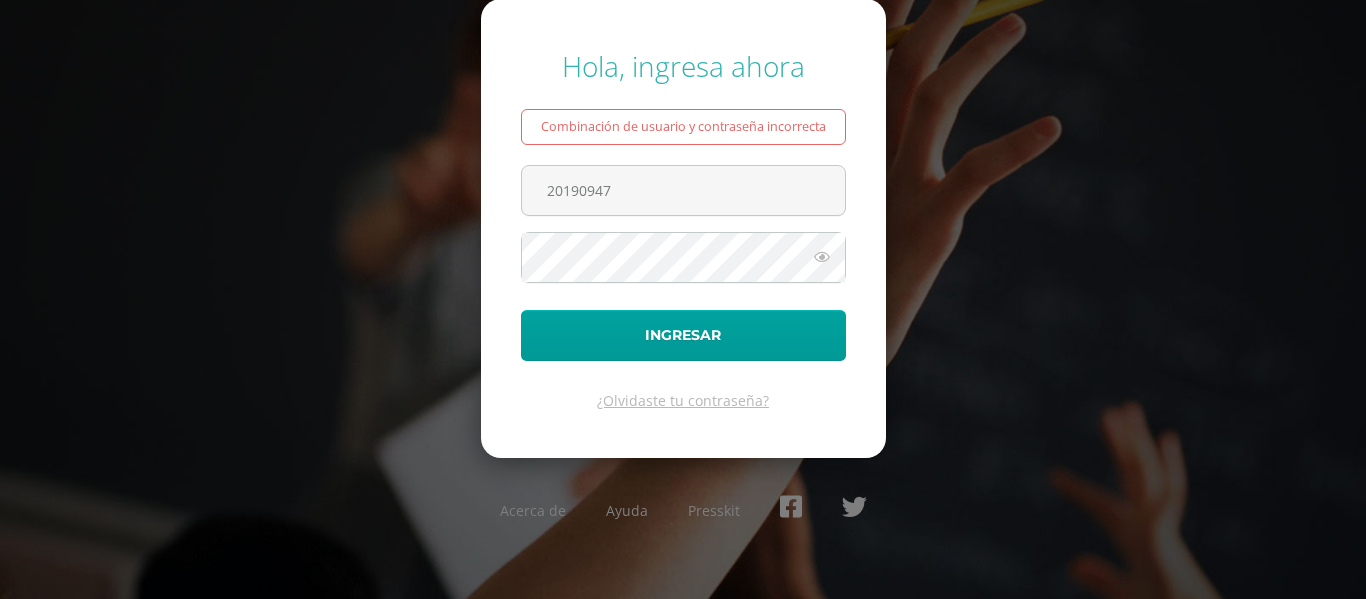 scroll, scrollTop: 0, scrollLeft: 0, axis: both 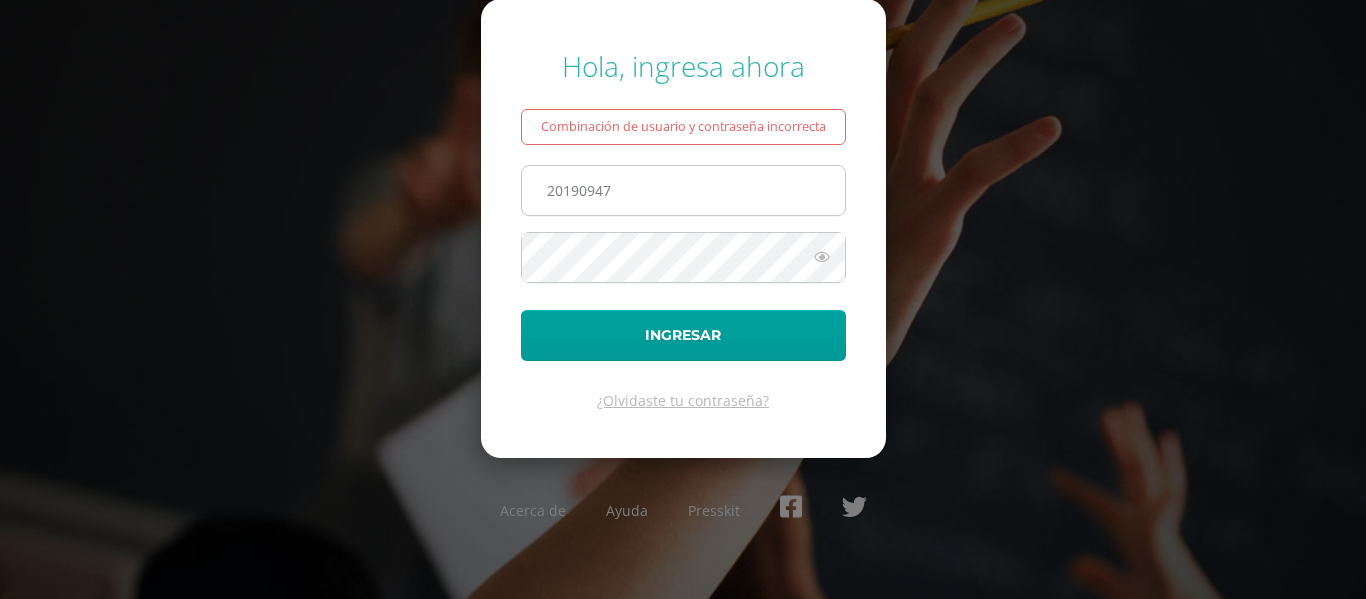 click on "20190947" at bounding box center (683, 190) 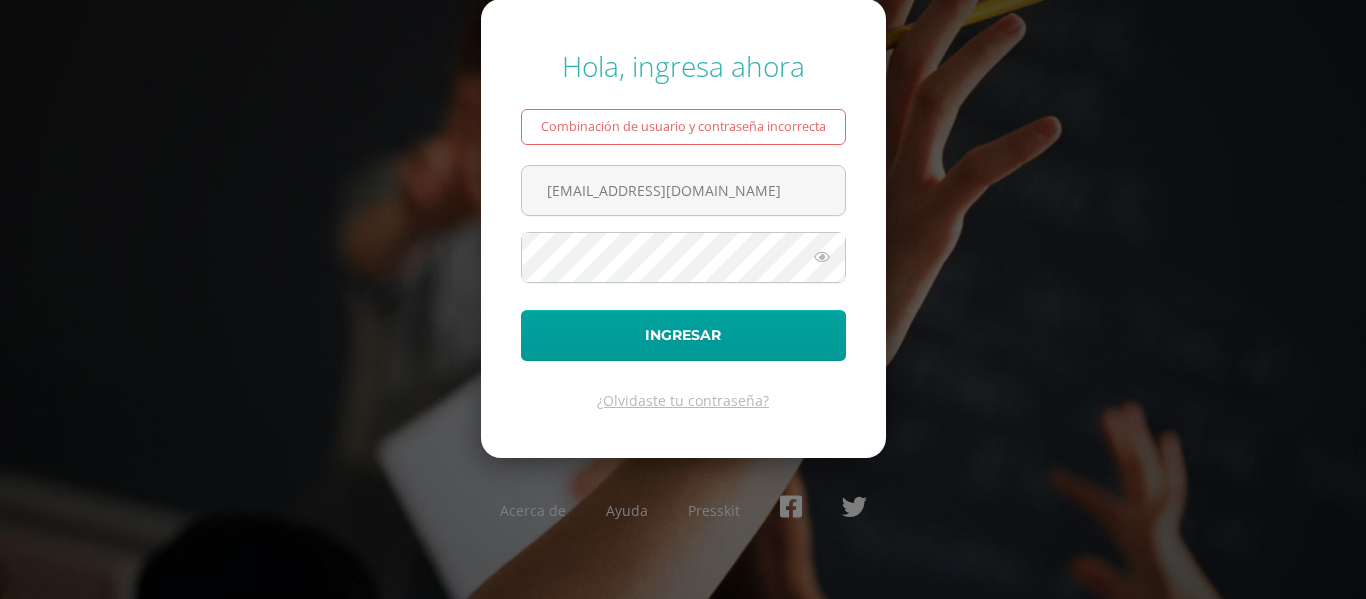 type on "20190947@liceoguatemala.edu.gt" 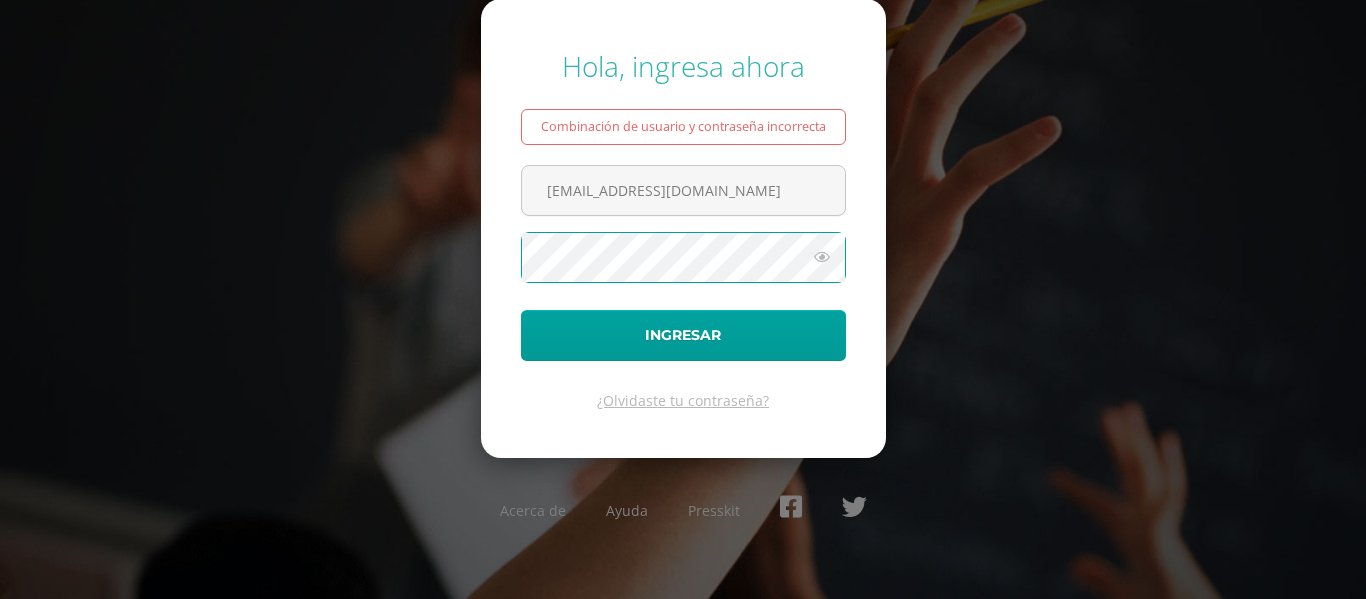 click on "Ingresar" at bounding box center [683, 335] 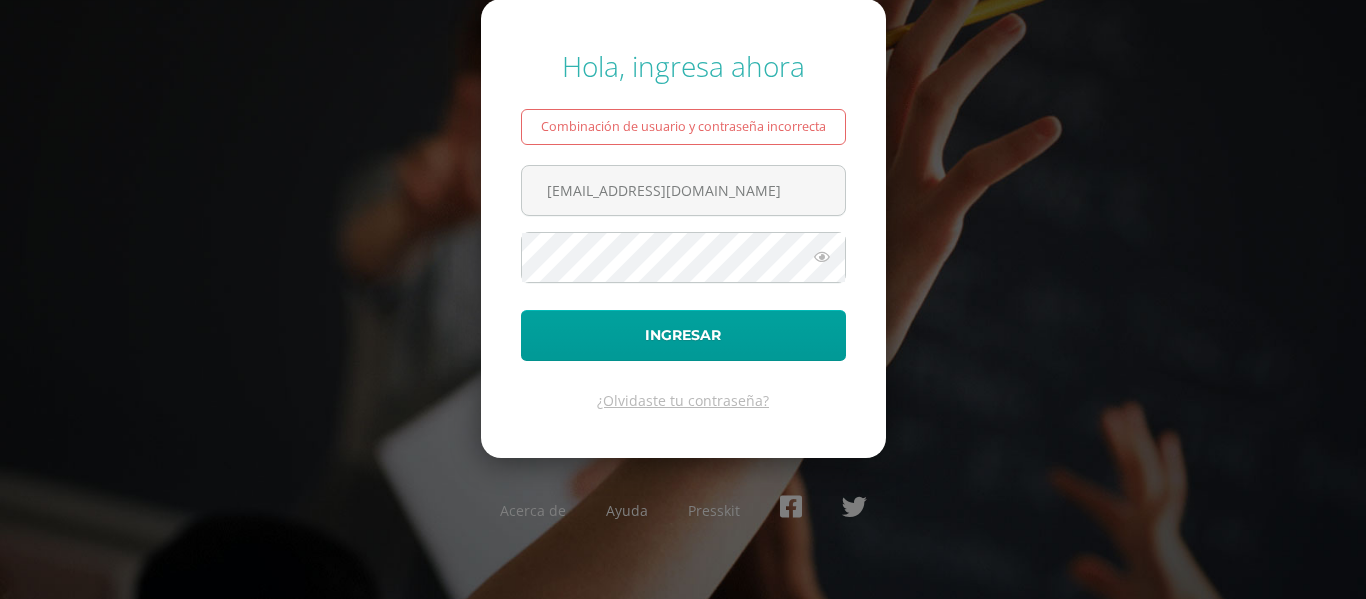 scroll, scrollTop: 0, scrollLeft: 0, axis: both 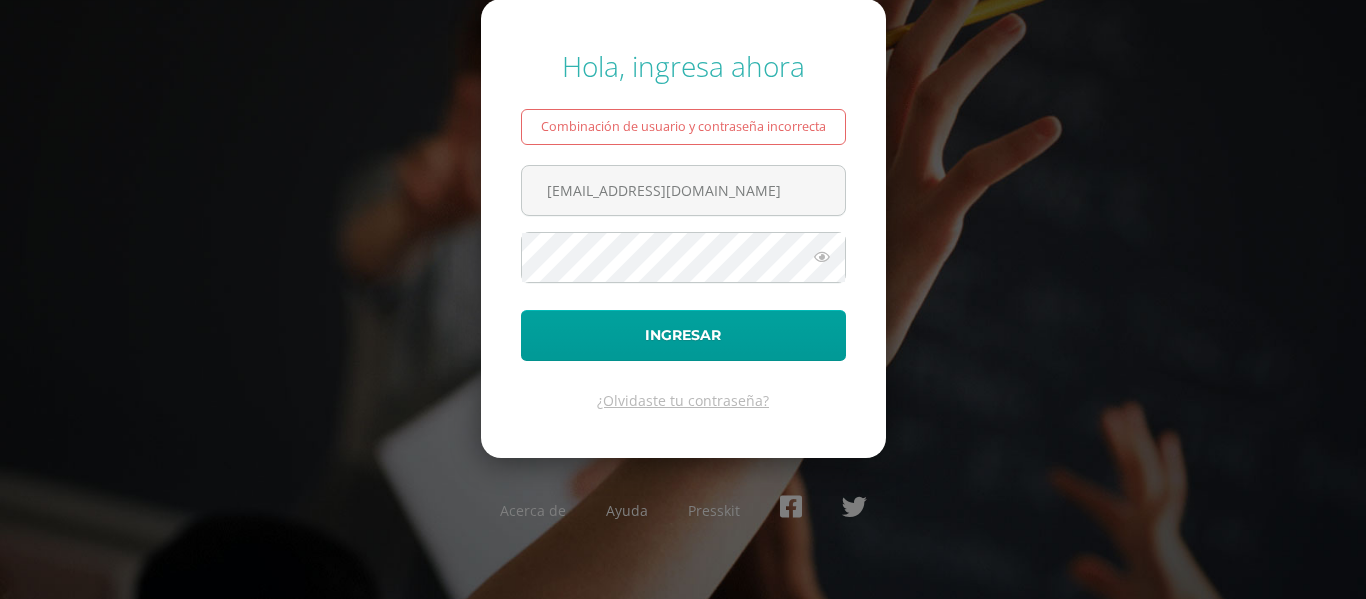 click at bounding box center (822, 257) 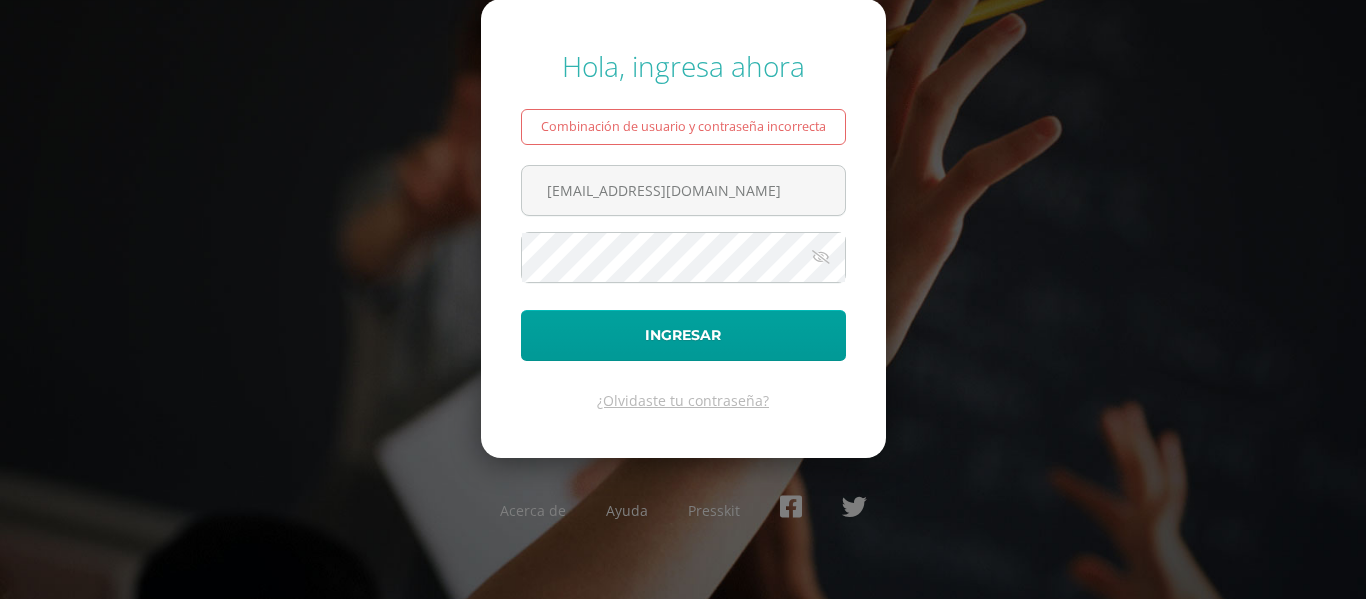 click at bounding box center (821, 257) 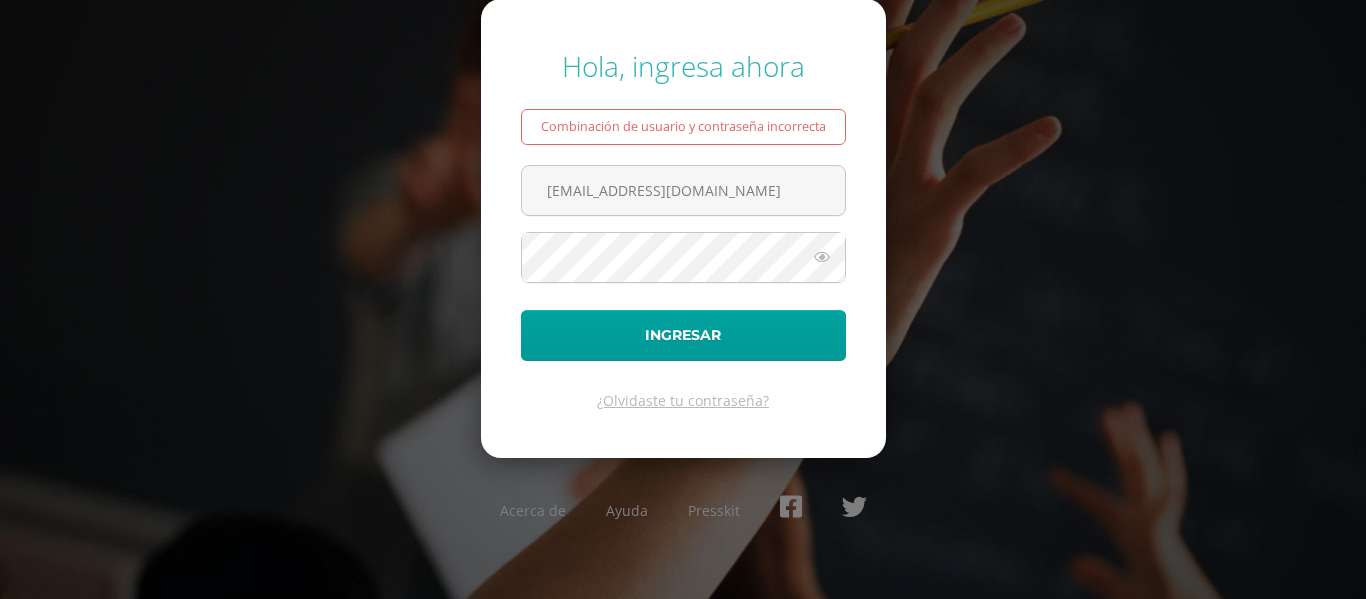 click at bounding box center (822, 257) 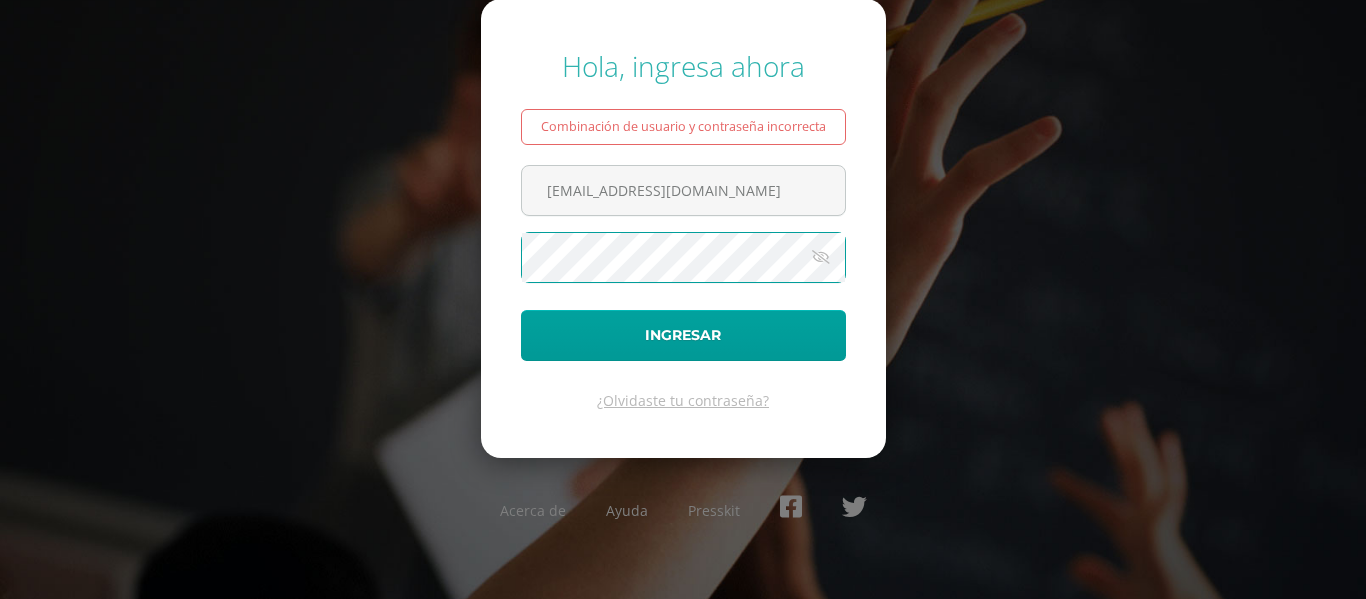 click on "Ingresar" at bounding box center (683, 335) 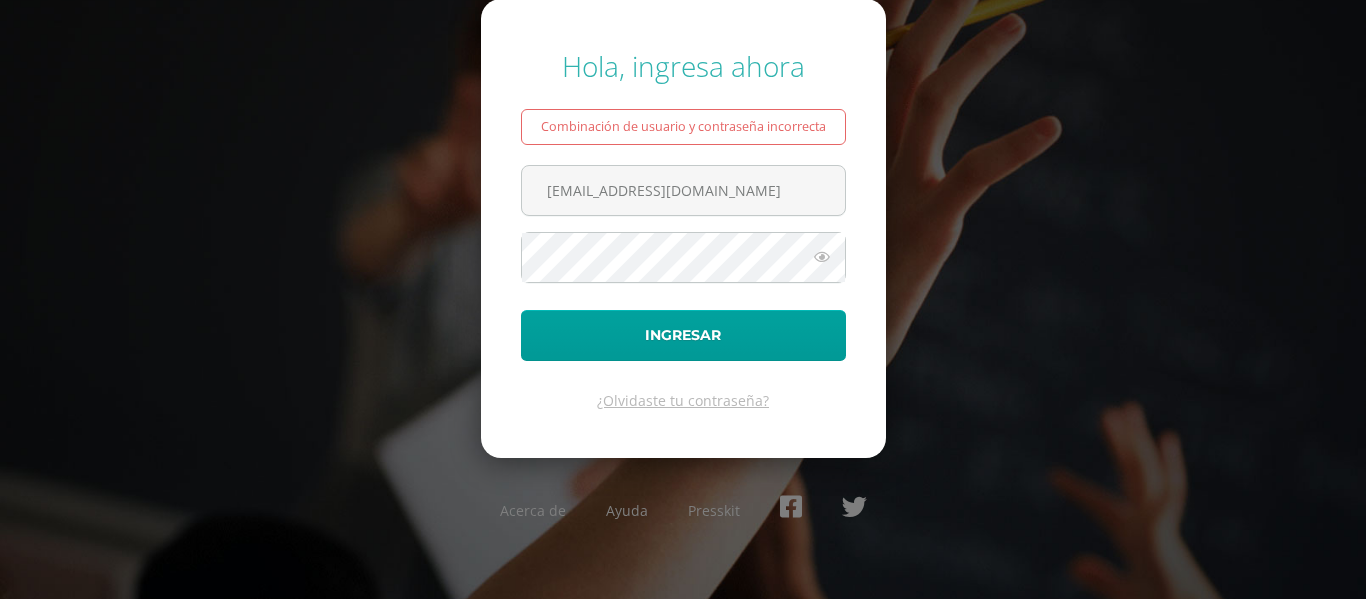 scroll, scrollTop: 0, scrollLeft: 0, axis: both 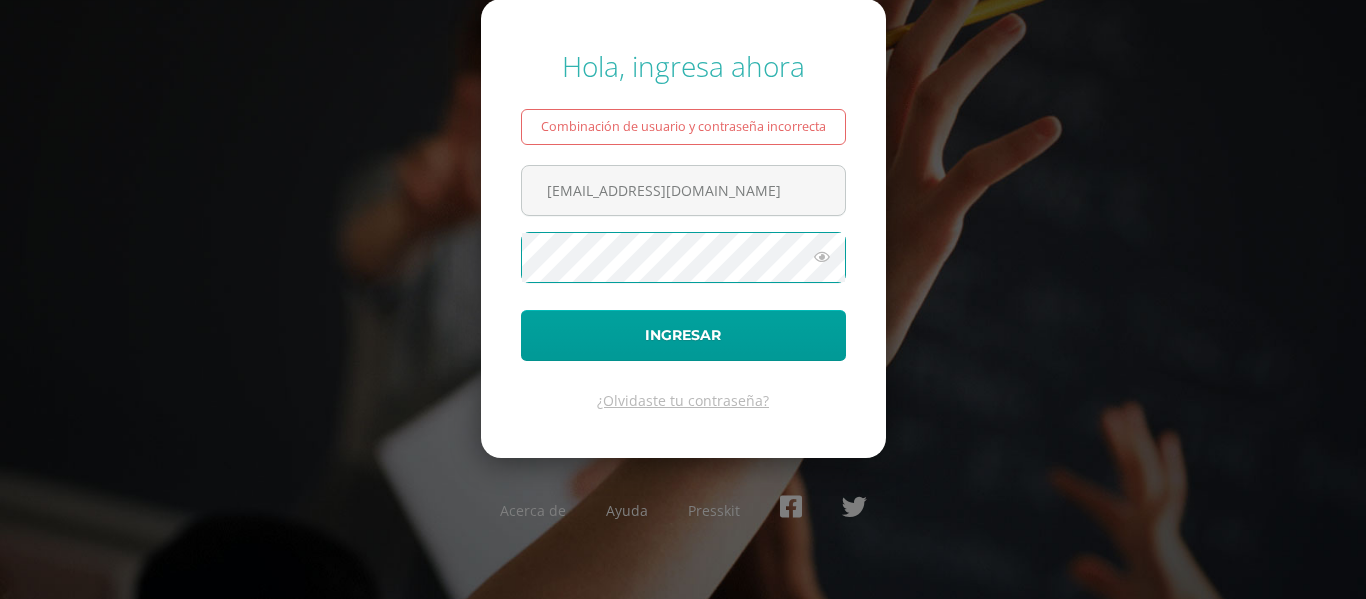 click on "Ingresar" at bounding box center [683, 335] 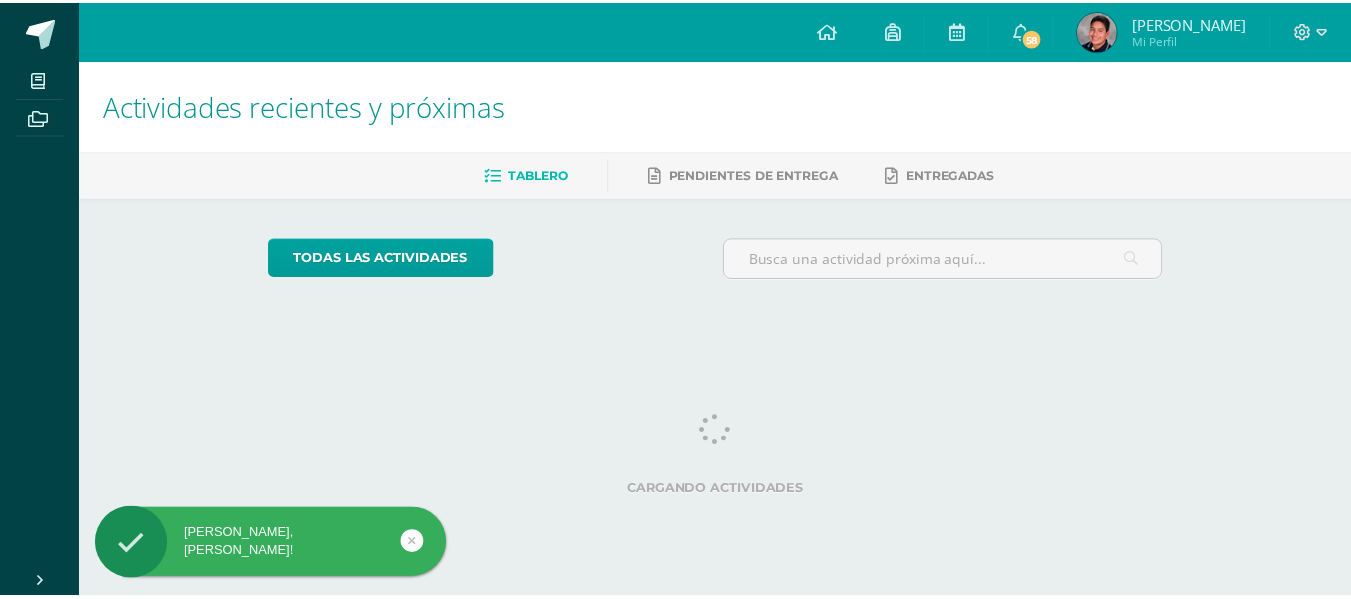 scroll, scrollTop: 0, scrollLeft: 0, axis: both 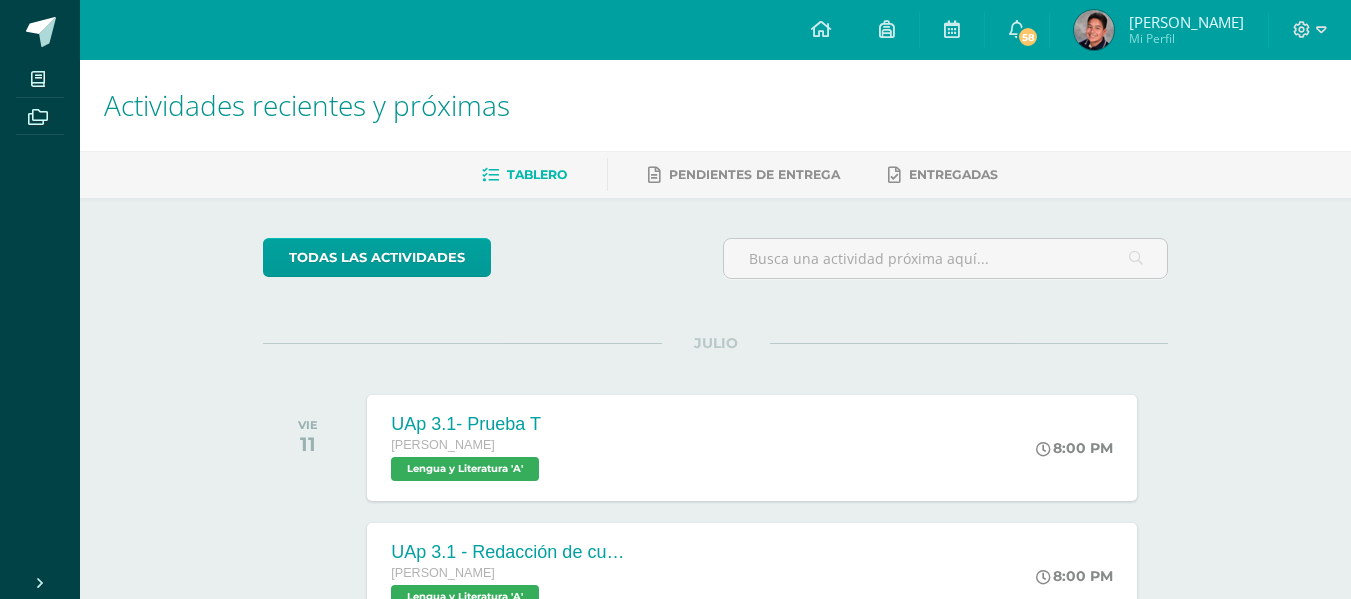 click at bounding box center (40, 583) 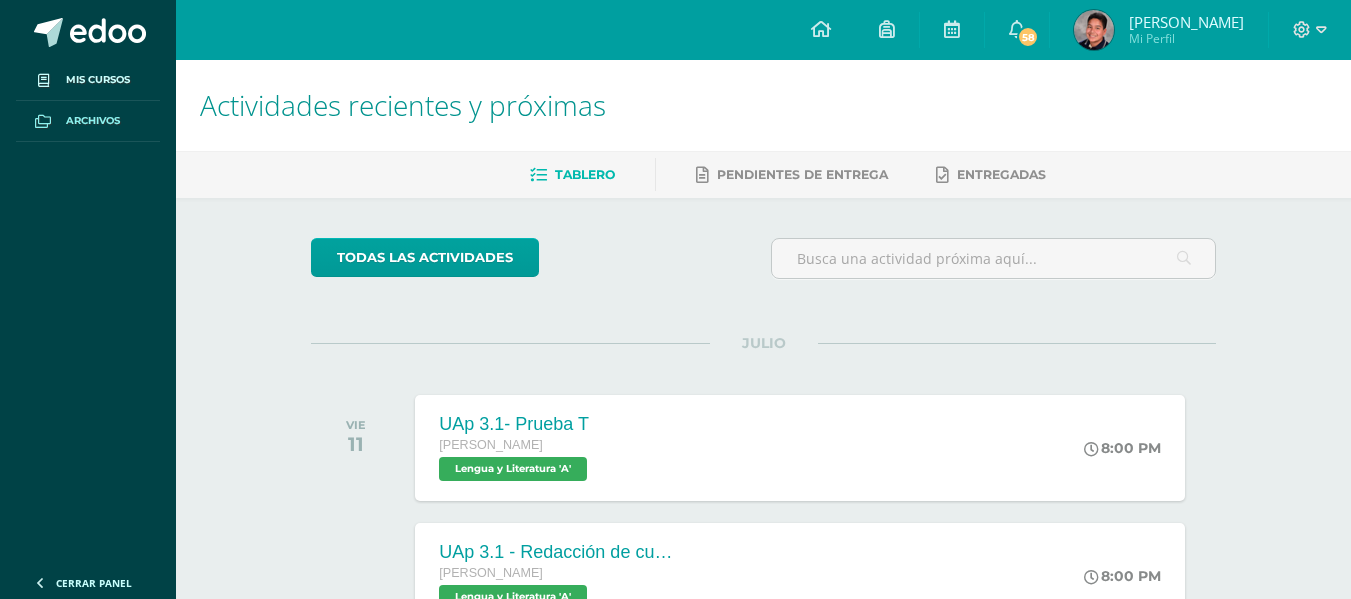 click on "Archivos" at bounding box center (93, 121) 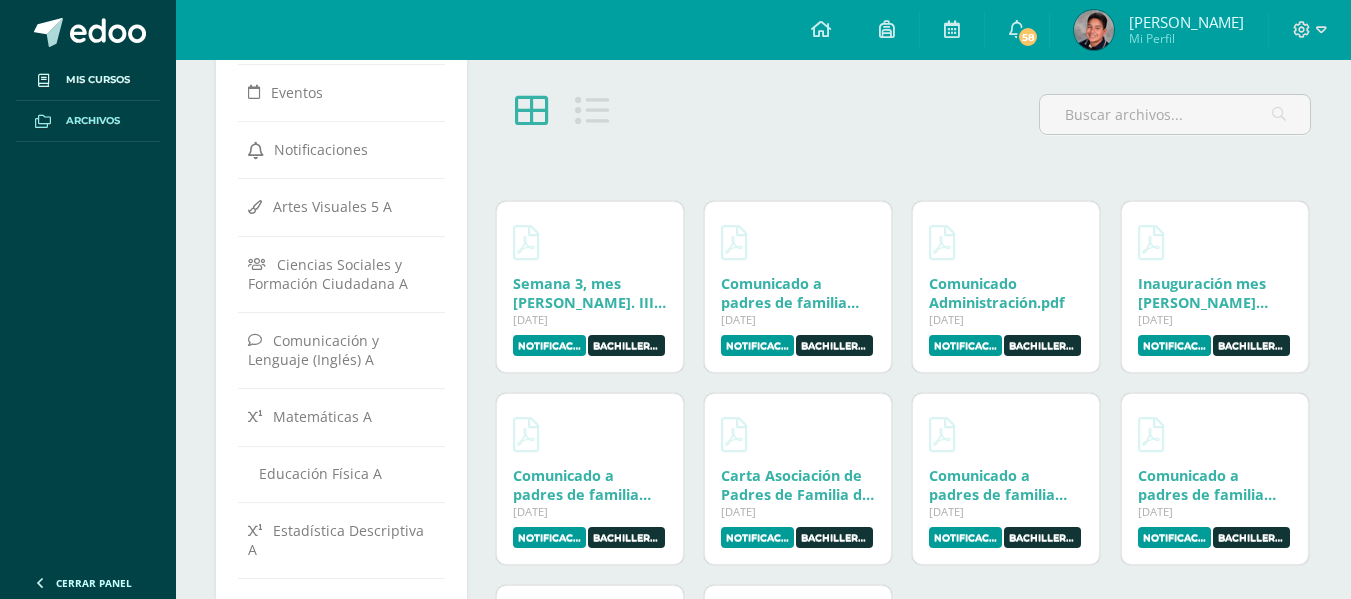 scroll, scrollTop: 0, scrollLeft: 0, axis: both 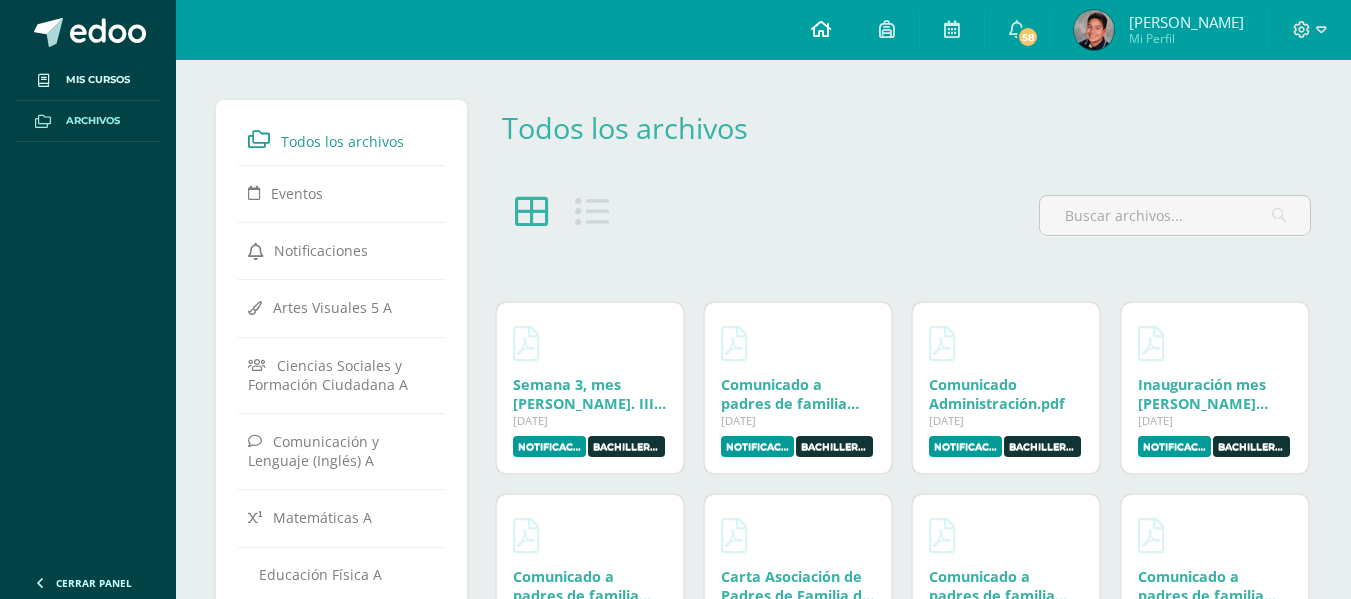 click at bounding box center (821, 29) 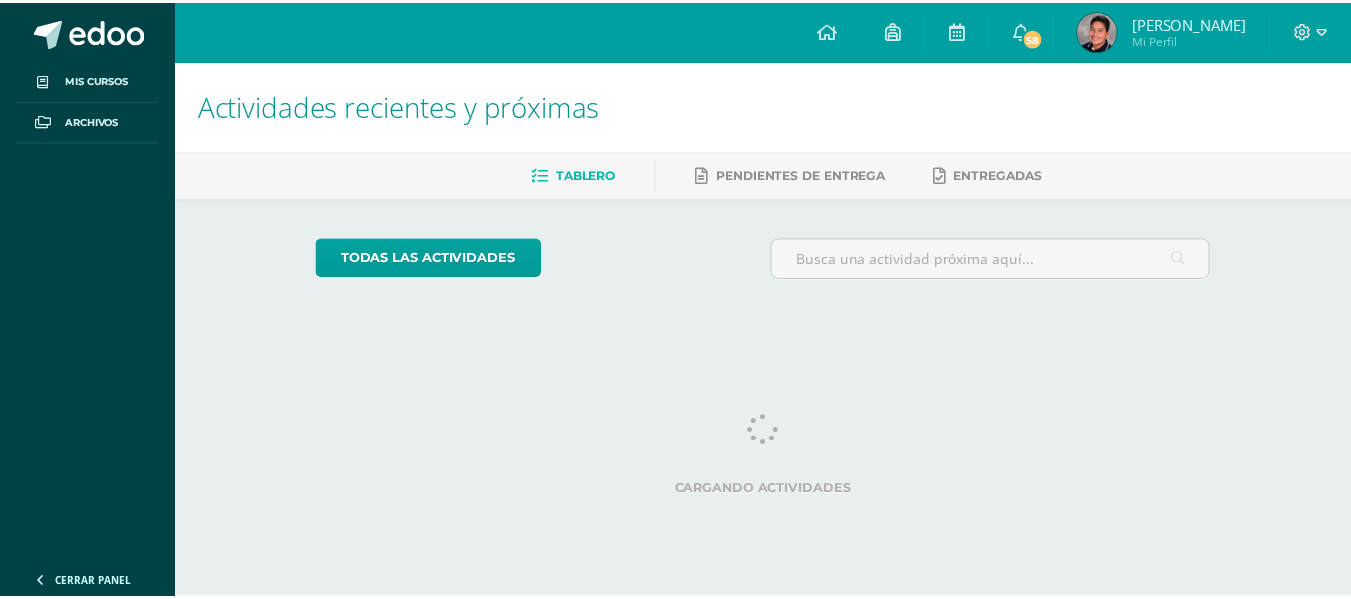scroll, scrollTop: 0, scrollLeft: 0, axis: both 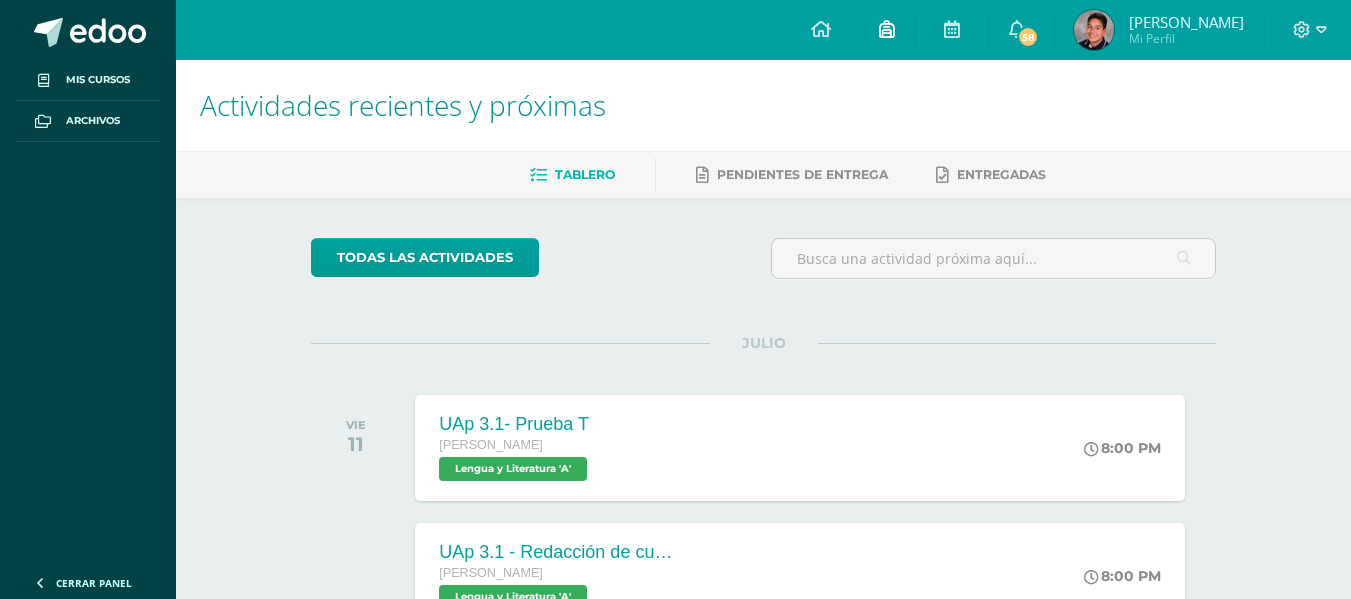 click at bounding box center (887, 29) 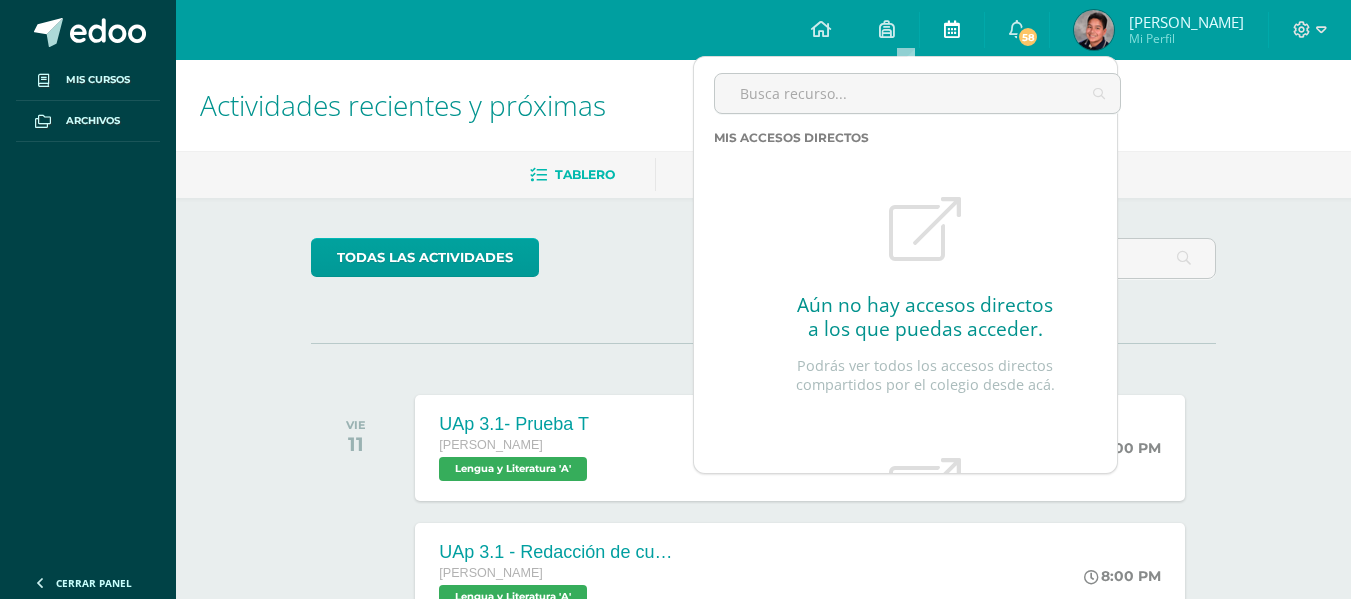 click at bounding box center [952, 30] 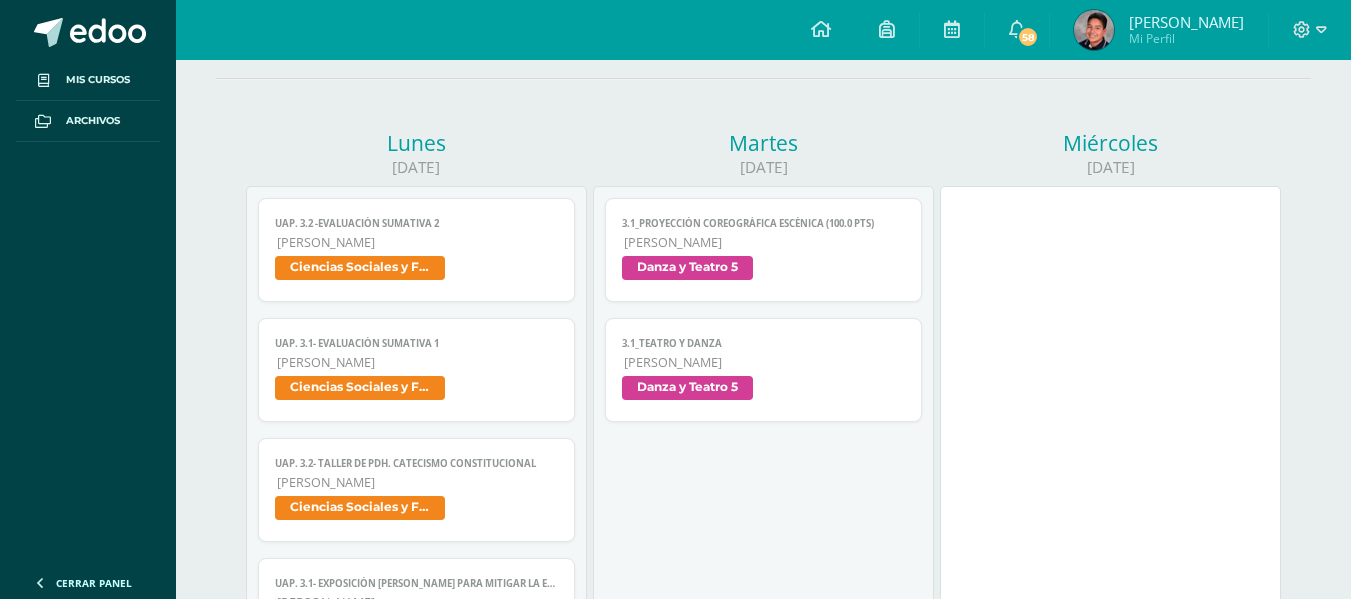 scroll, scrollTop: 0, scrollLeft: 0, axis: both 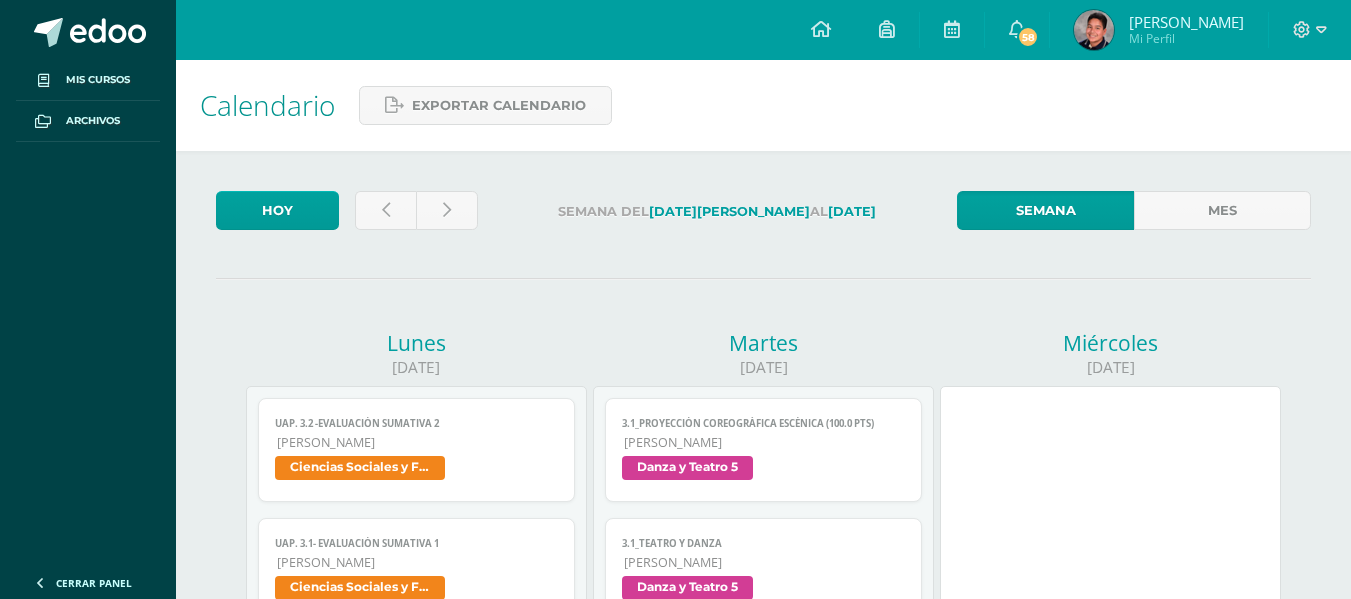 click on "[PERSON_NAME]" at bounding box center (1186, 22) 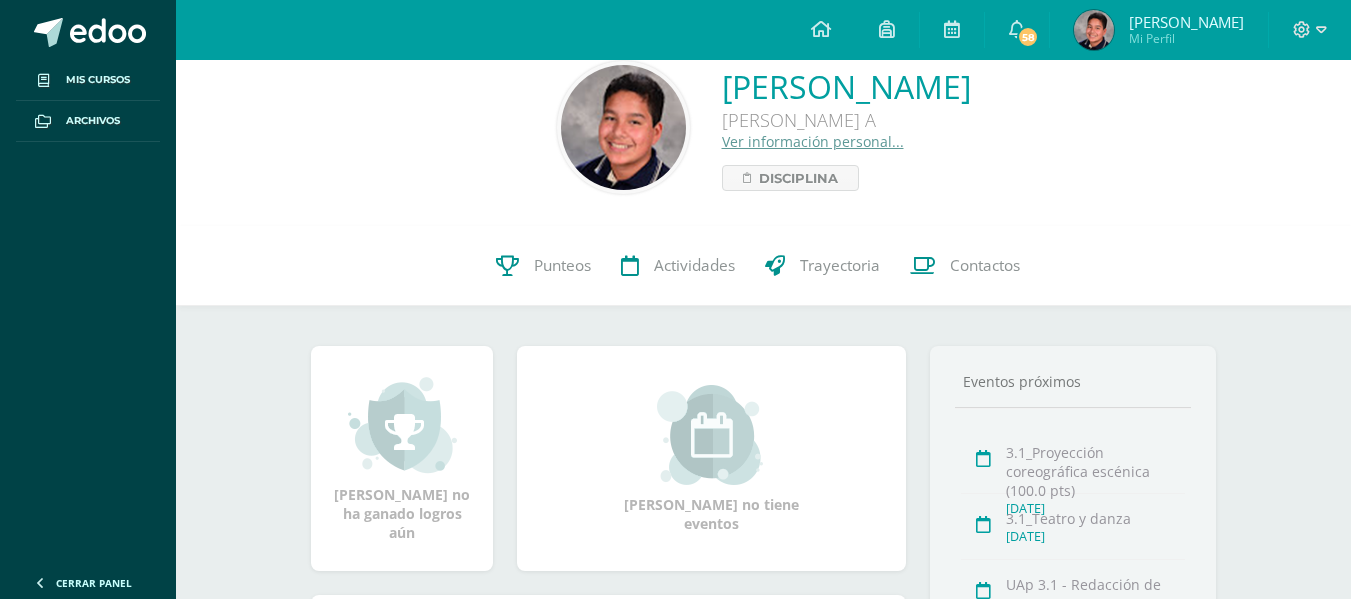scroll, scrollTop: 0, scrollLeft: 0, axis: both 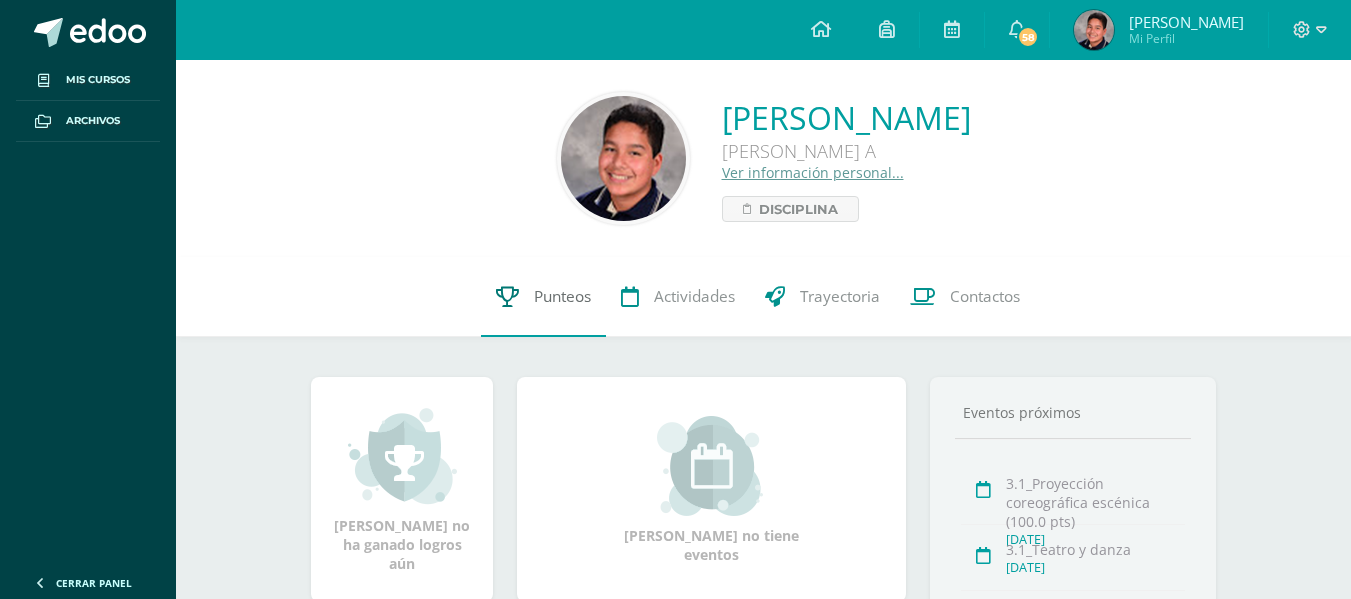 click on "Punteos" at bounding box center [562, 296] 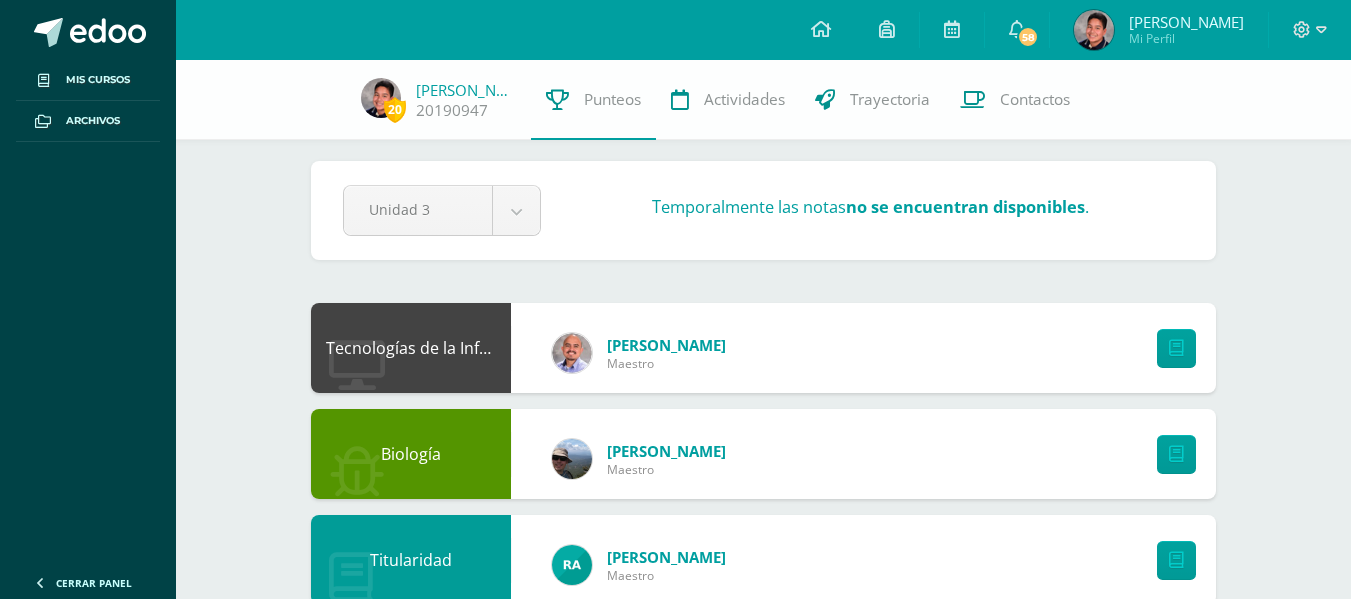 scroll, scrollTop: 0, scrollLeft: 0, axis: both 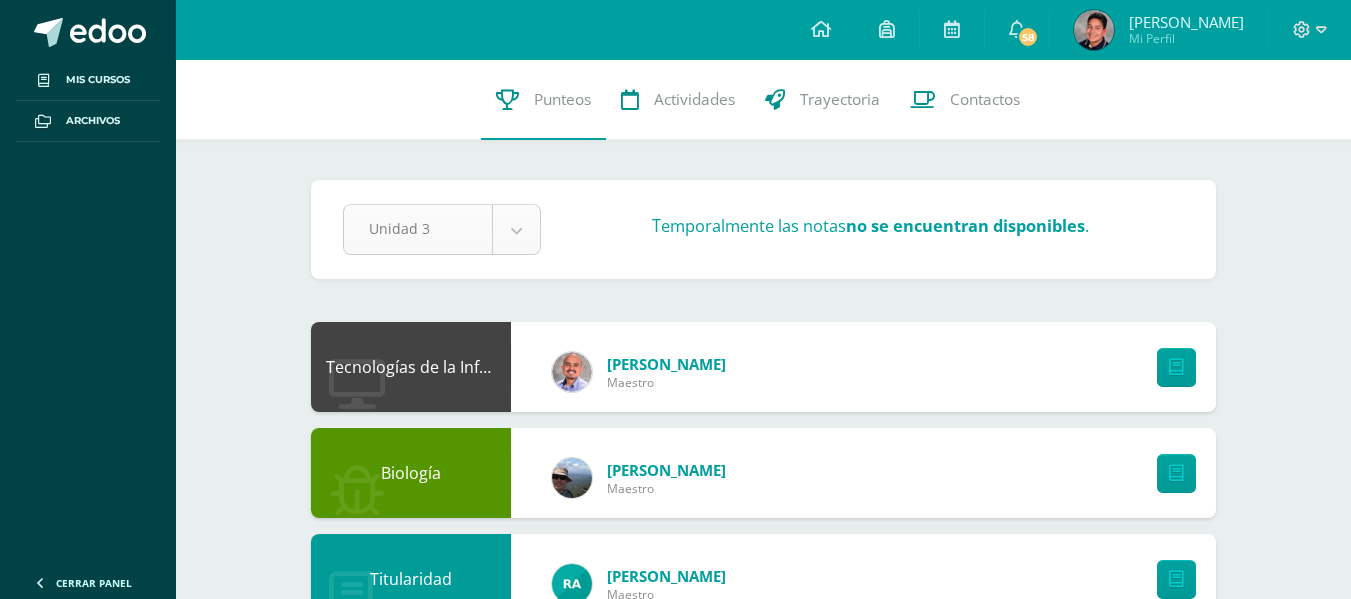 click on "Mis cursos Archivos Cerrar panel
Biología
[PERSON_NAME]
"A"
Ciencias Sociales y Formación Ciudadana
[PERSON_NAME]
"A"
Comunicación y Lenguaje ([GEOGRAPHIC_DATA])
[PERSON_NAME]
"A"
Educación Física
[PERSON_NAME]
"A"
Educación Religiosa Escolar
[PERSON_NAME]
"A"
Ver Todos los Cursos Mi Perfil 58 58" at bounding box center [675, 862] 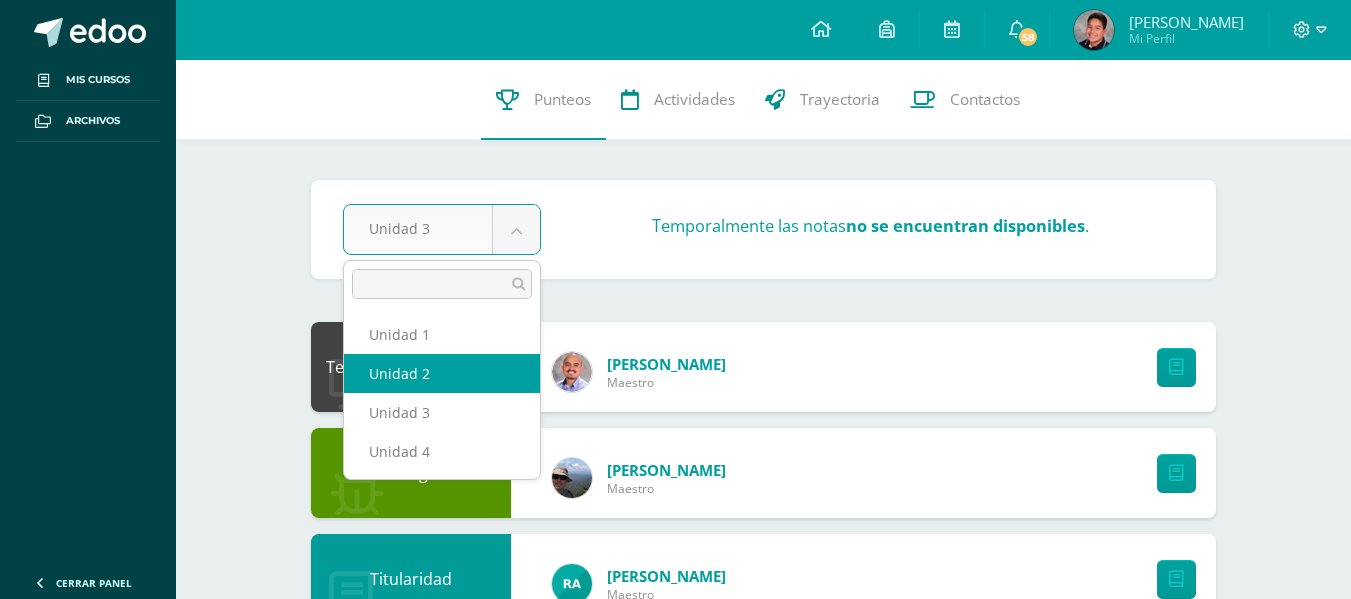 select on "Unidad 2" 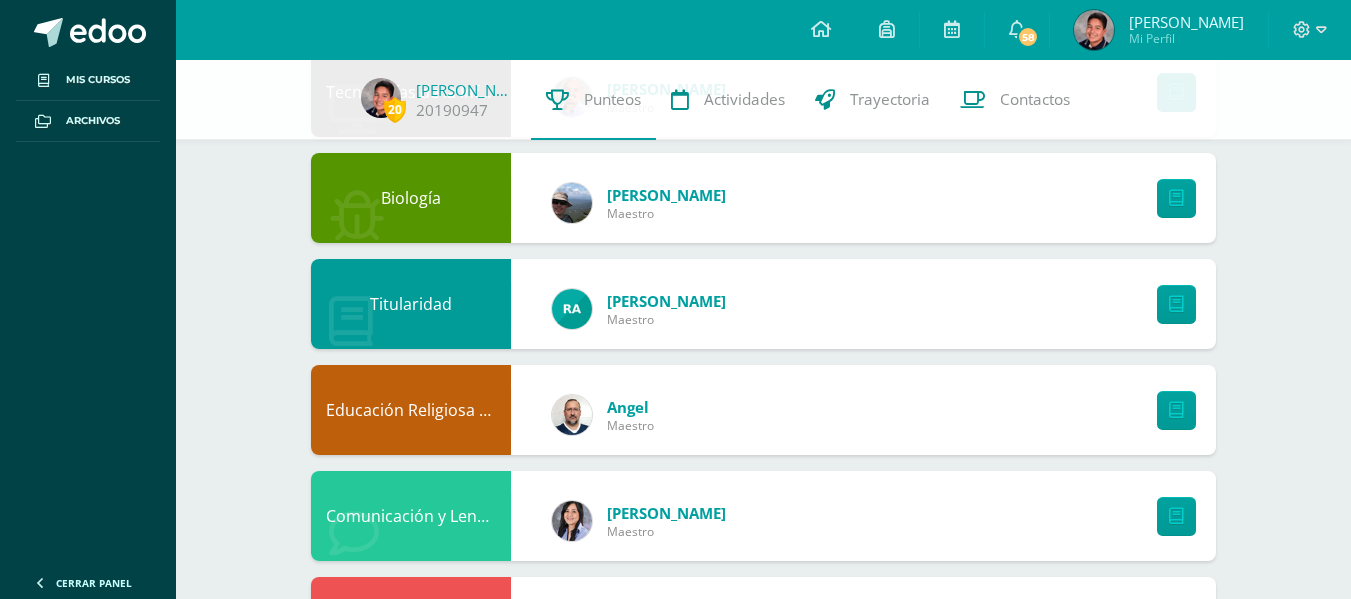 scroll, scrollTop: 0, scrollLeft: 0, axis: both 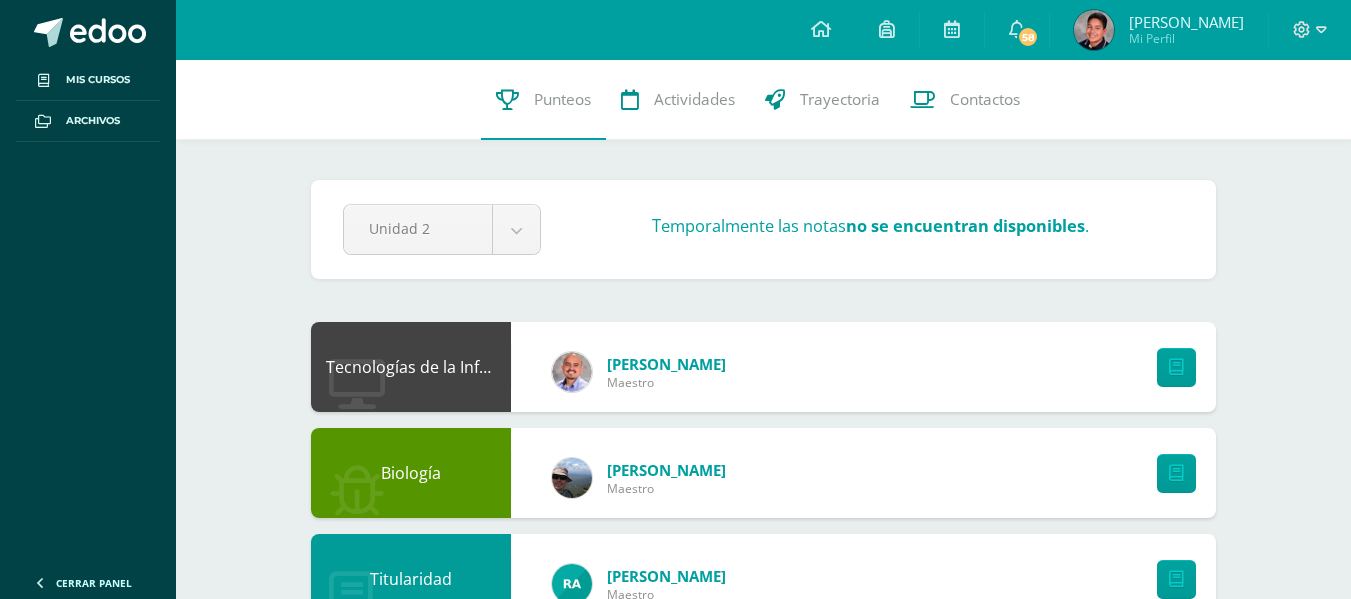 click at bounding box center [1094, 30] 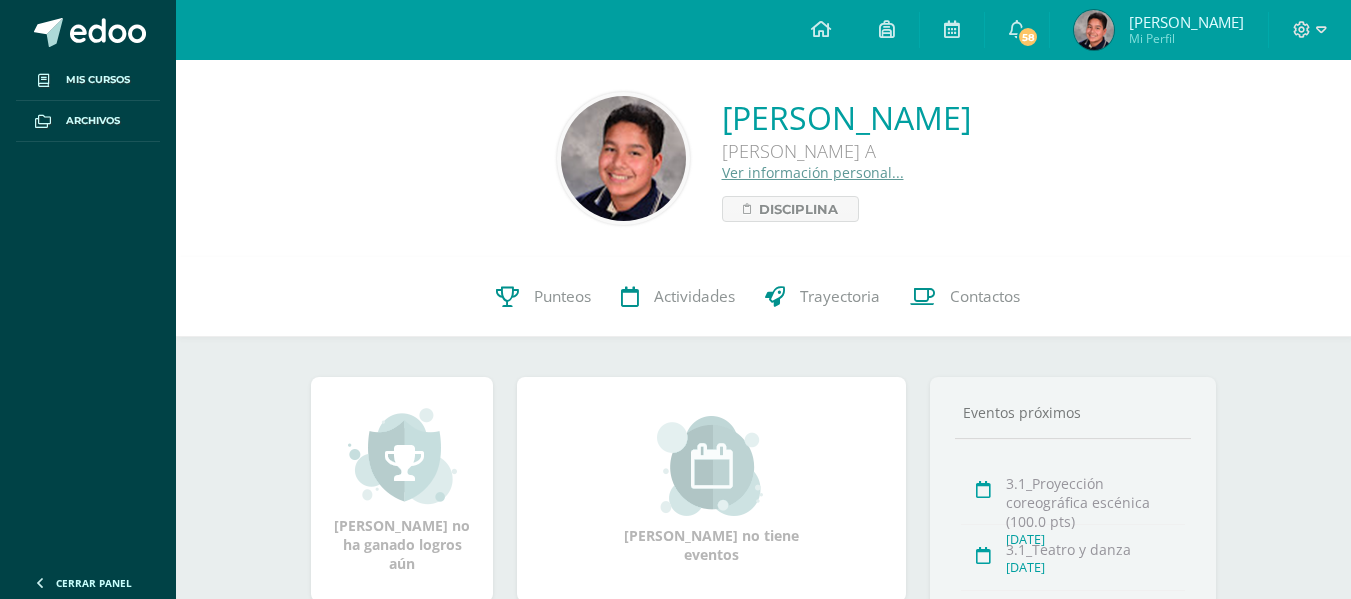scroll, scrollTop: 0, scrollLeft: 0, axis: both 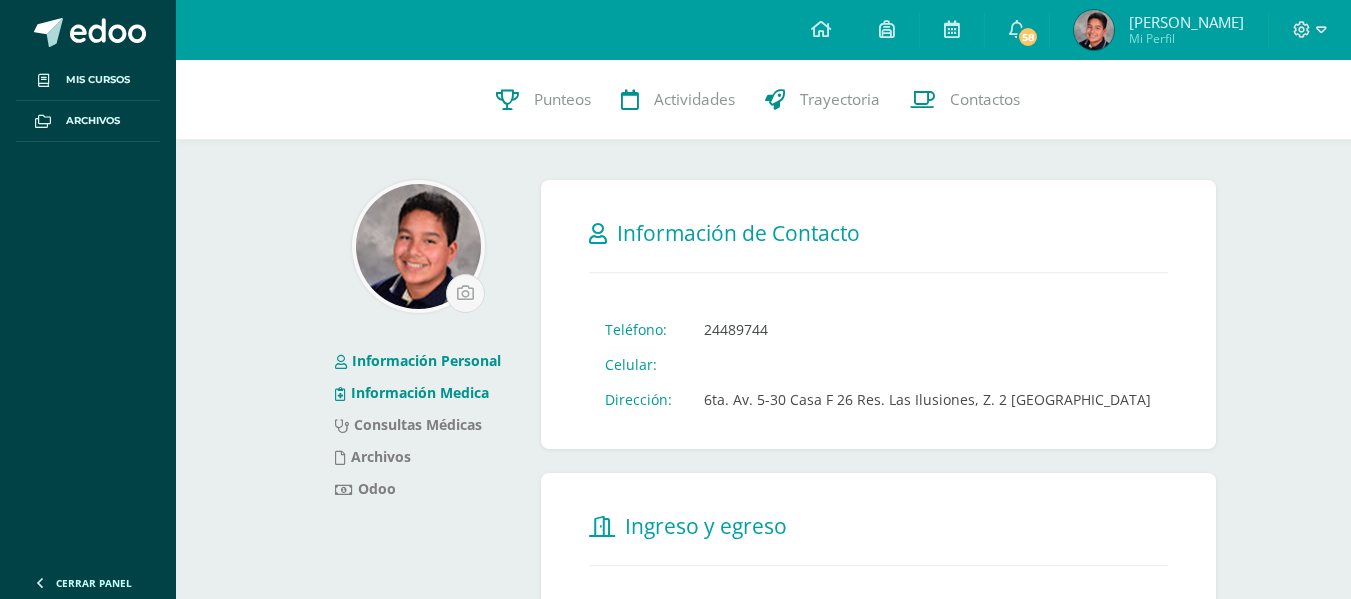 click on "Información Medica" at bounding box center [412, 392] 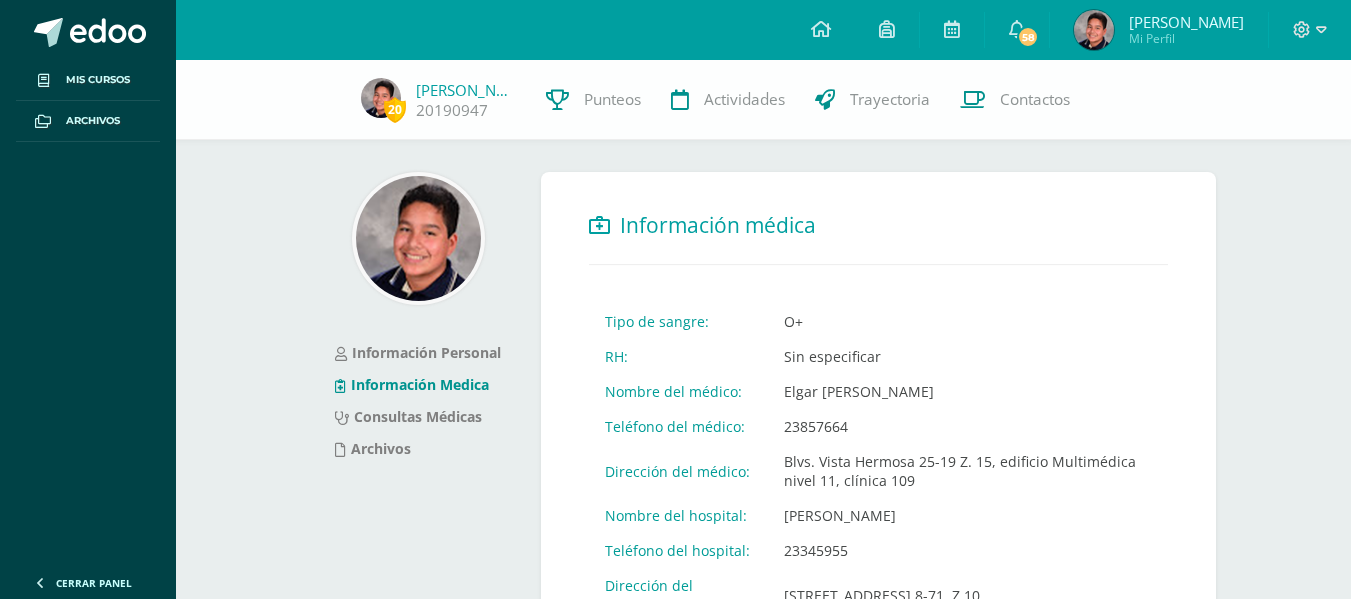 scroll, scrollTop: 0, scrollLeft: 0, axis: both 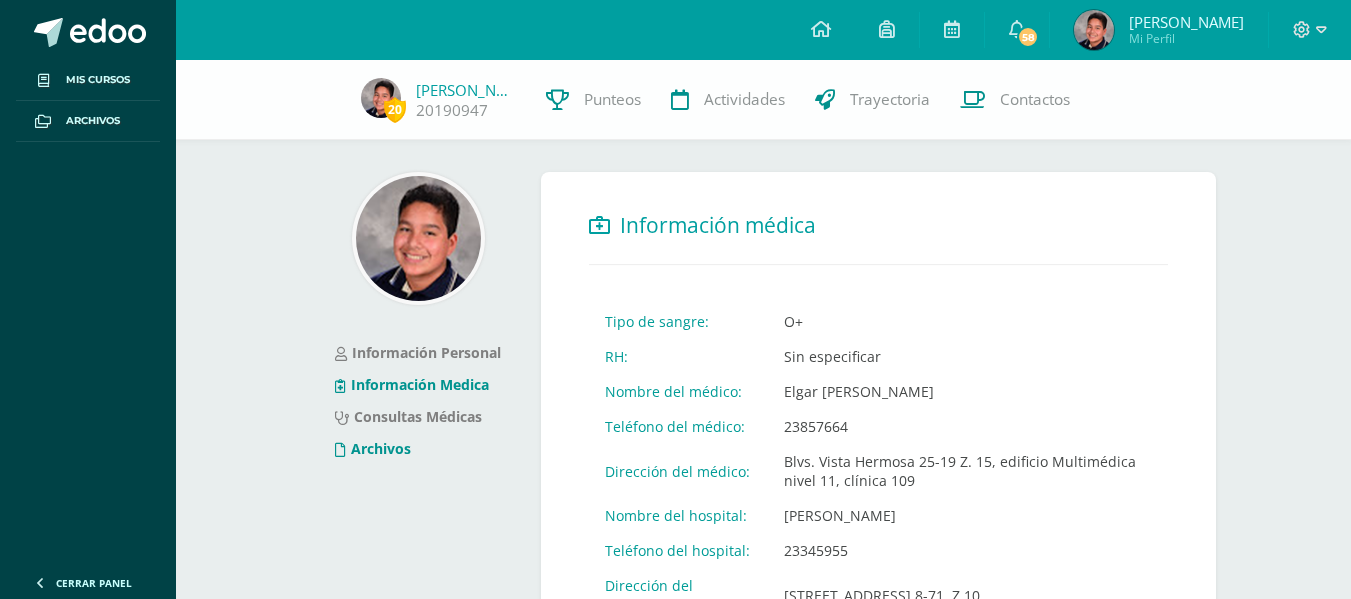 click on "Archivos" at bounding box center [373, 448] 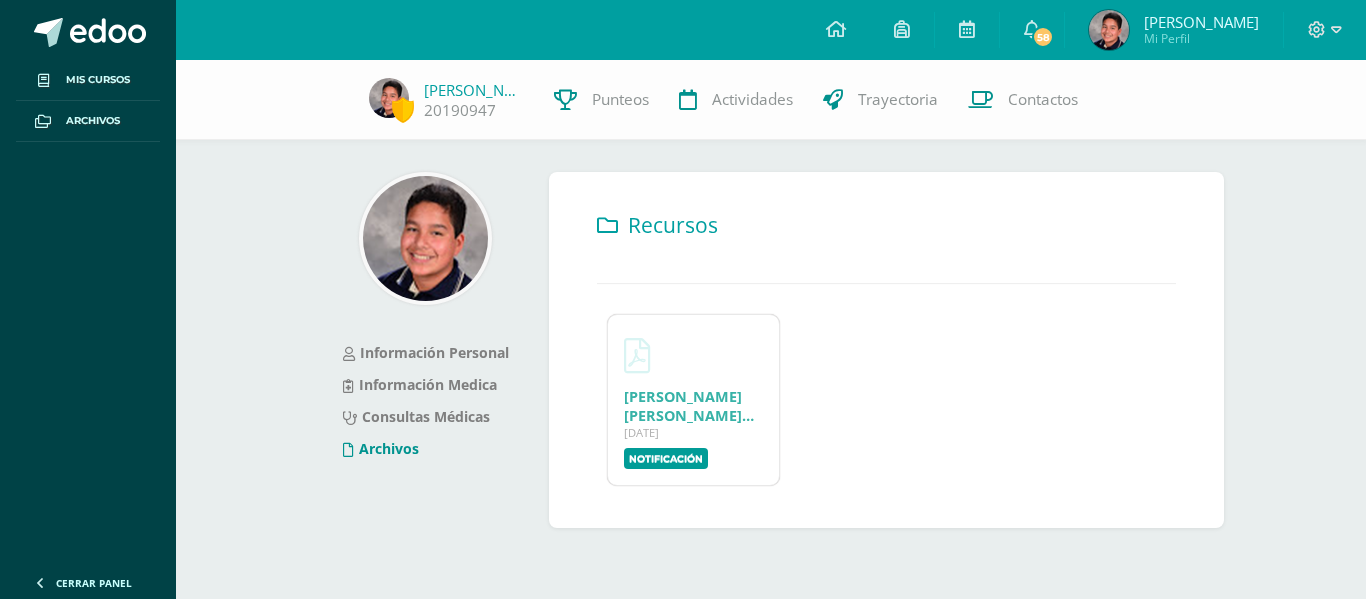 scroll, scrollTop: 0, scrollLeft: 0, axis: both 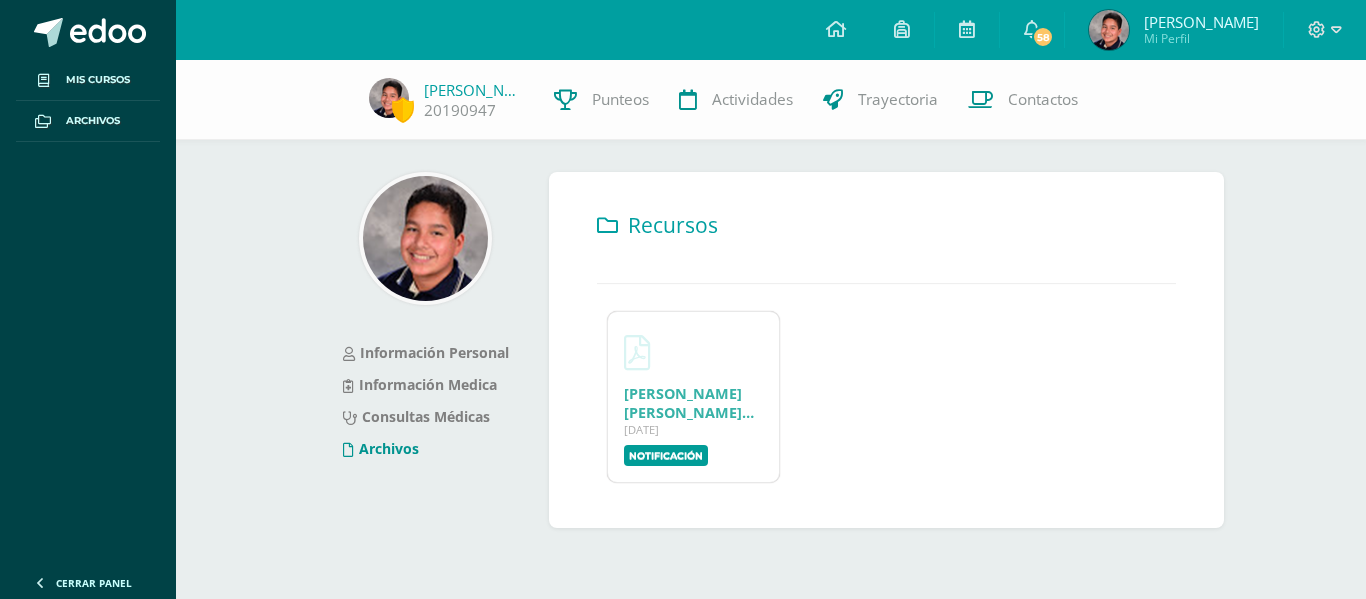 click on "Notificación" at bounding box center [666, 455] 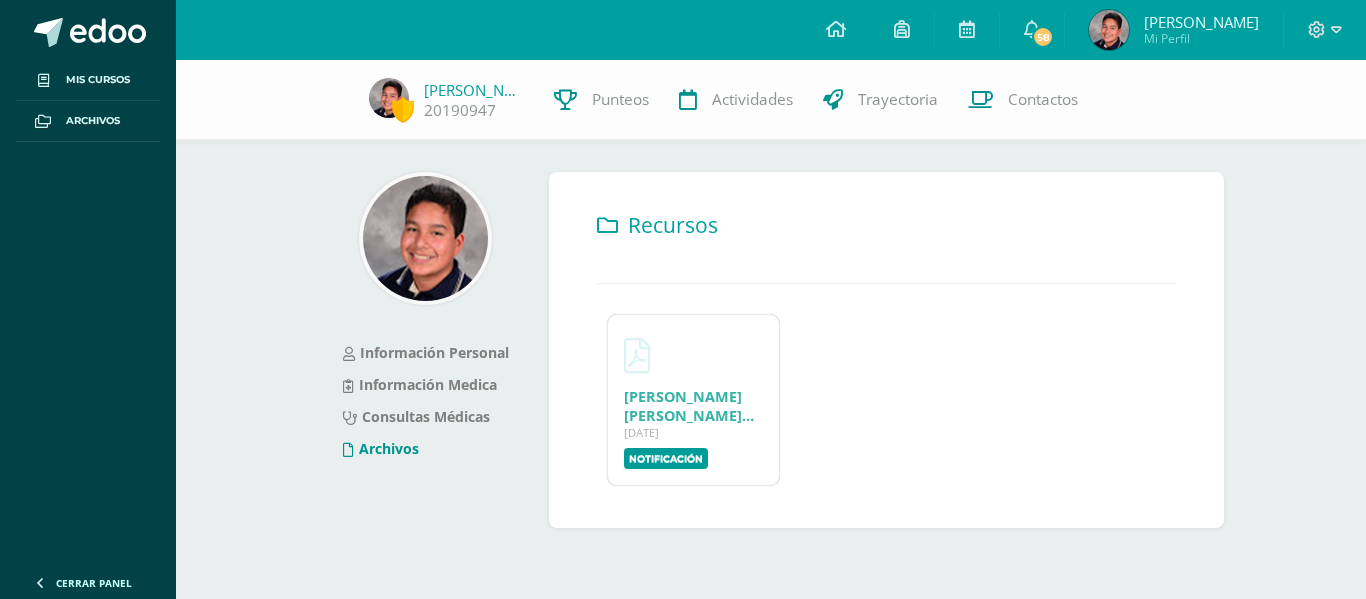 click at bounding box center [1325, 30] 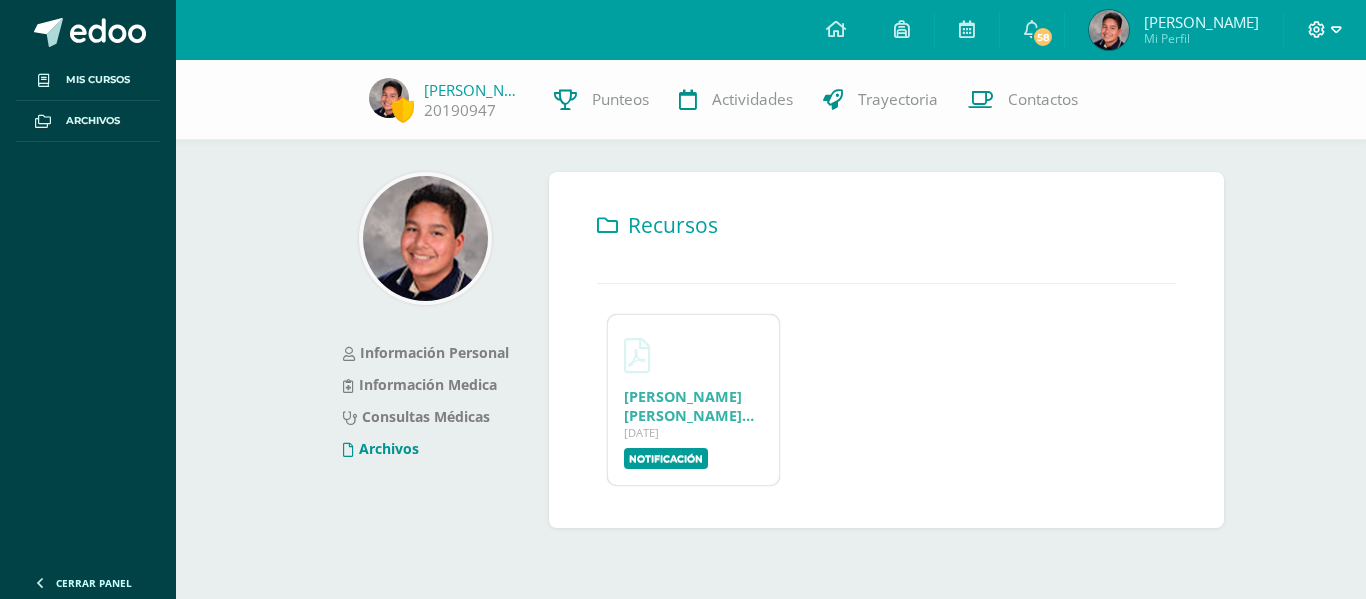 click 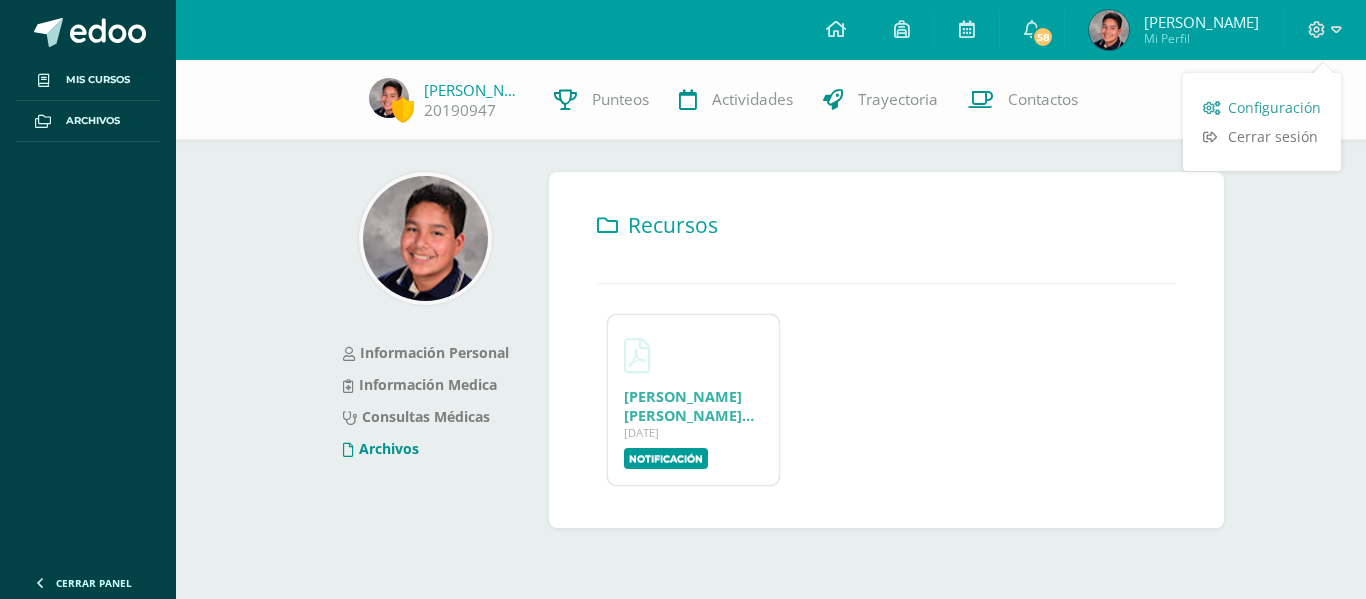 click on "Configuración" at bounding box center [1274, 107] 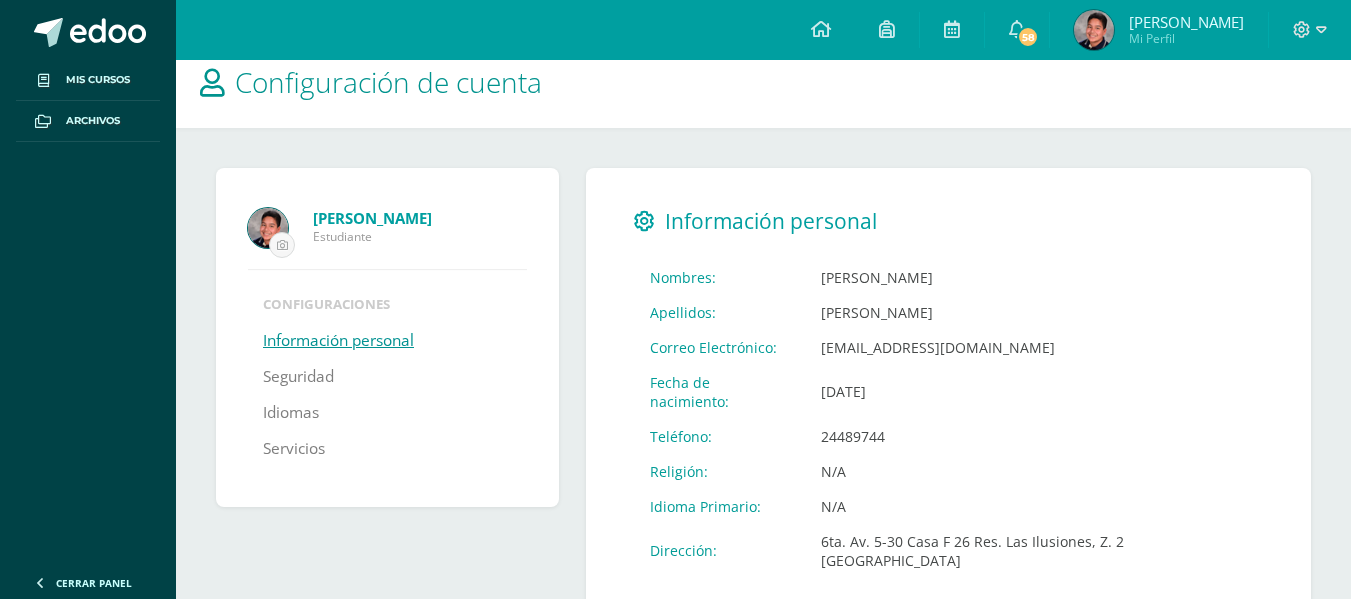 scroll, scrollTop: 36, scrollLeft: 0, axis: vertical 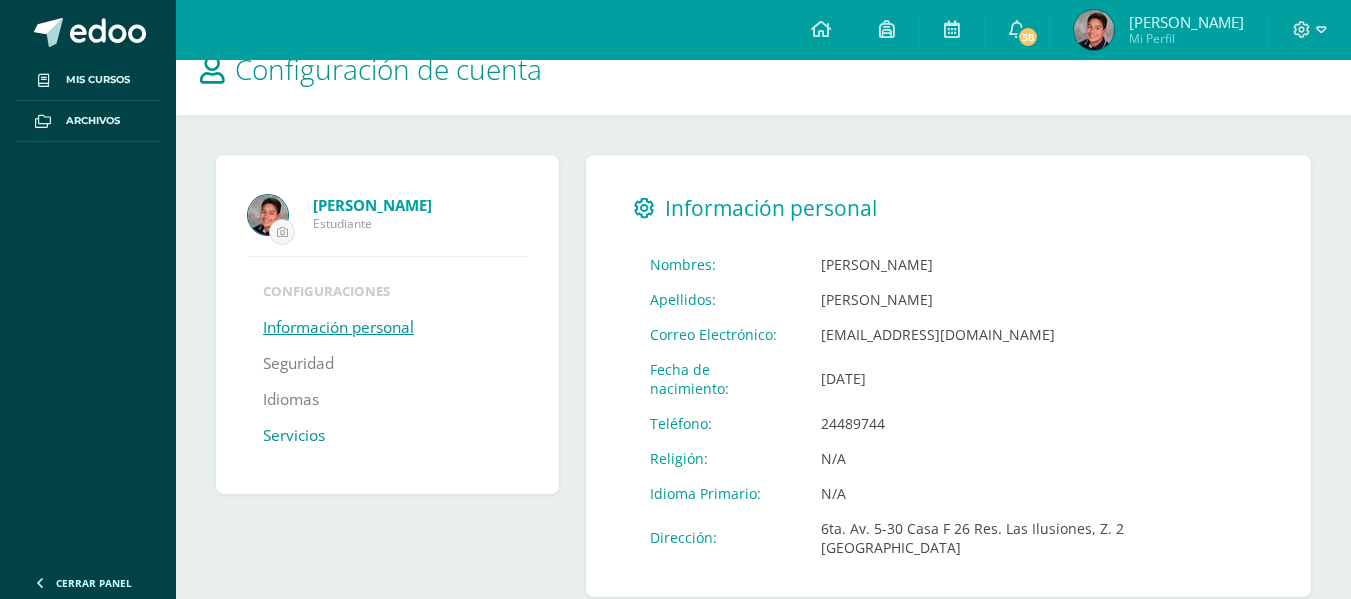 click on "Servicios" at bounding box center (294, 436) 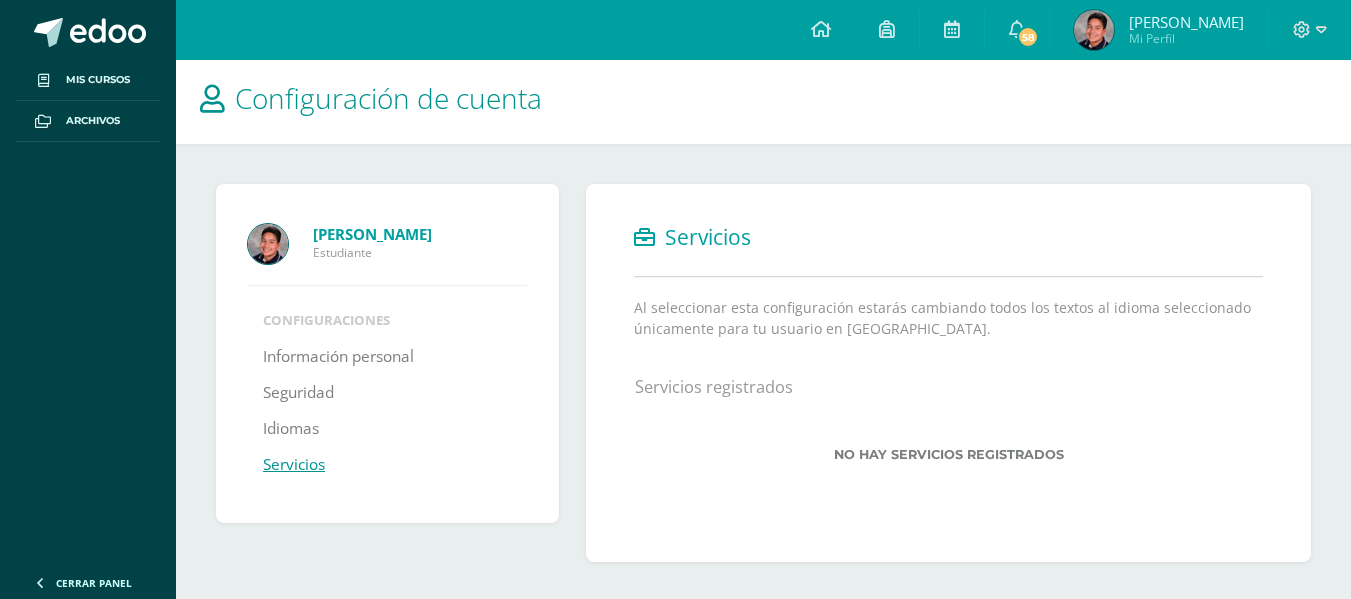 scroll, scrollTop: 10, scrollLeft: 0, axis: vertical 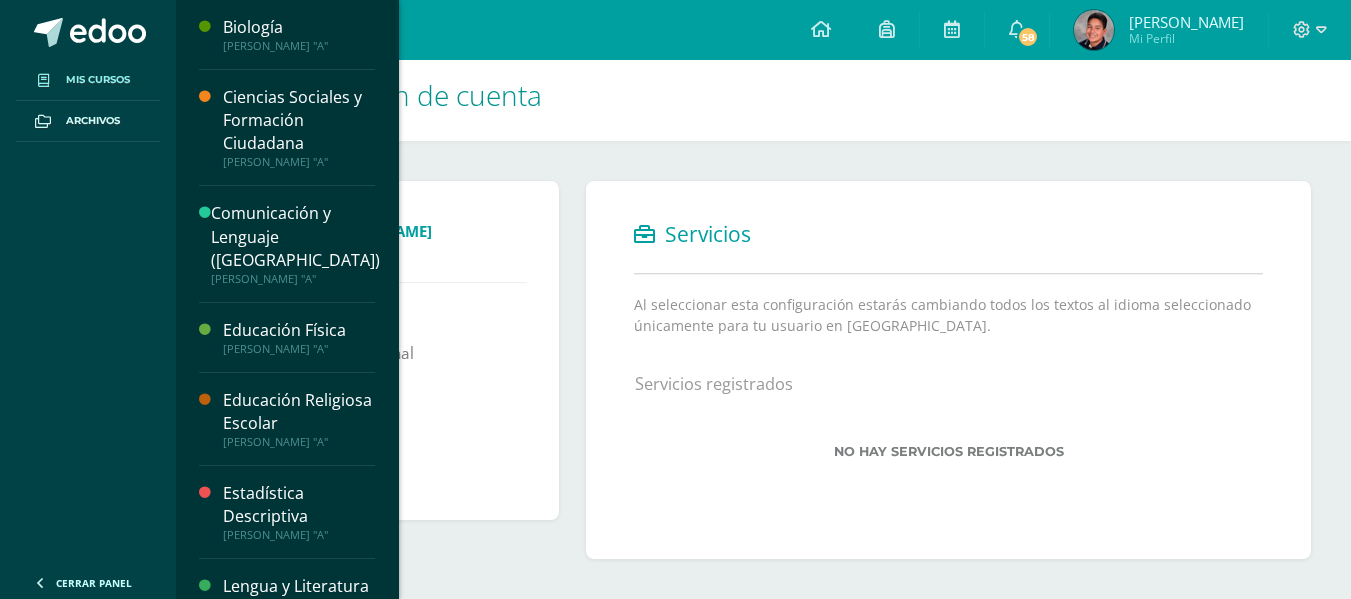 click on "Mis cursos" at bounding box center [98, 80] 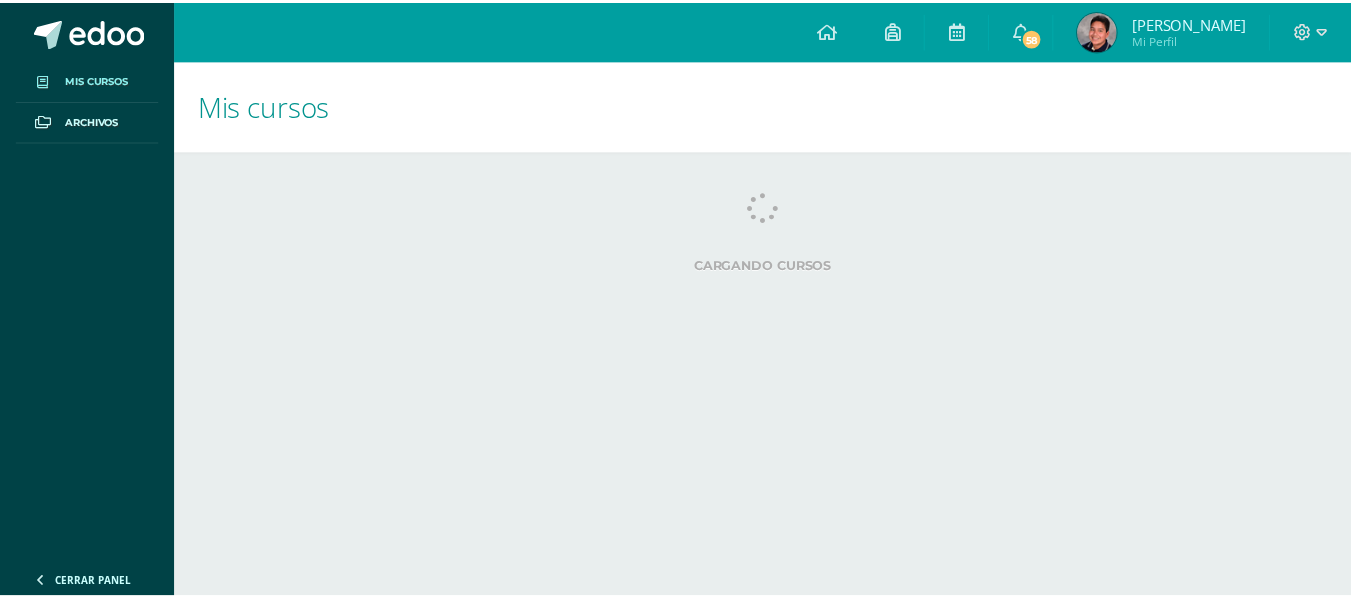 scroll, scrollTop: 0, scrollLeft: 0, axis: both 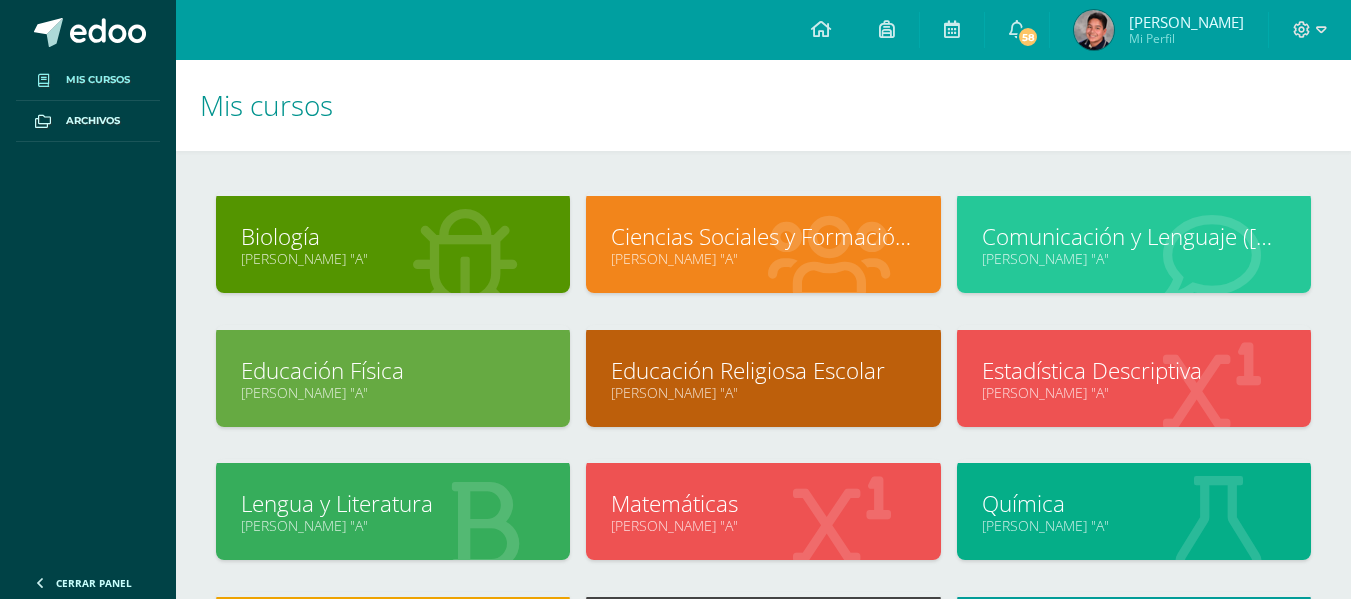 click at bounding box center [1094, 30] 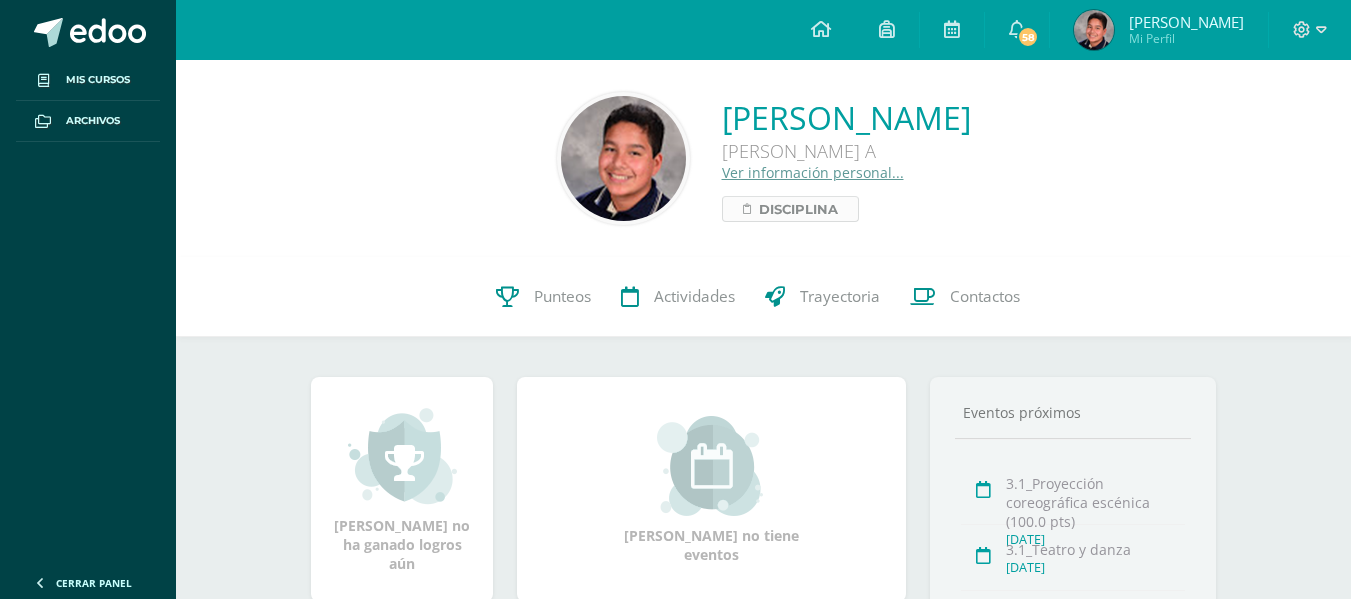 scroll, scrollTop: 0, scrollLeft: 0, axis: both 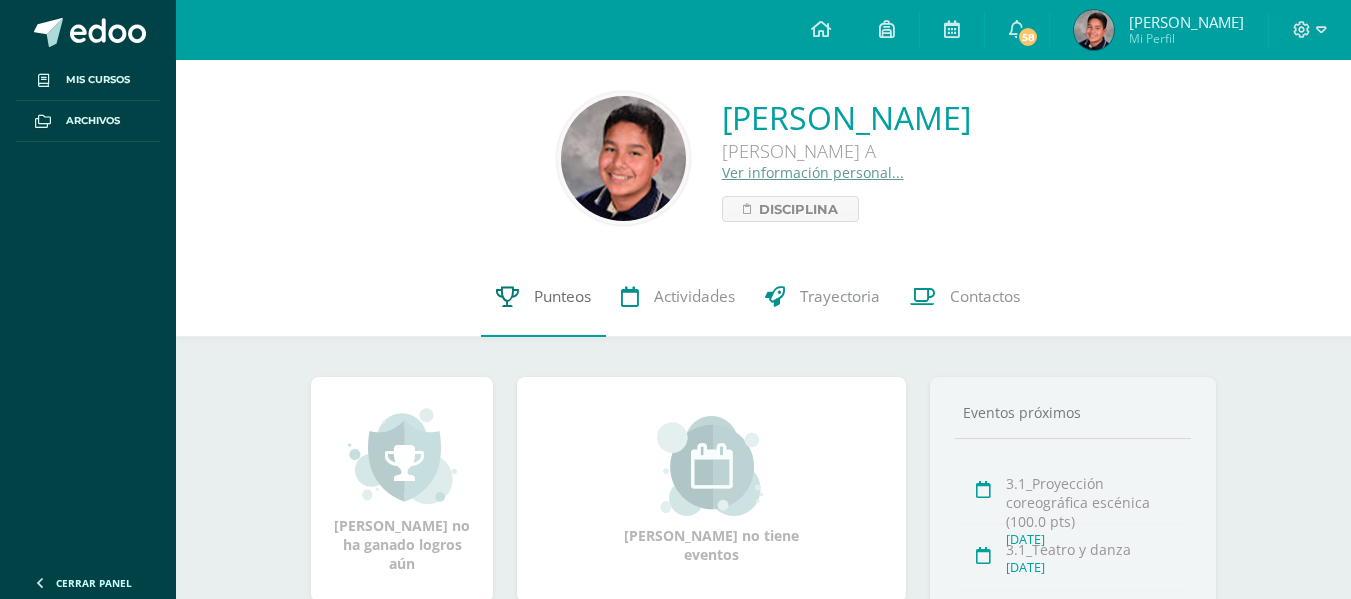 click on "Punteos" at bounding box center [562, 296] 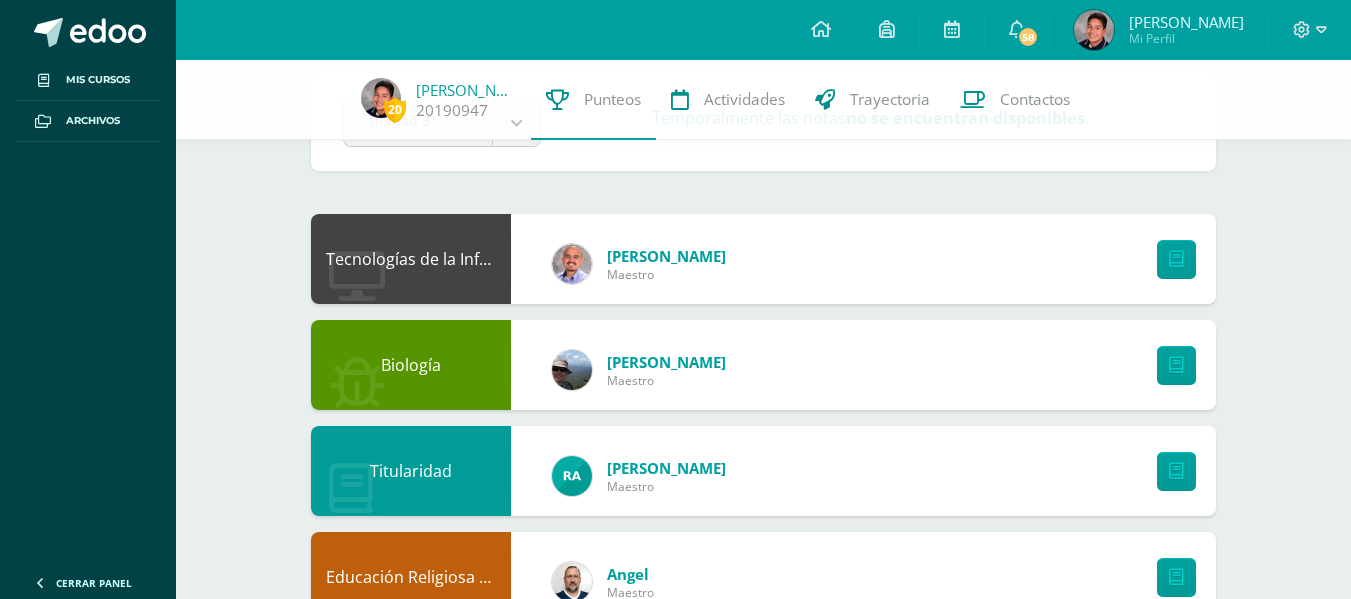 scroll, scrollTop: 0, scrollLeft: 0, axis: both 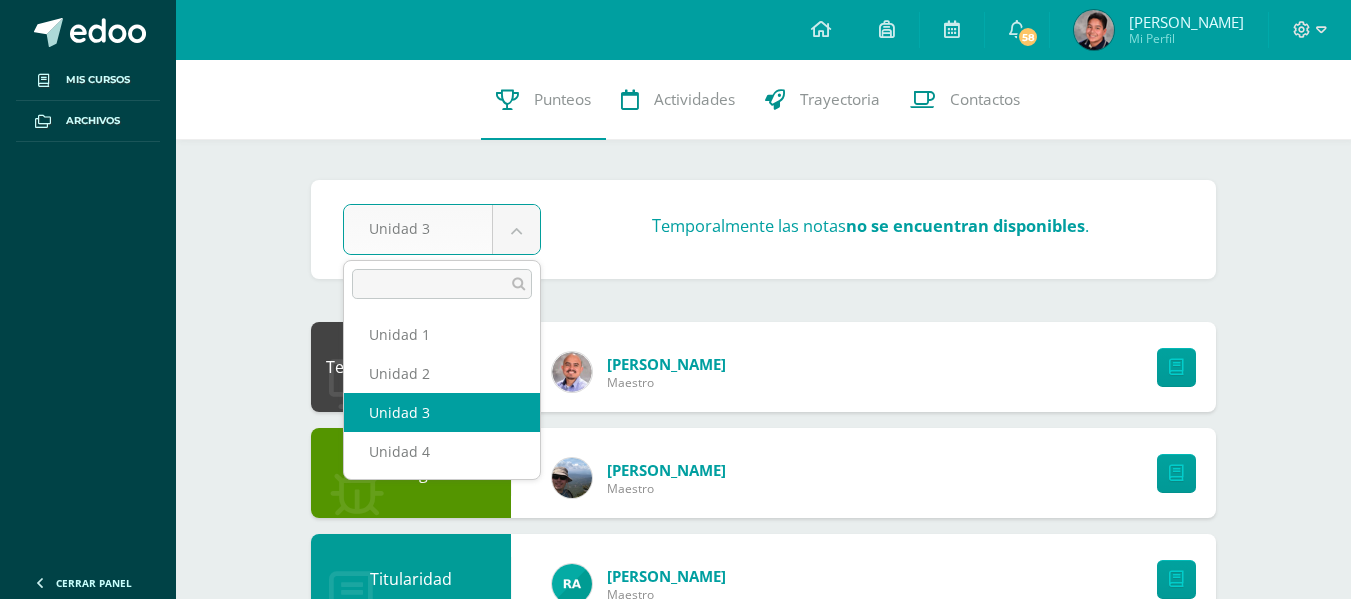 click on "Mis cursos Archivos Cerrar panel
Biología
[PERSON_NAME]
"A"
Ciencias Sociales y Formación Ciudadana
[PERSON_NAME]
"A"
Comunicación y Lenguaje ([GEOGRAPHIC_DATA])
[PERSON_NAME]
"A"
Educación Física
[PERSON_NAME]
"A"
Educación Religiosa Escolar
[PERSON_NAME]
"A"
Ver Todos los Cursos Mi Perfil 58 58" at bounding box center (675, 862) 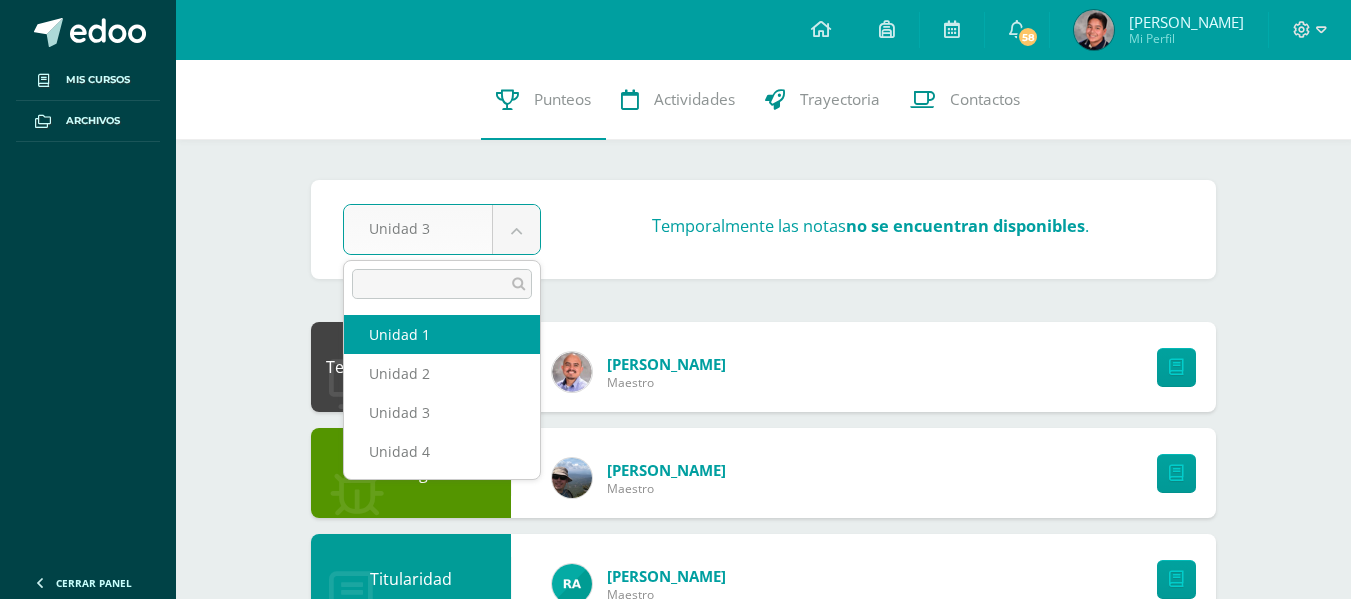 select on "Unidad 1" 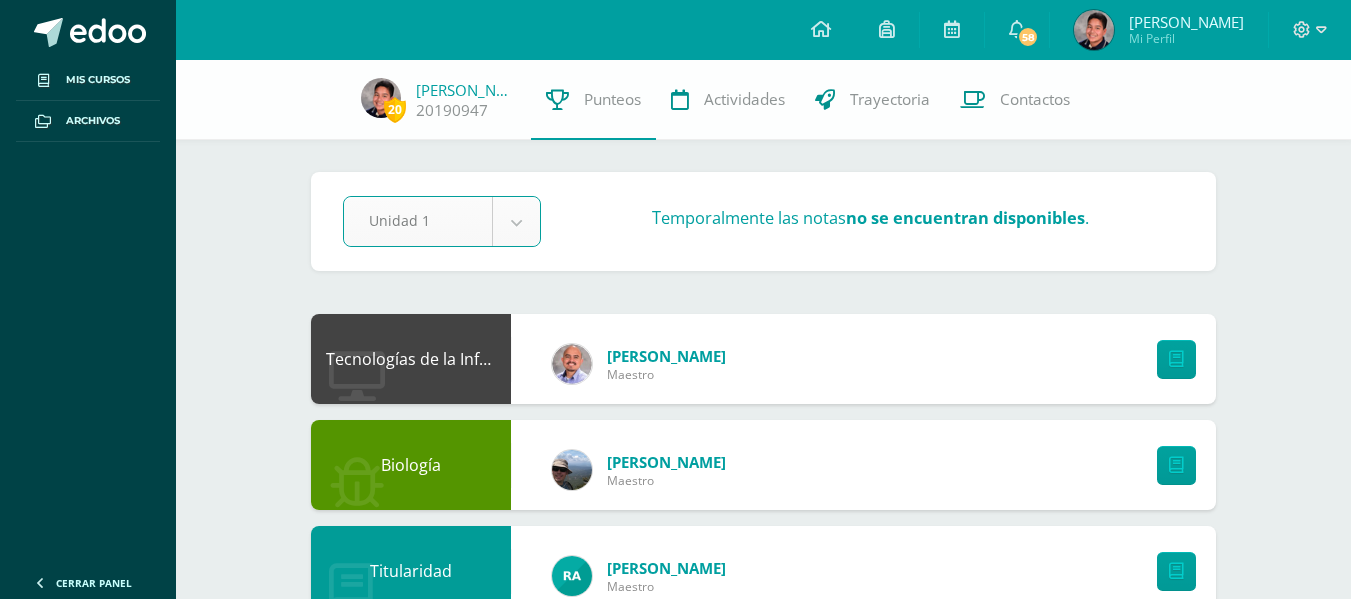 scroll, scrollTop: 189, scrollLeft: 0, axis: vertical 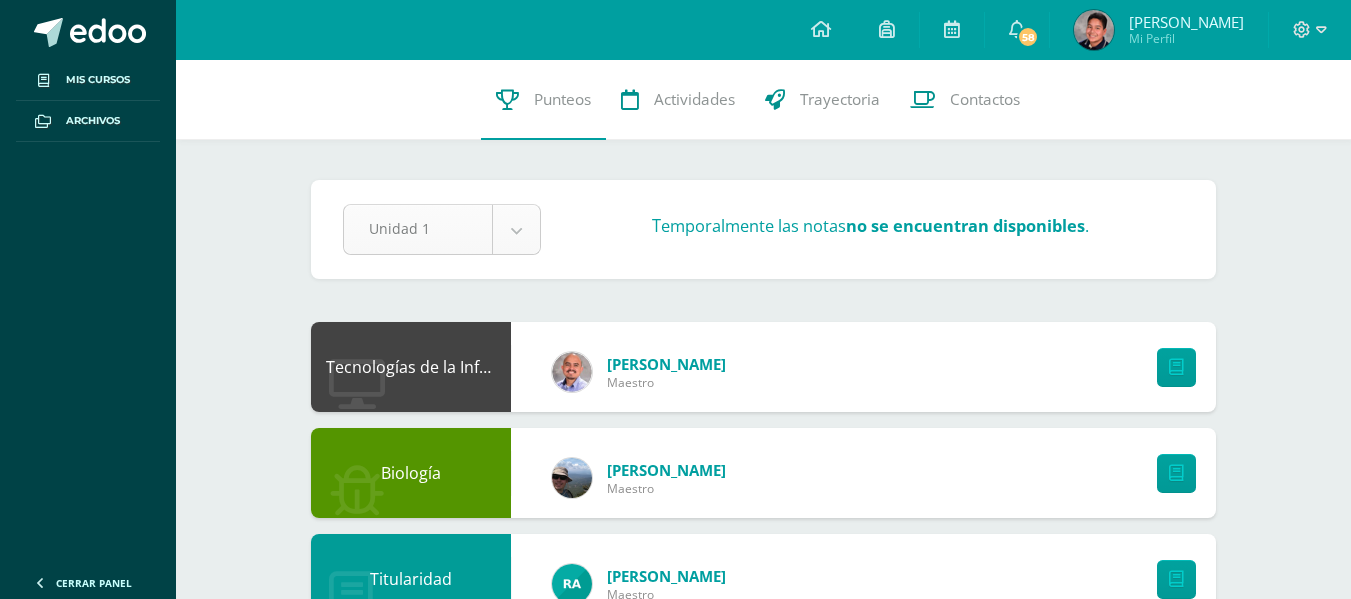 click on "Mis cursos Archivos Cerrar panel
Biología
[PERSON_NAME]
"A"
Ciencias Sociales y Formación Ciudadana
[PERSON_NAME]
"A"
Comunicación y Lenguaje ([GEOGRAPHIC_DATA])
[PERSON_NAME]
"A"
Educación Física
[PERSON_NAME]
"A"
Educación Religiosa Escolar
[PERSON_NAME]
"A"
Ver Todos los Cursos Mi Perfil 58 58" at bounding box center [675, 862] 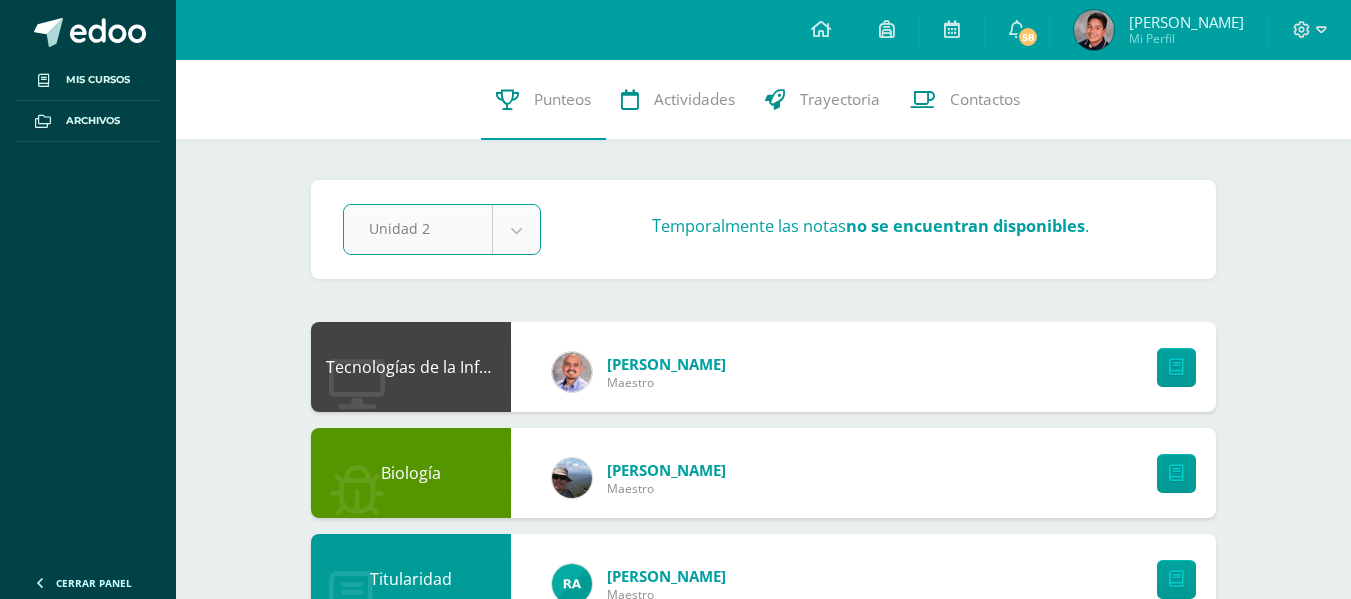 select on "Unidad 2" 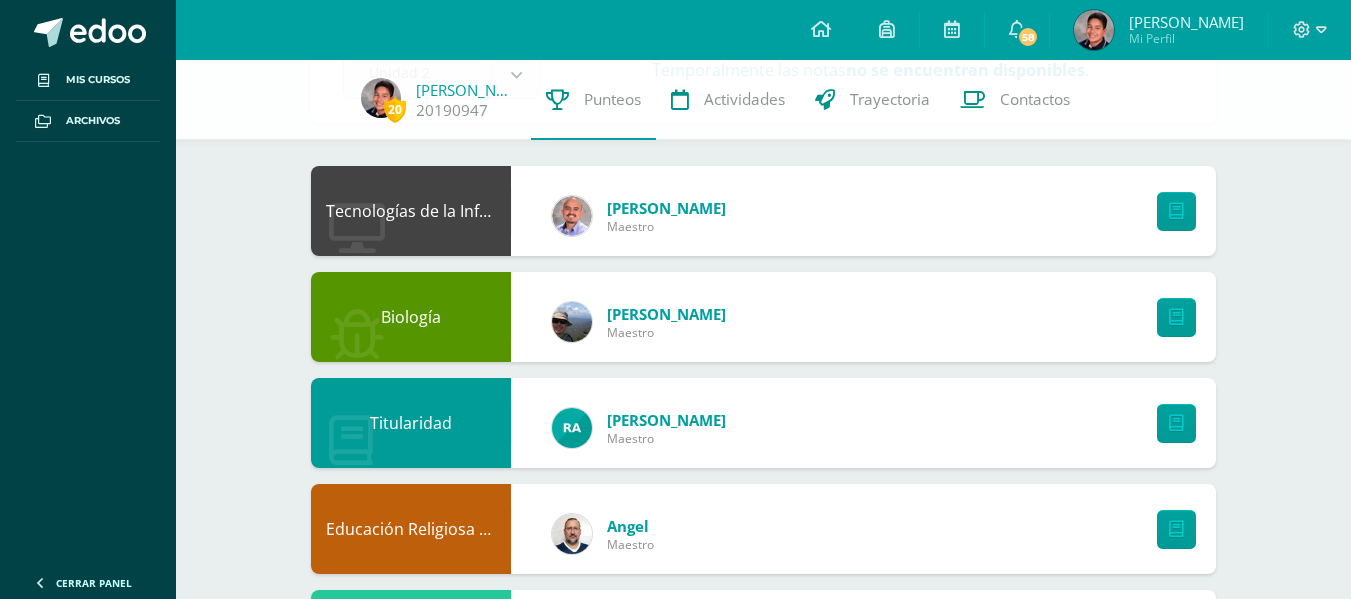 scroll, scrollTop: 0, scrollLeft: 0, axis: both 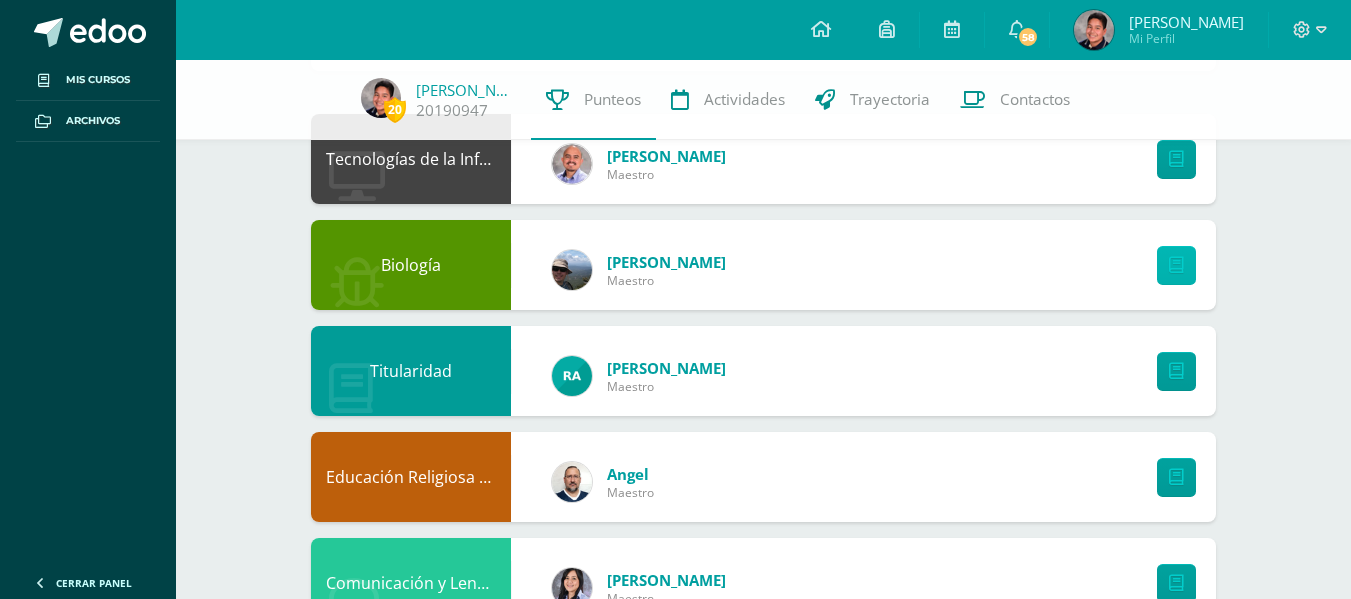 click at bounding box center [1176, 265] 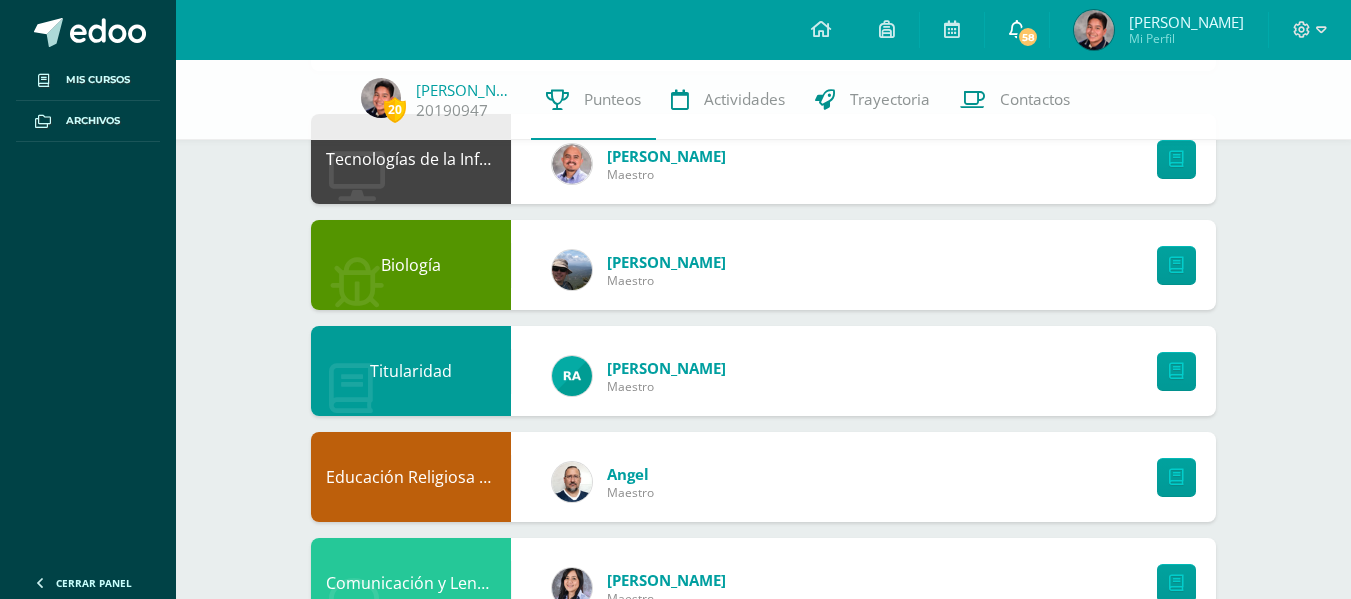 click on "58" at bounding box center [1028, 37] 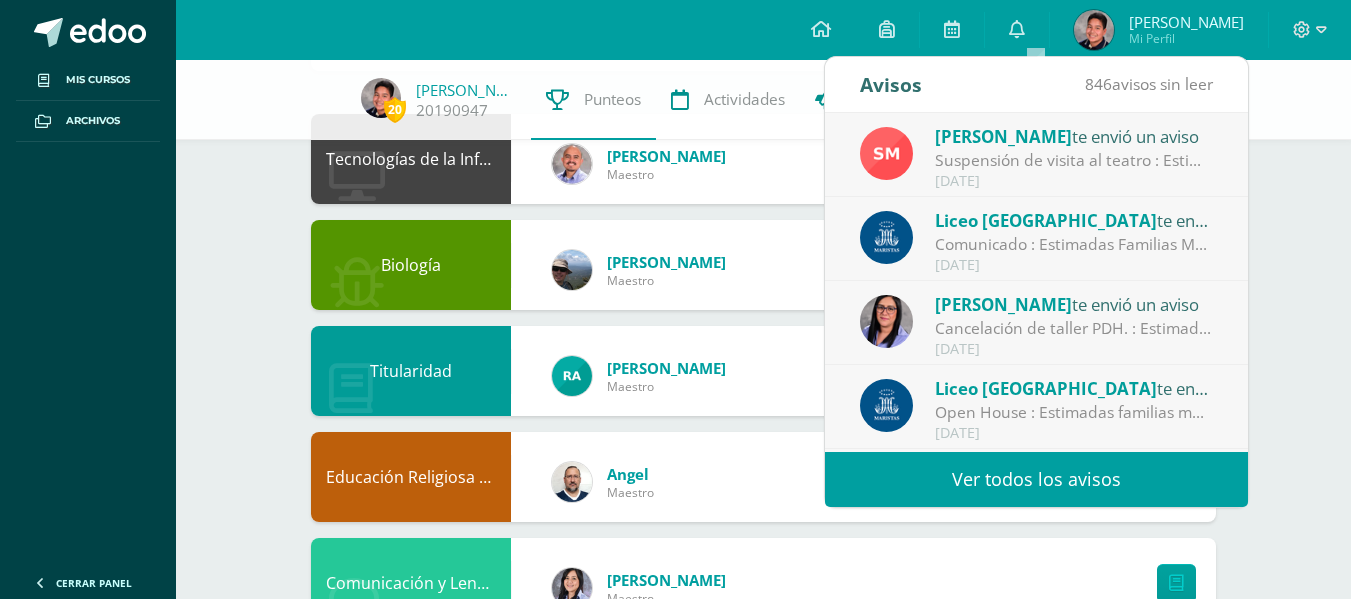 click on "Suspensión de visita al teatro :
Estimadas familias de bachillerato, bendiciones, bienestar y paz para cada hogar.
En resguardo de la seguridad  de nuestros estudiantes, la visita al teatro del [DATE] queda suspendida hasta nuevo aviso, se programará nueva fecha con la compañía de teatro y se notificará la misma por este medio. Agradezco que se envíe los codos y dinero pendiente , así mismo los estudiantes deben llevar útiles que corresponden a todos los periodos del día ya que tendrán clases normales.
Saludos y bendiciones." at bounding box center (1074, 160) 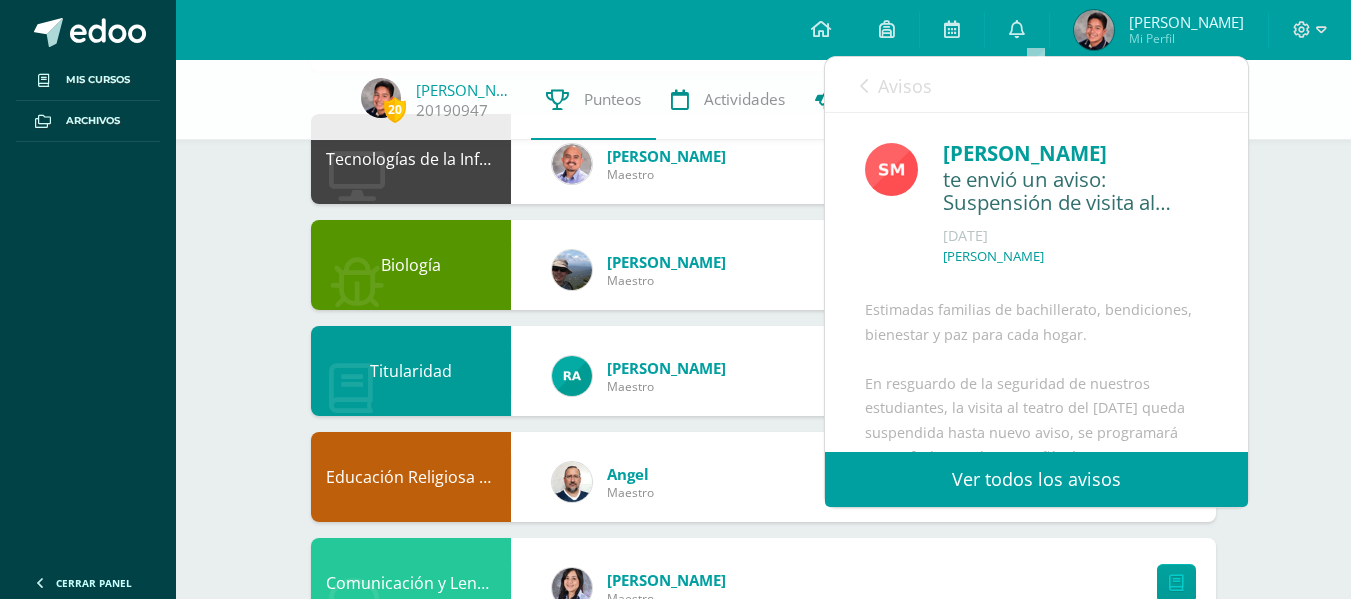 click on "Avisos" at bounding box center [896, 85] 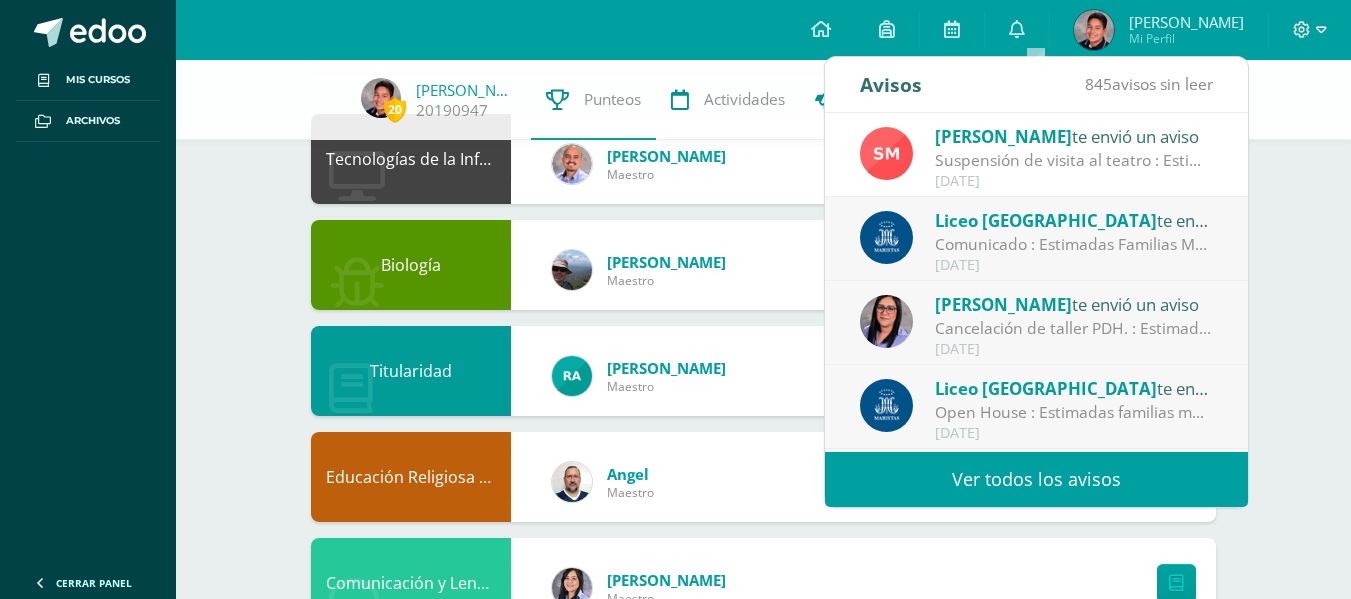 click on "Liceo [GEOGRAPHIC_DATA]" at bounding box center [1046, 220] 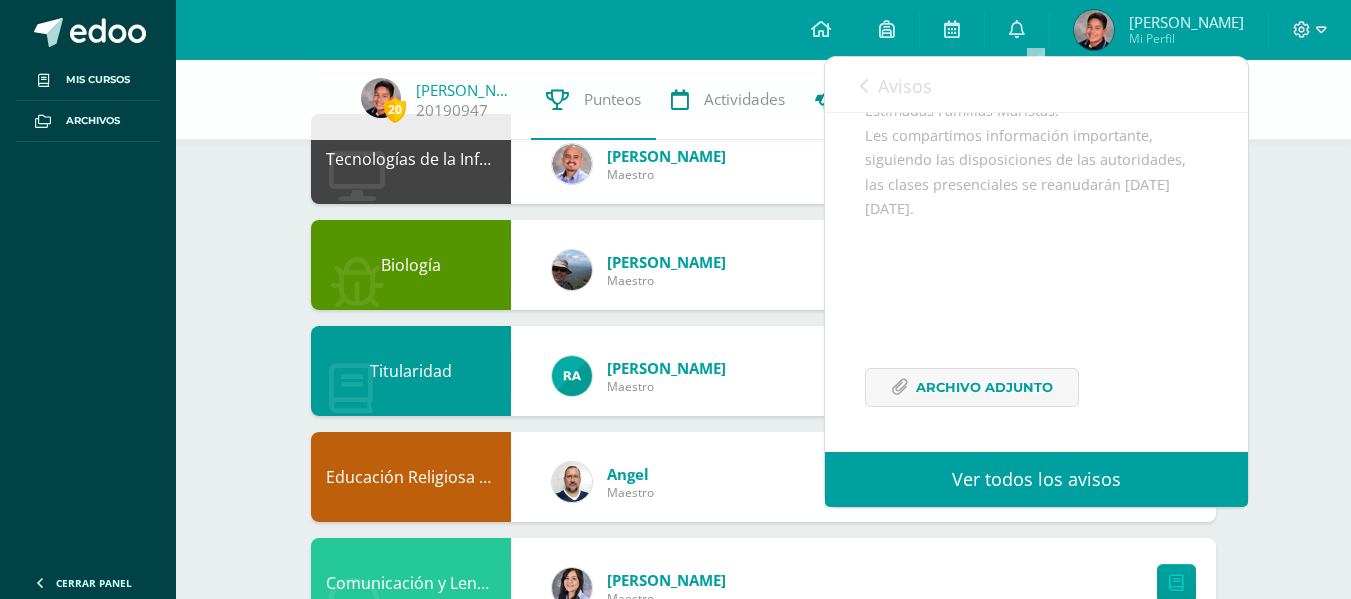 scroll, scrollTop: 248, scrollLeft: 0, axis: vertical 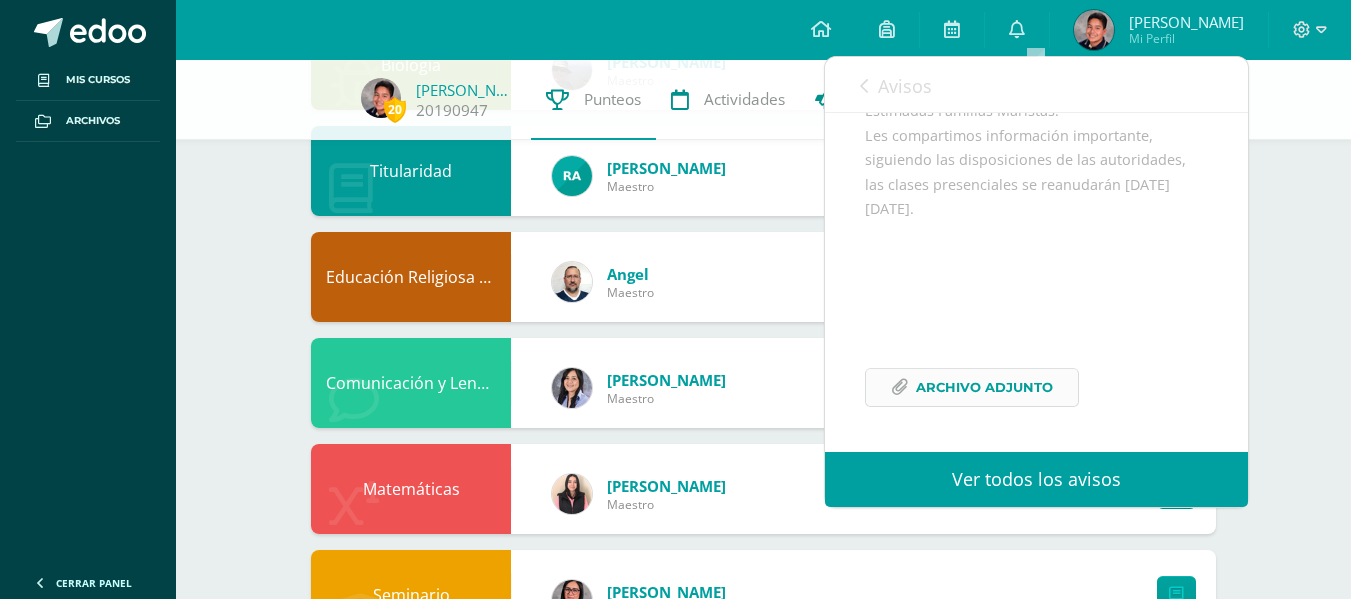 click on "Archivo Adjunto" at bounding box center (984, 387) 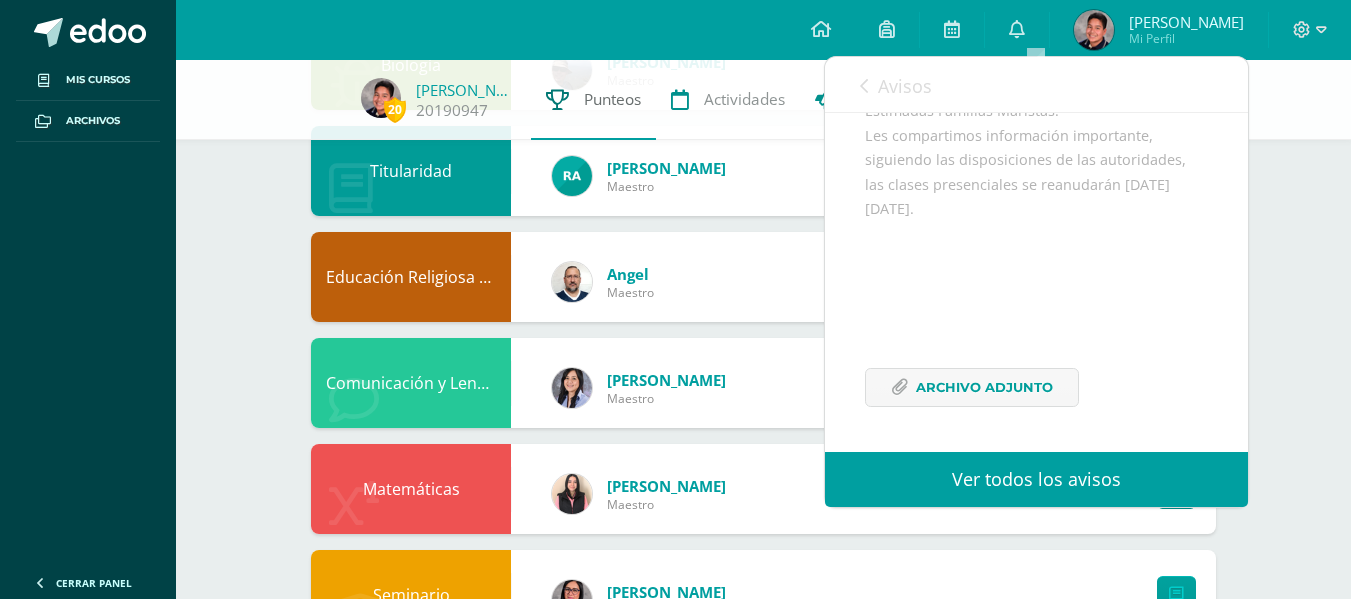 click on "Punteos" at bounding box center (612, 99) 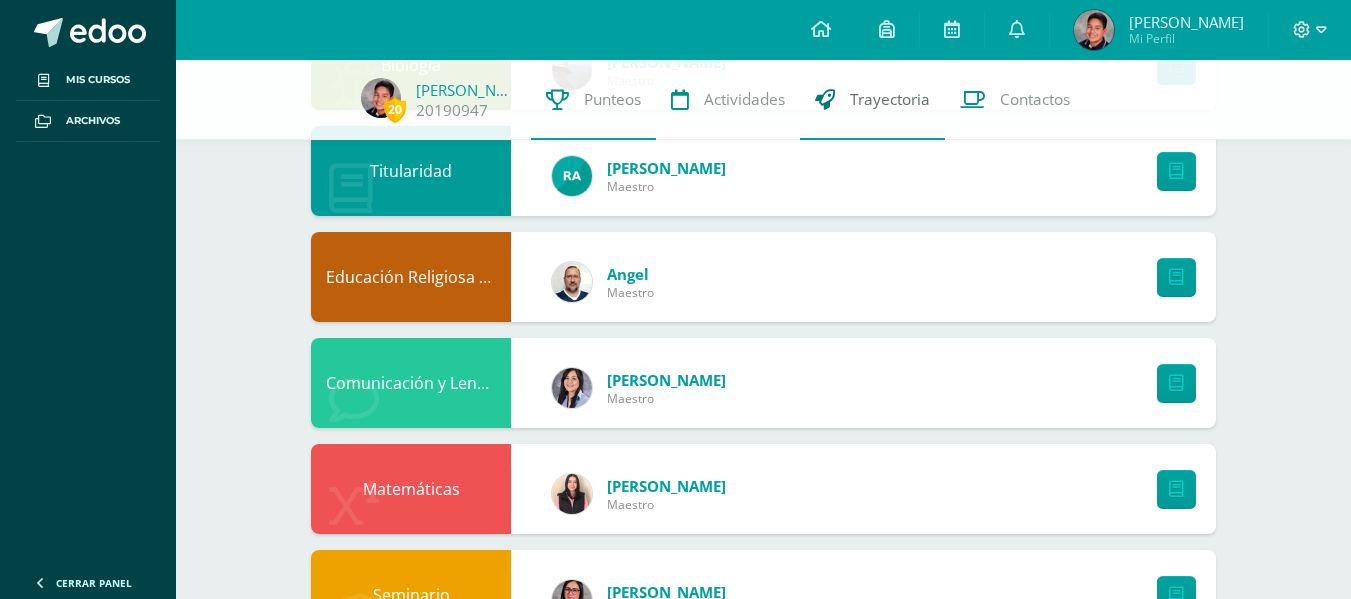 click on "Trayectoria" at bounding box center (890, 99) 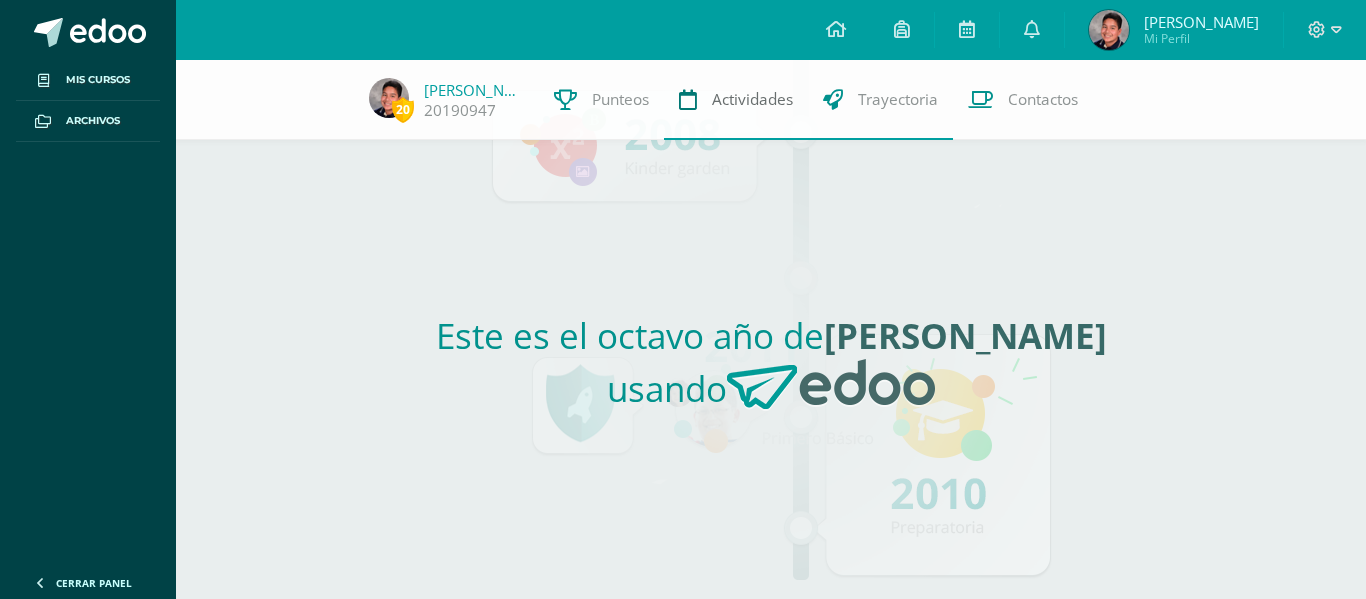 scroll, scrollTop: 0, scrollLeft: 0, axis: both 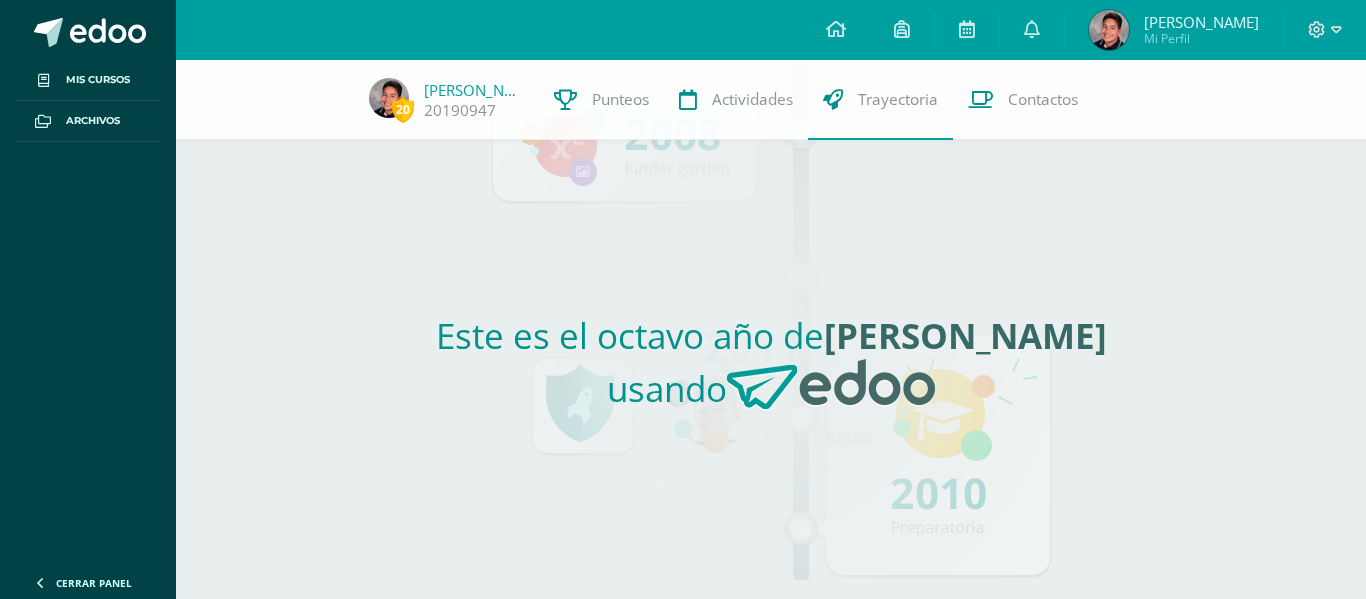 click on "Este es el octavo año de  Augusto René
usando" at bounding box center [771, 369] 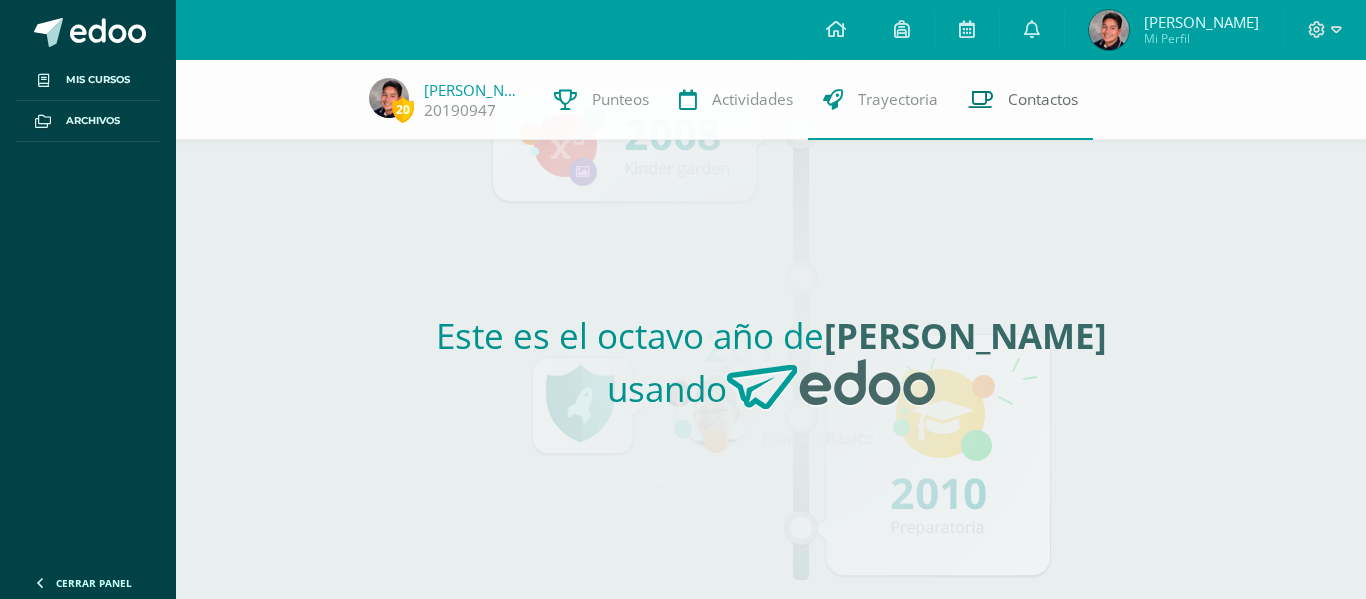click on "Contactos" at bounding box center [1043, 99] 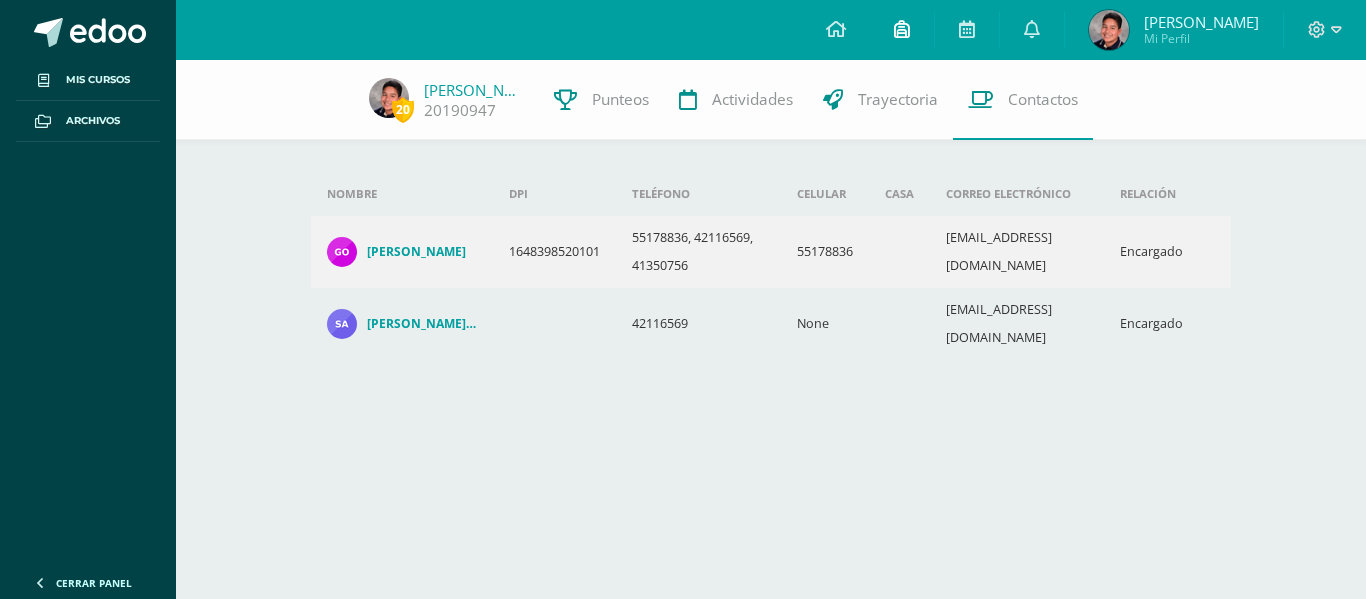 scroll, scrollTop: 0, scrollLeft: 0, axis: both 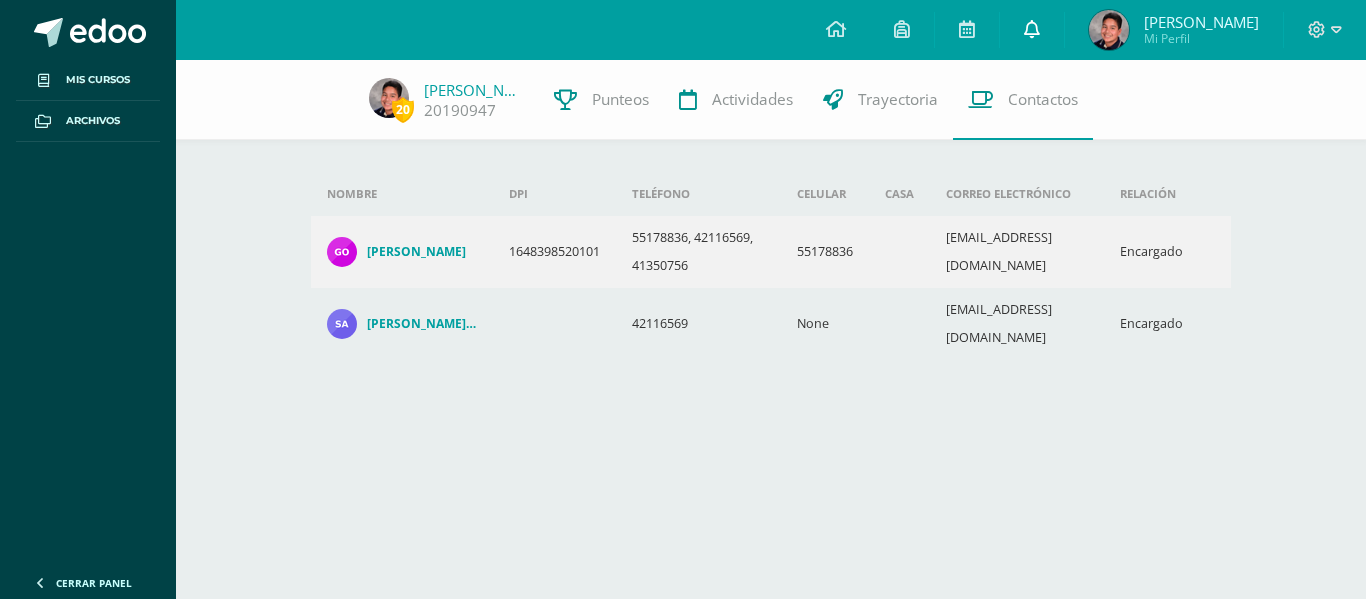 click at bounding box center (1032, 29) 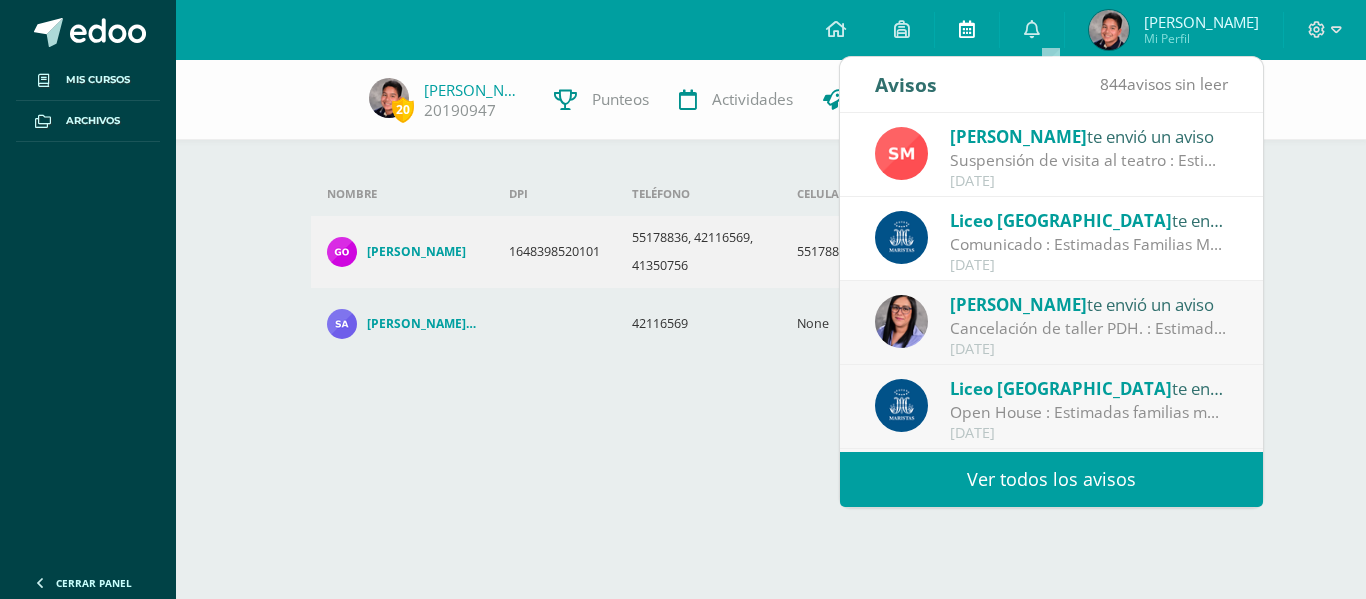 click at bounding box center [967, 29] 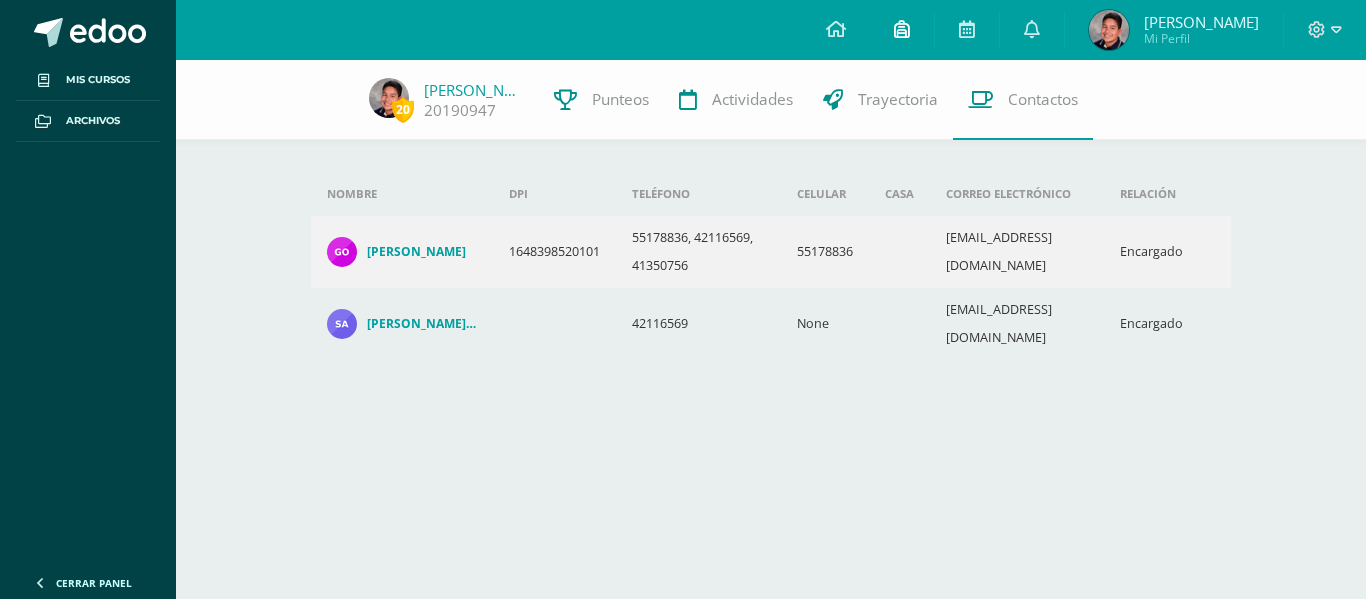click at bounding box center [902, 29] 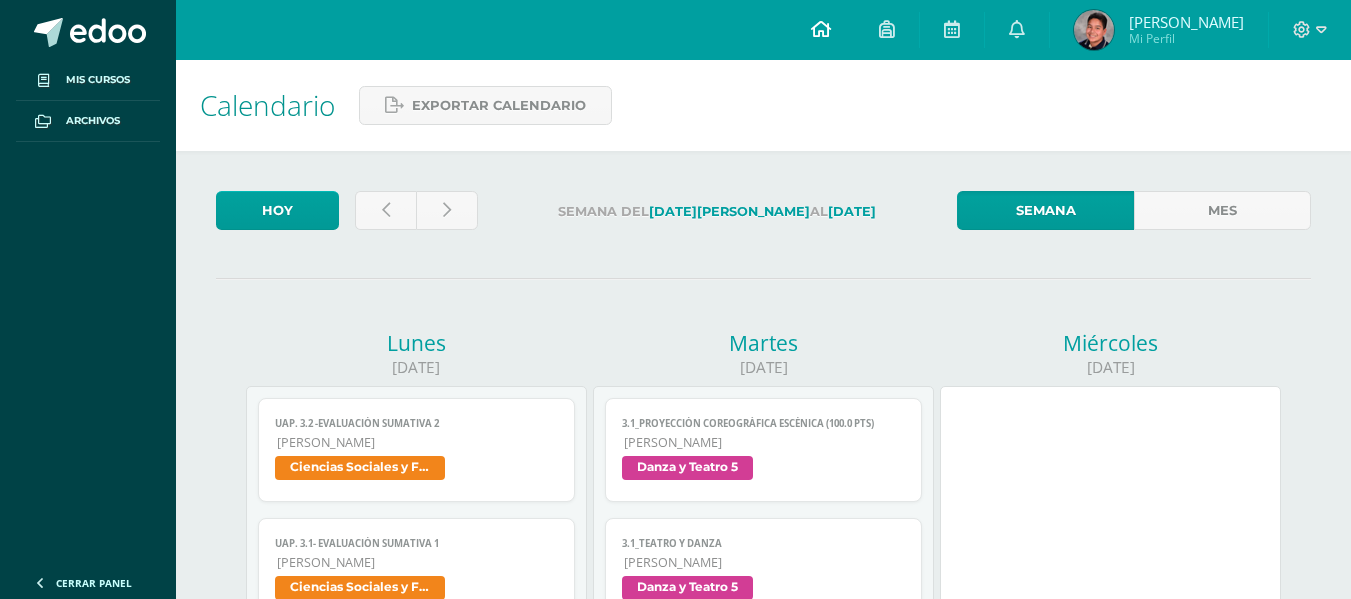 scroll, scrollTop: 0, scrollLeft: 0, axis: both 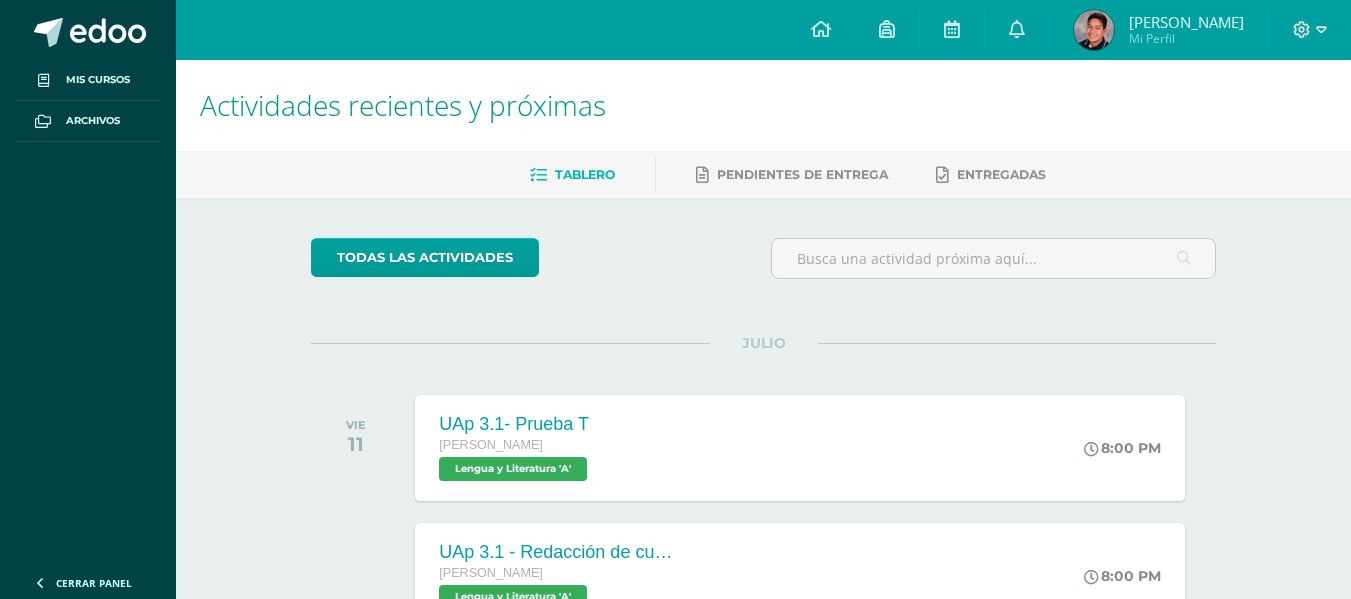 click at bounding box center [1094, 30] 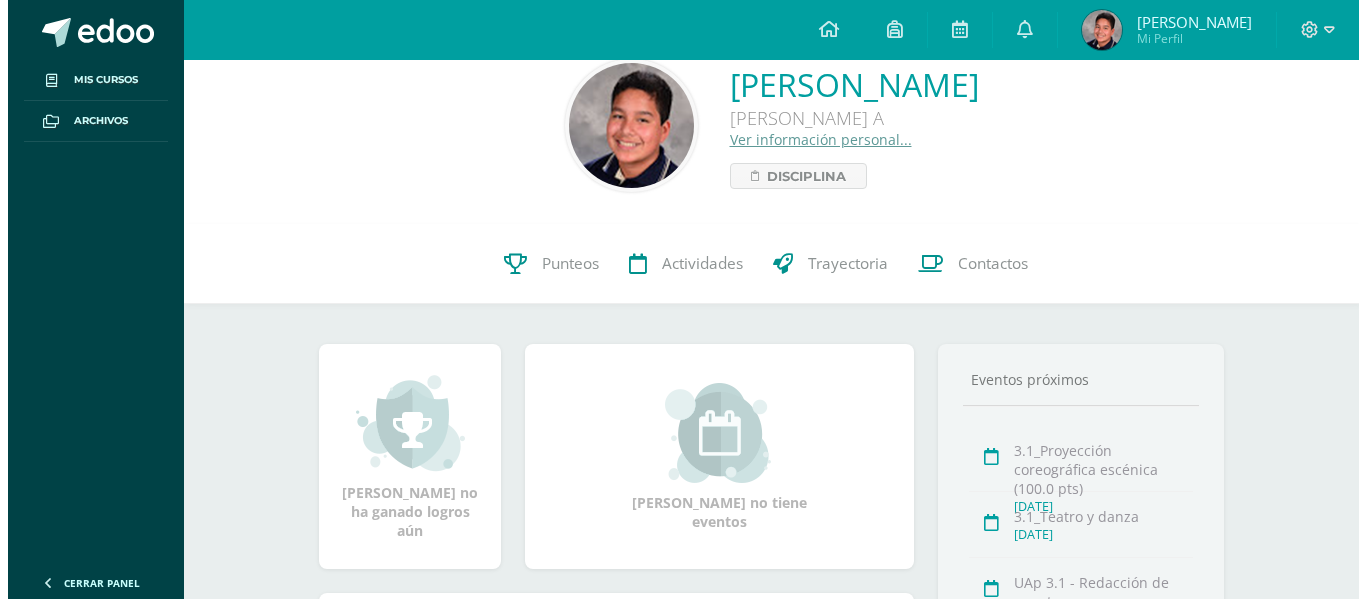 scroll, scrollTop: 0, scrollLeft: 0, axis: both 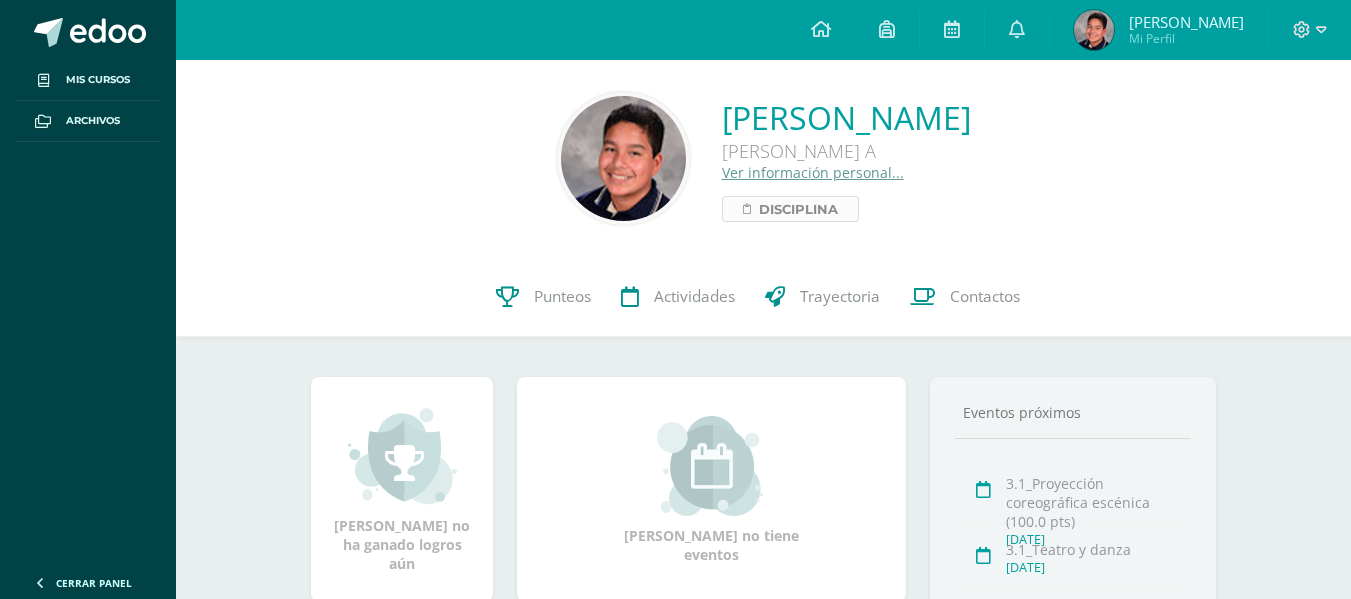 click on "Disciplina" at bounding box center [798, 209] 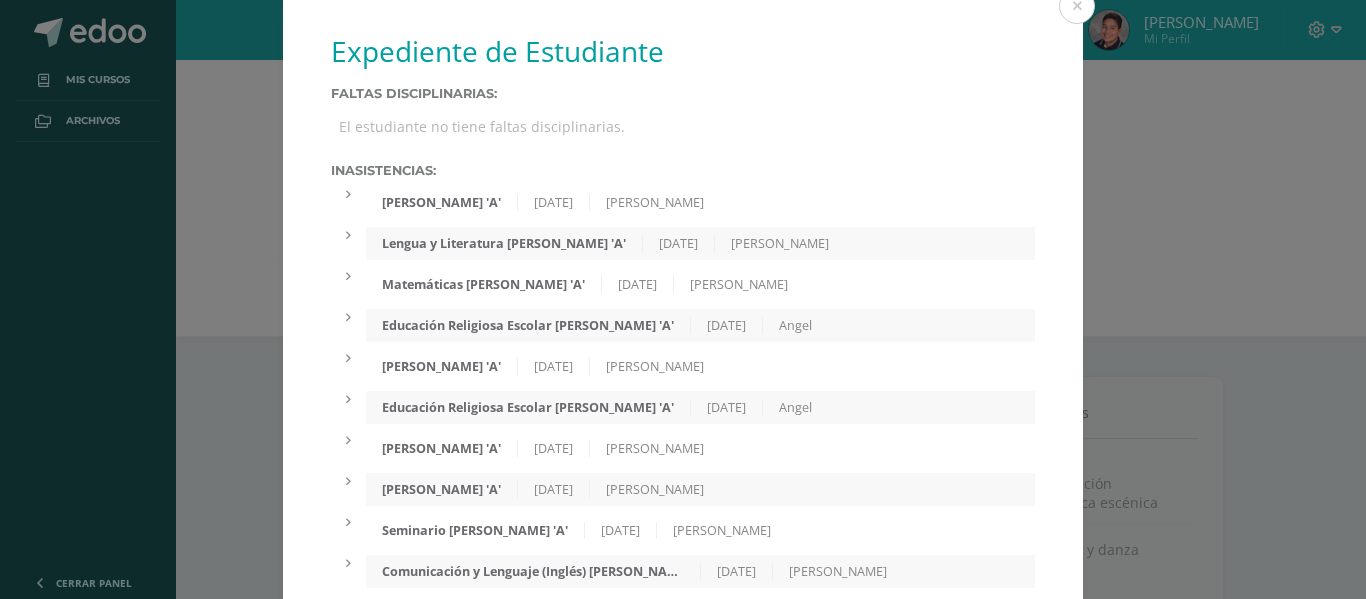 click on "[PERSON_NAME] 'A'
[DATE]
[PERSON_NAME]" at bounding box center [700, 202] 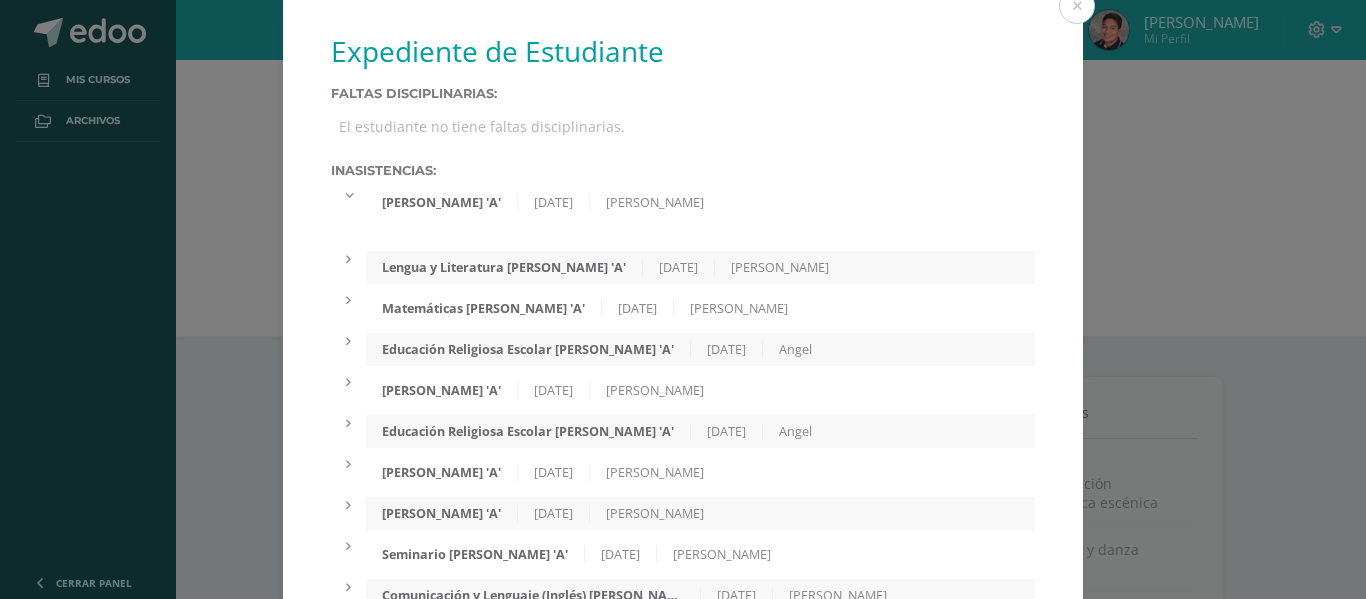 click on "Lengua y  Literatura Quinto Bachillerato 'A'" at bounding box center (504, 267) 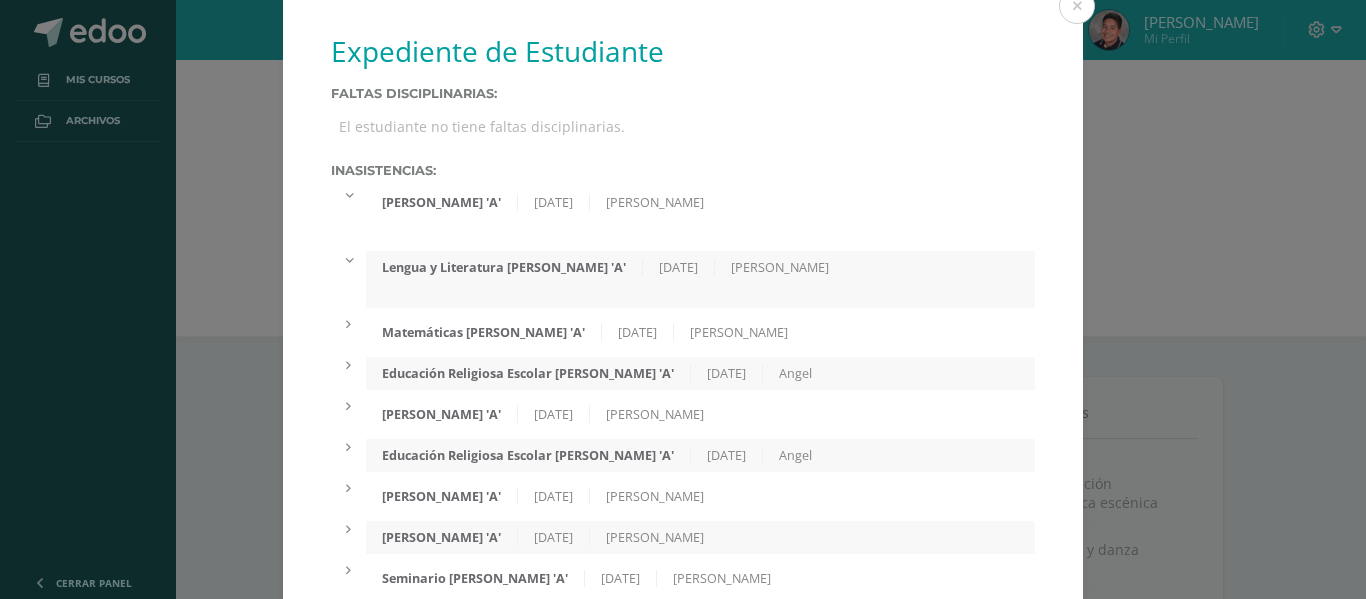 click on "Matemáticas Quinto Bachillerato 'A'" at bounding box center (484, 332) 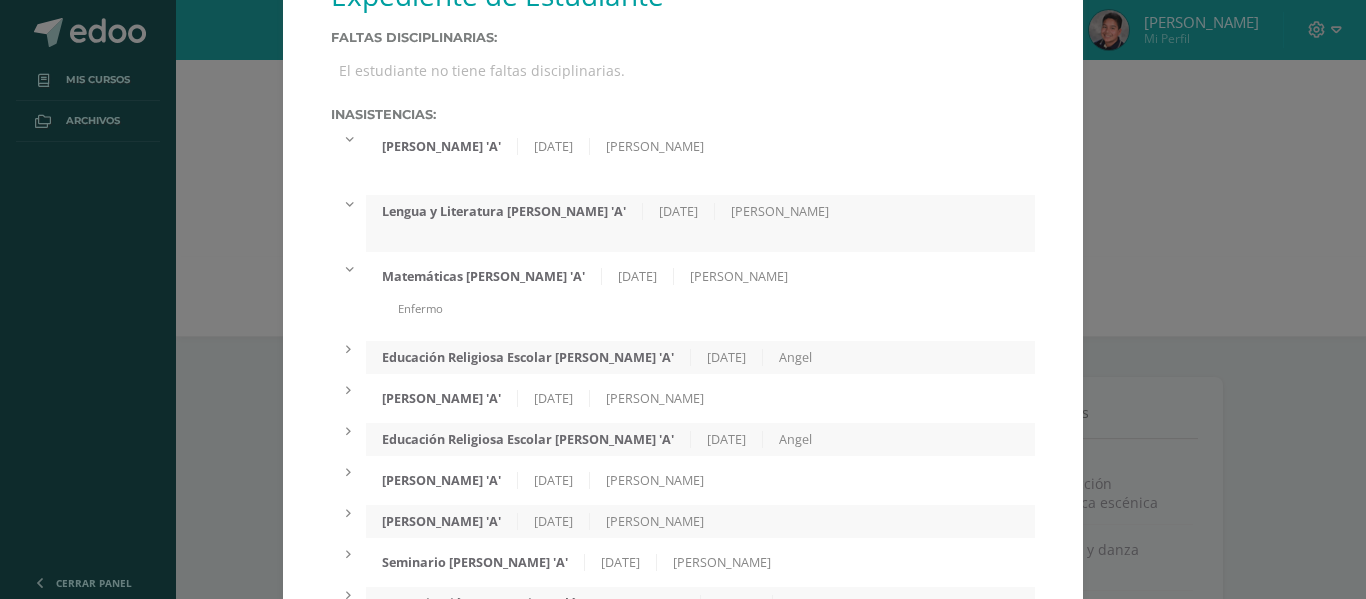 scroll, scrollTop: 100, scrollLeft: 0, axis: vertical 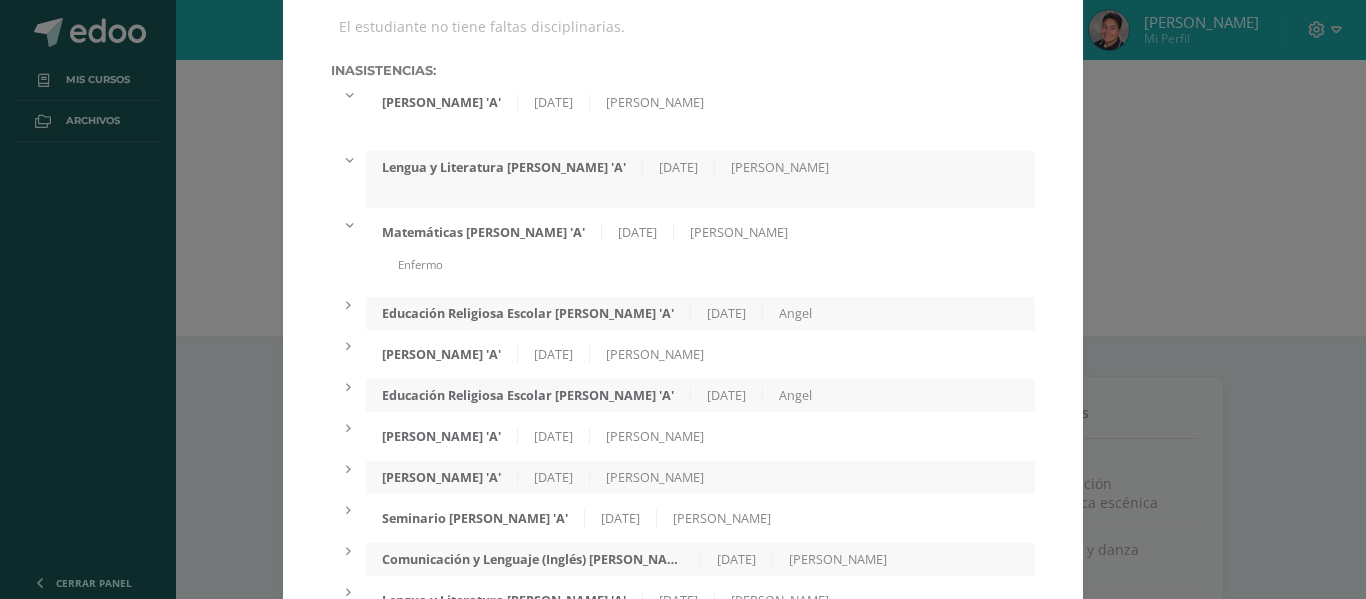 click on "Educación Religiosa Escolar Quinto Bachillerato 'A'" at bounding box center (528, 313) 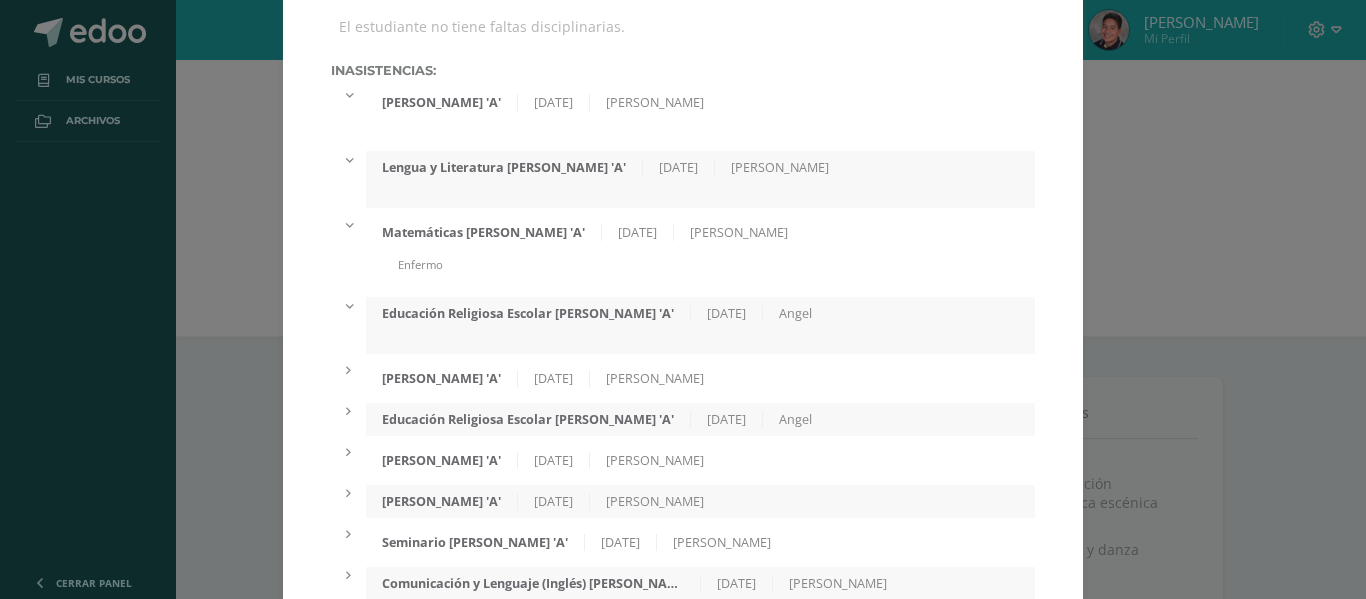 click on "Quinto Bachillerato 'A'" at bounding box center (442, 378) 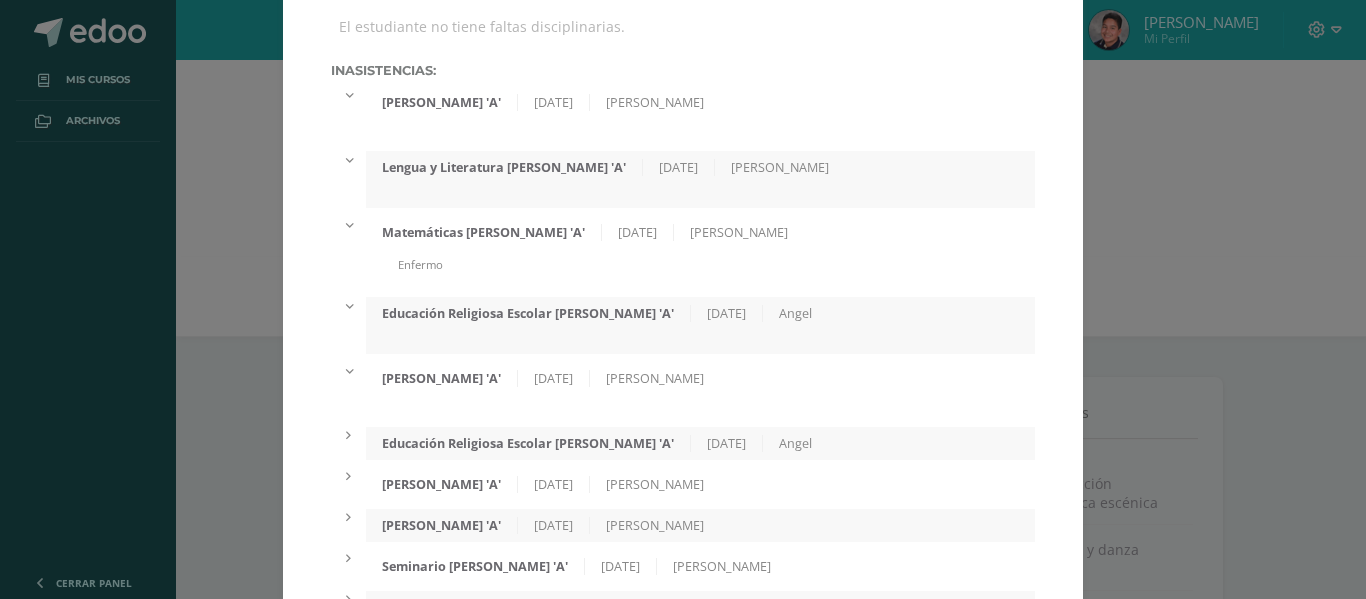 scroll, scrollTop: 200, scrollLeft: 0, axis: vertical 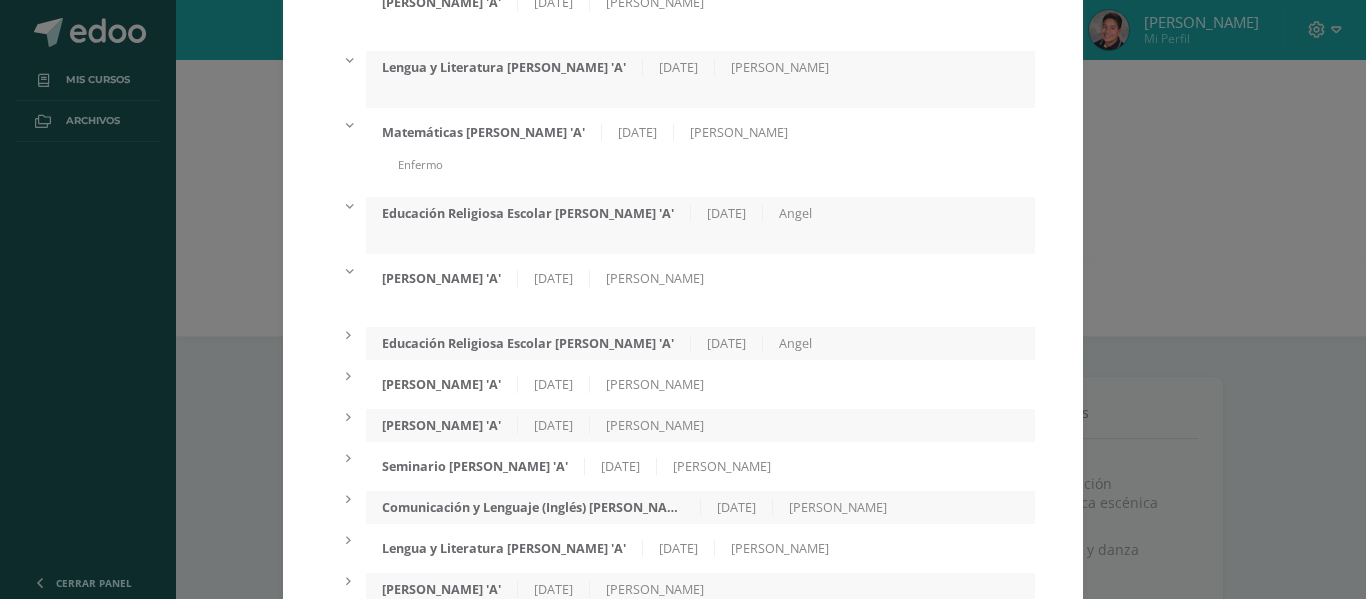 click on "Educación Religiosa Escolar Quinto Bachillerato 'A'" at bounding box center [528, 343] 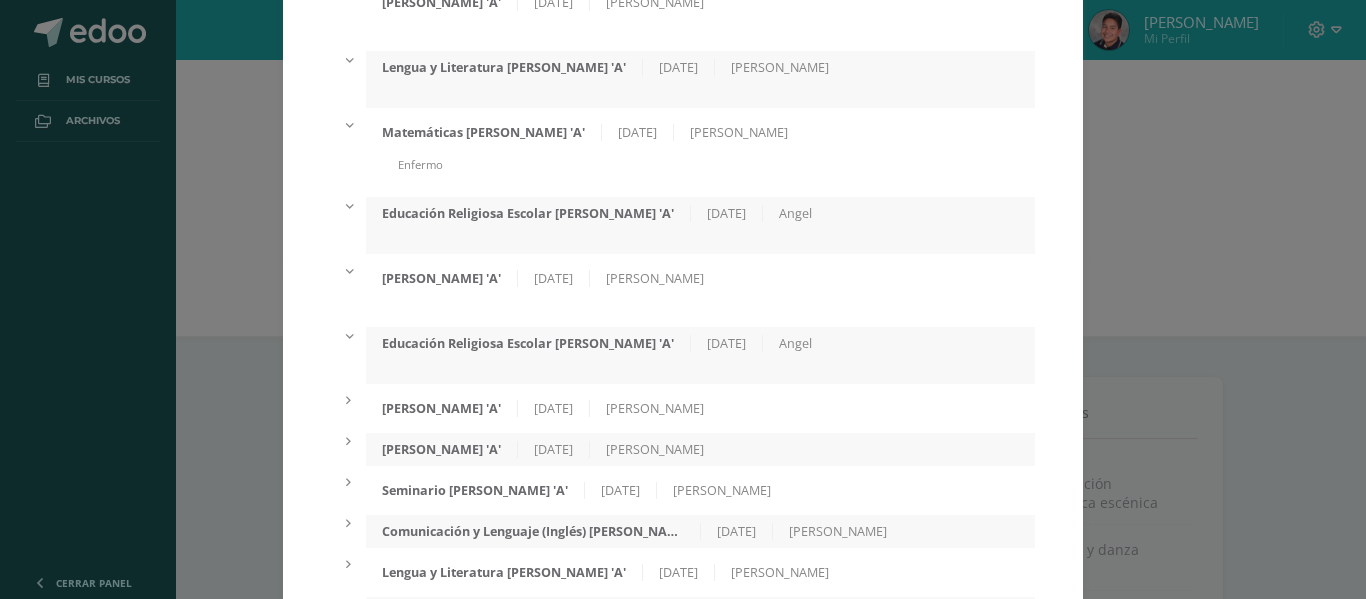 click on "Quinto Bachillerato 'A'" at bounding box center [442, 408] 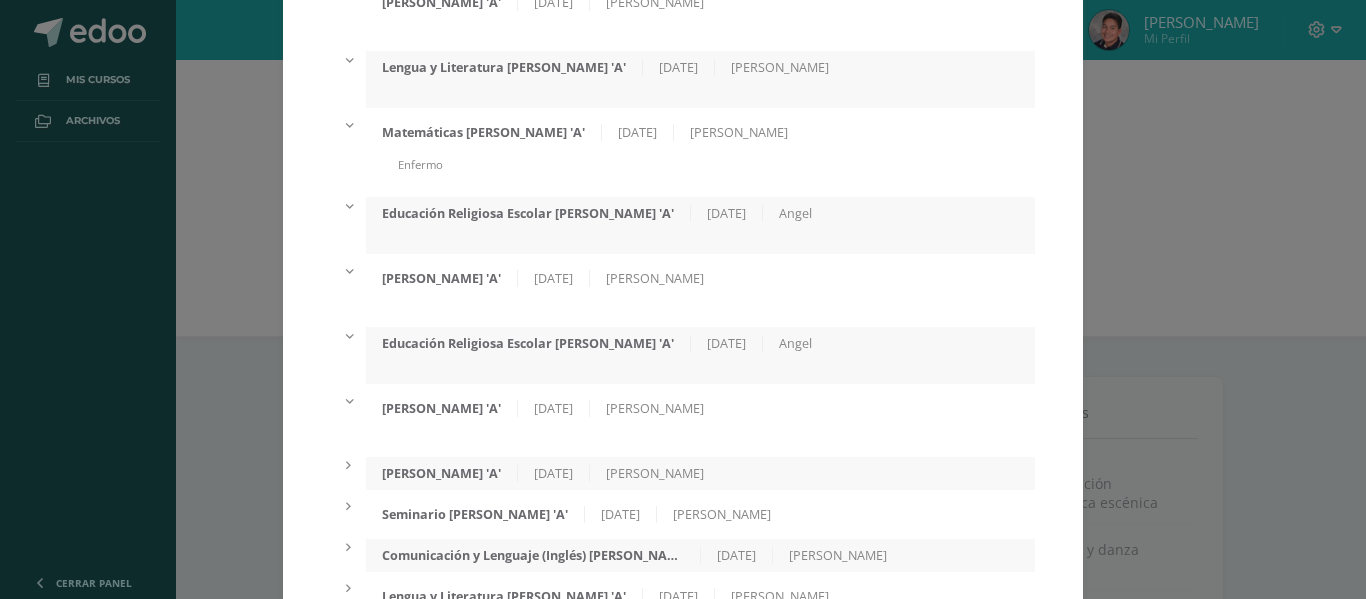 click on "Quinto Bachillerato 'A'" at bounding box center (442, 473) 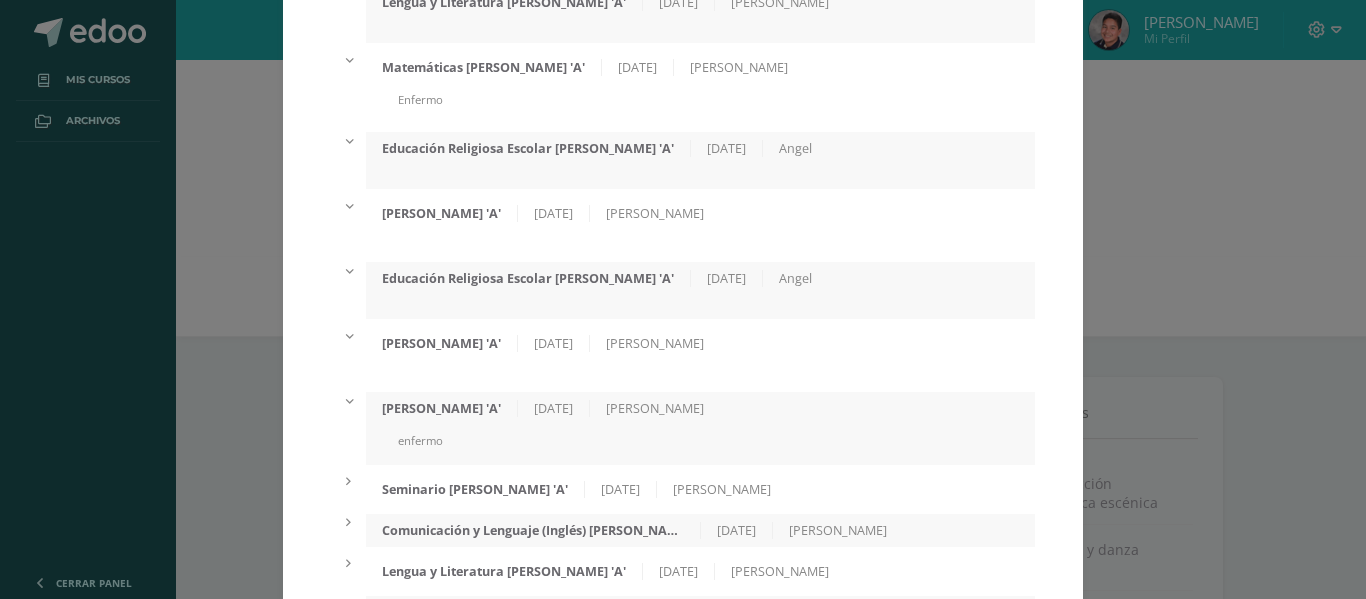 scroll, scrollTop: 300, scrollLeft: 0, axis: vertical 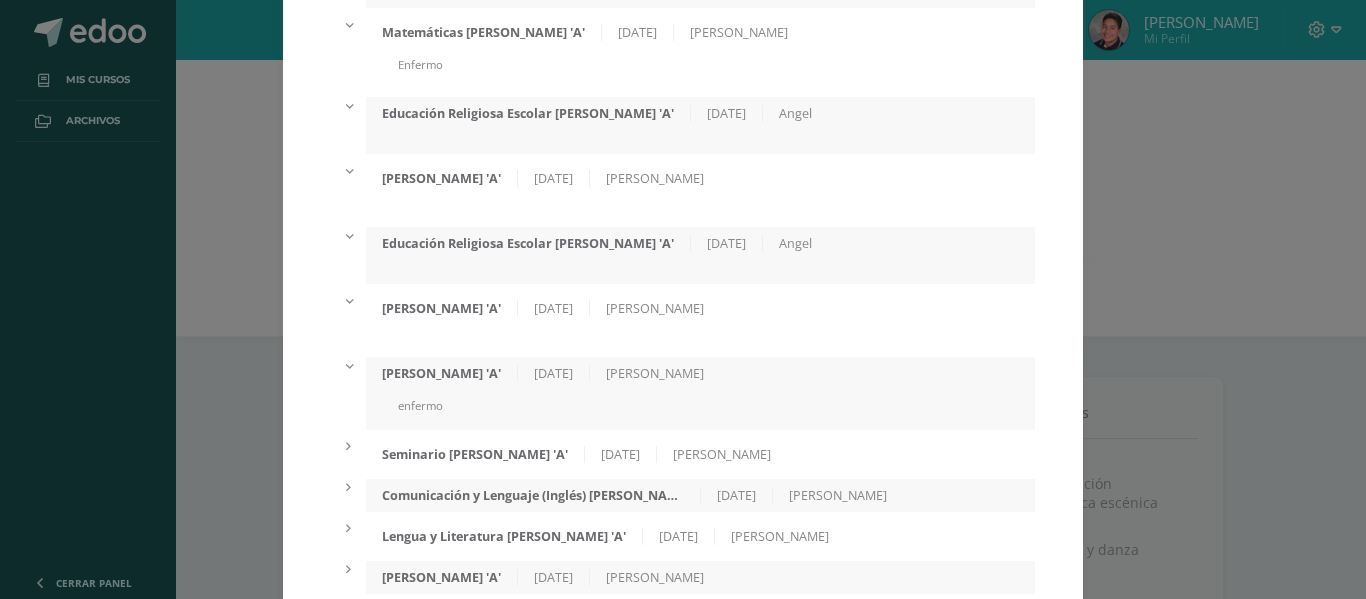 click on "Seminario Quinto Bachillerato 'A'" at bounding box center (475, 454) 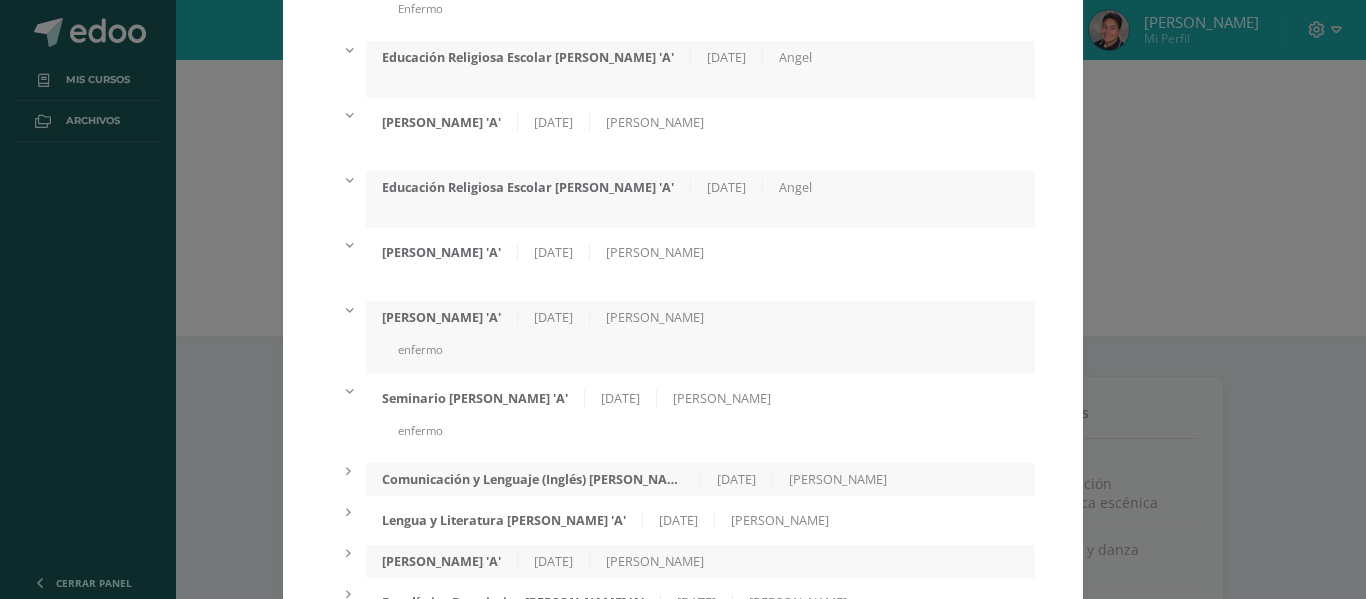 scroll, scrollTop: 400, scrollLeft: 0, axis: vertical 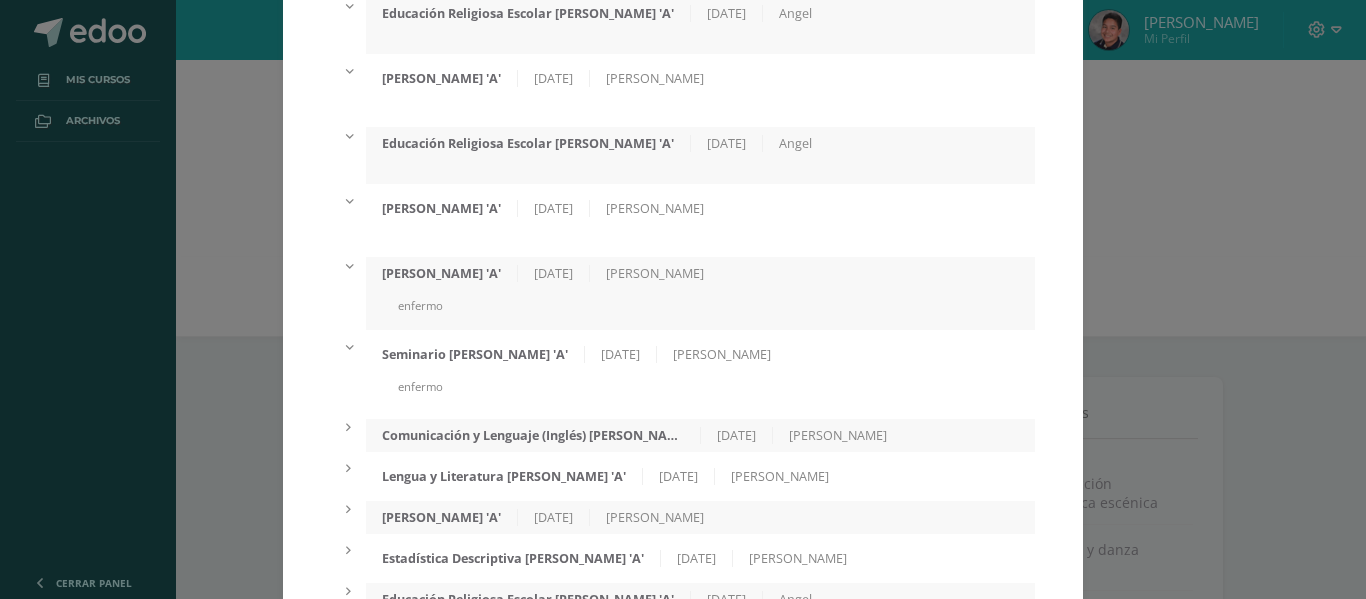 click on "Comunicación y Lenguaje (Inglés) Quinto Bachillerato 'A'" at bounding box center [533, 435] 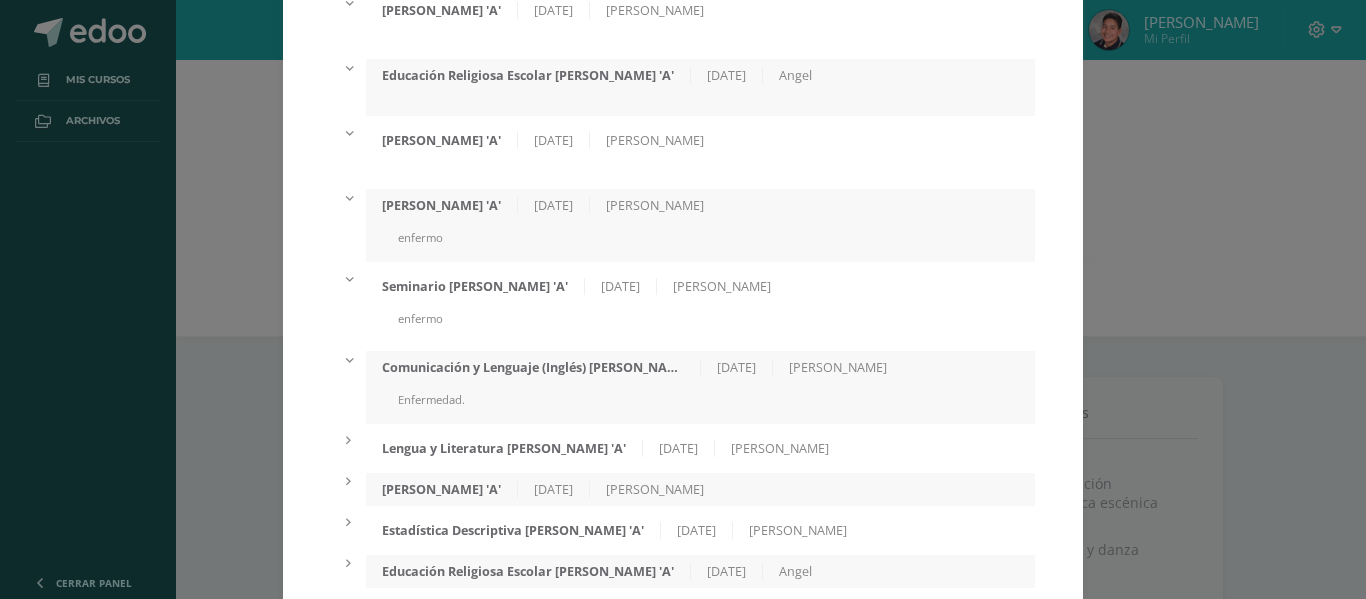 scroll, scrollTop: 500, scrollLeft: 0, axis: vertical 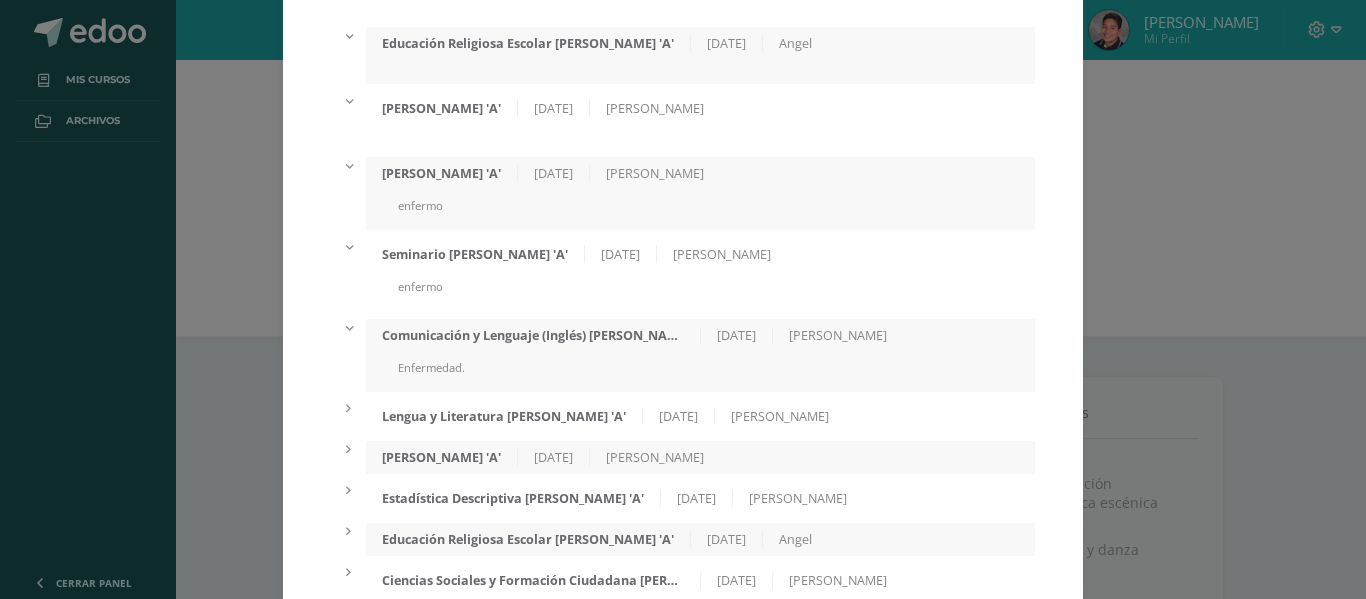 click on "Lengua y  Literatura Quinto Bachillerato 'A'" at bounding box center (504, 416) 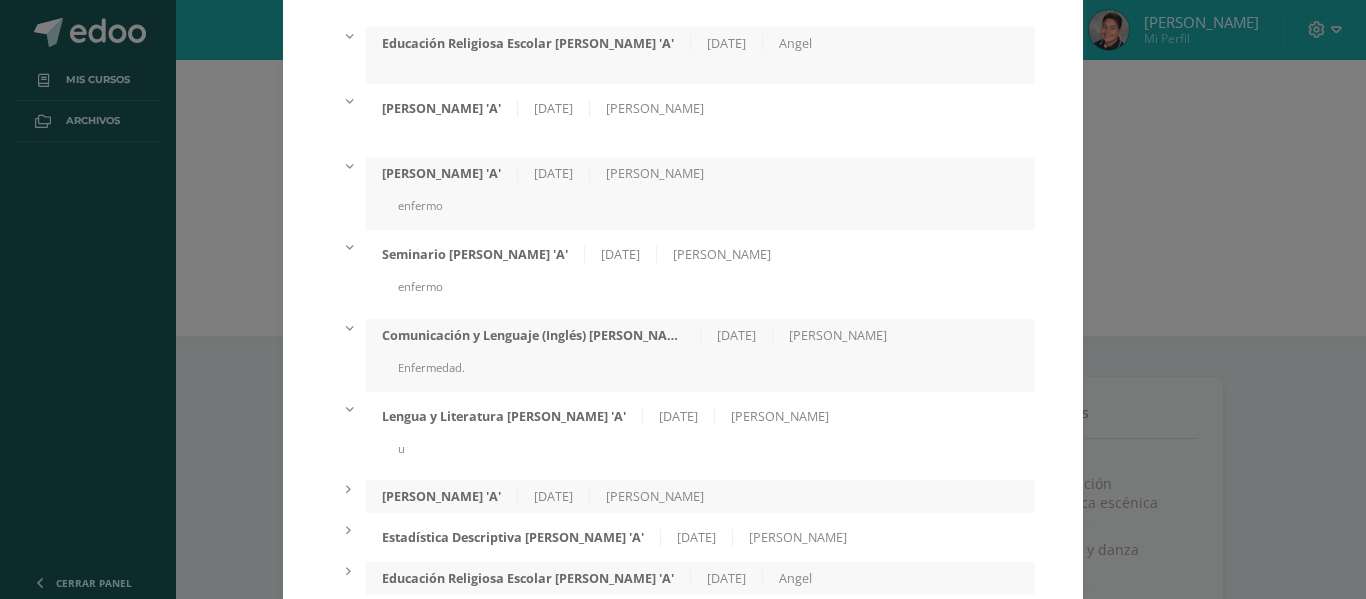 click on "Quinto Bachillerato 'A'" at bounding box center [442, 496] 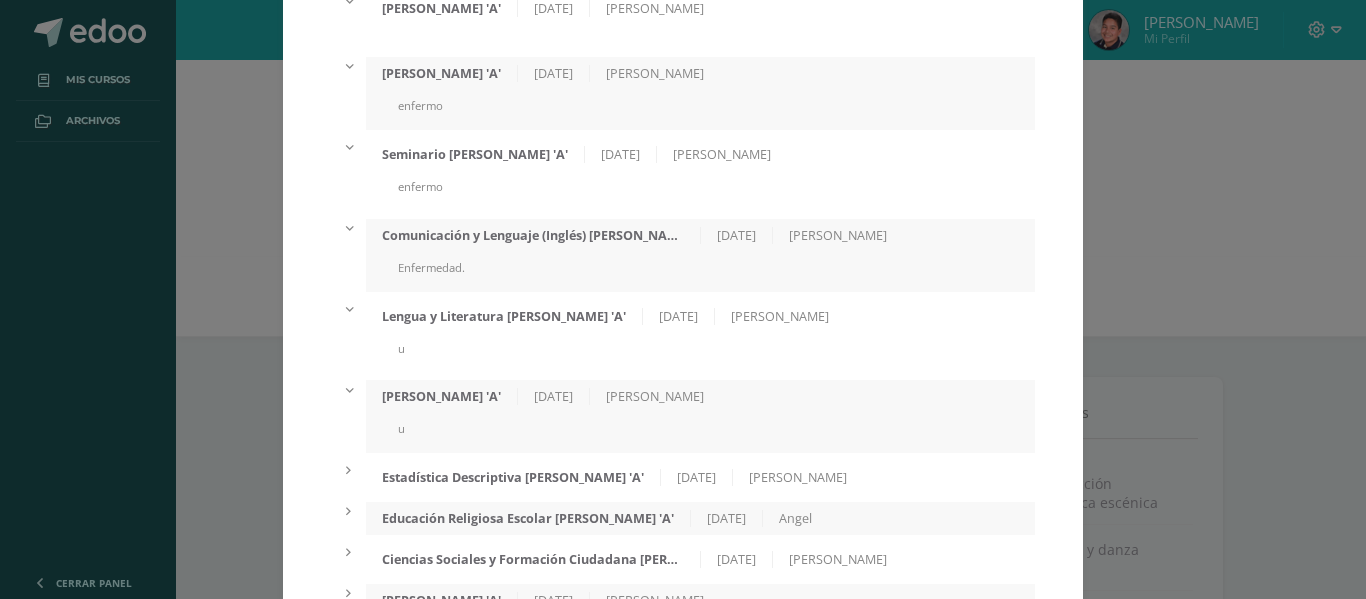 scroll, scrollTop: 700, scrollLeft: 0, axis: vertical 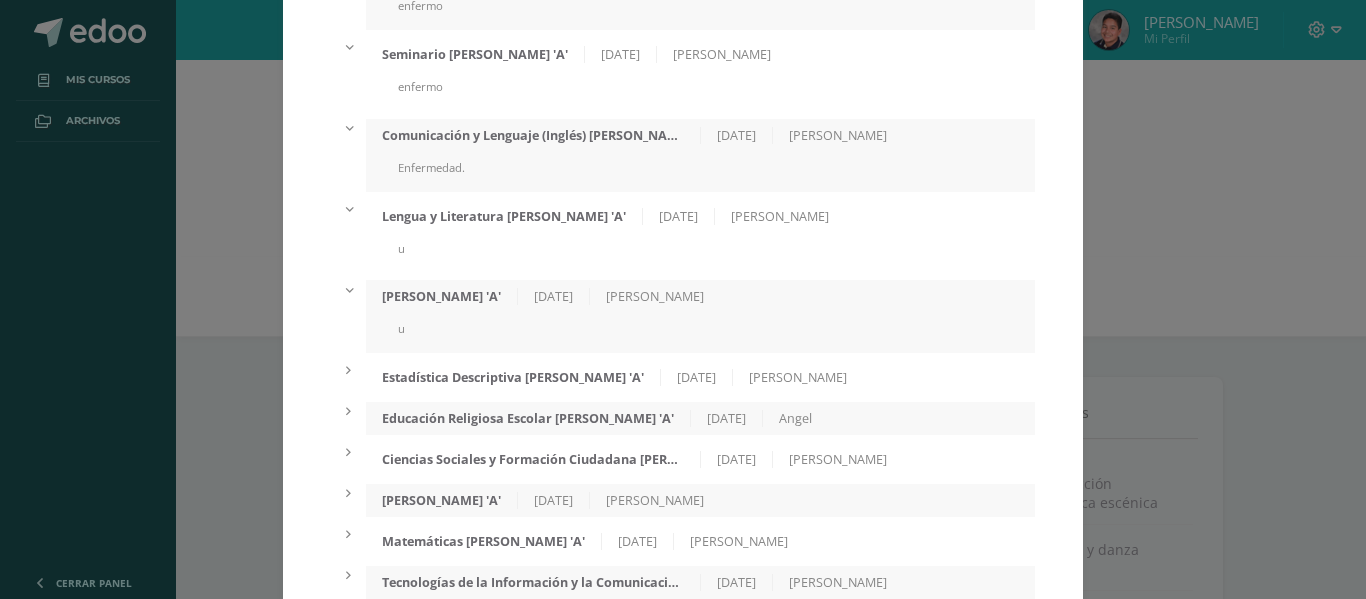 click on "Estadística Descriptiva Quinto Bachillerato 'A'" at bounding box center [513, 377] 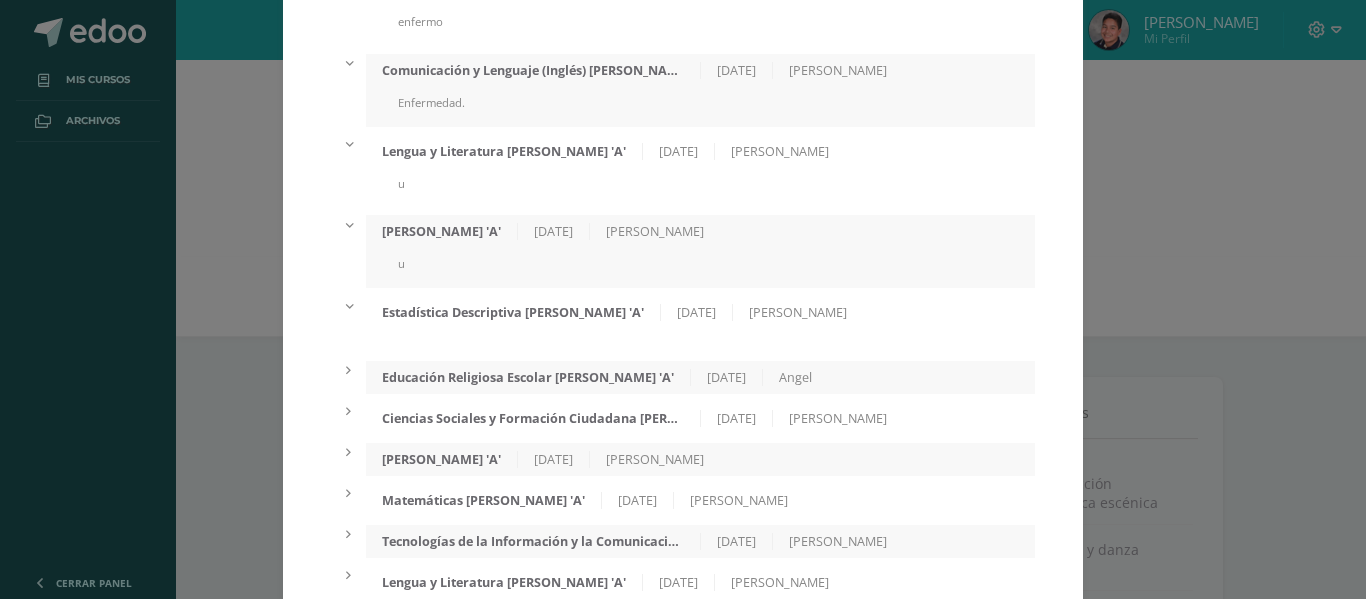 scroll, scrollTop: 800, scrollLeft: 0, axis: vertical 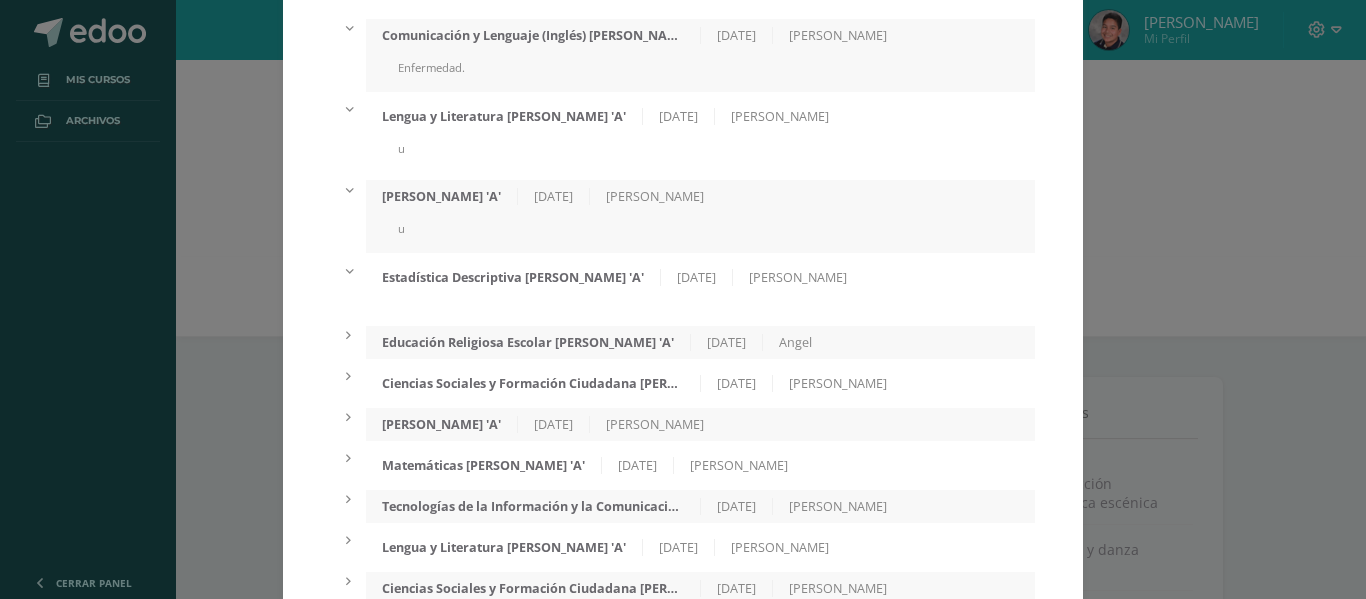 click on "Educación Religiosa Escolar Quinto Bachillerato 'A'
08/05/2025
Angel" at bounding box center [700, 342] 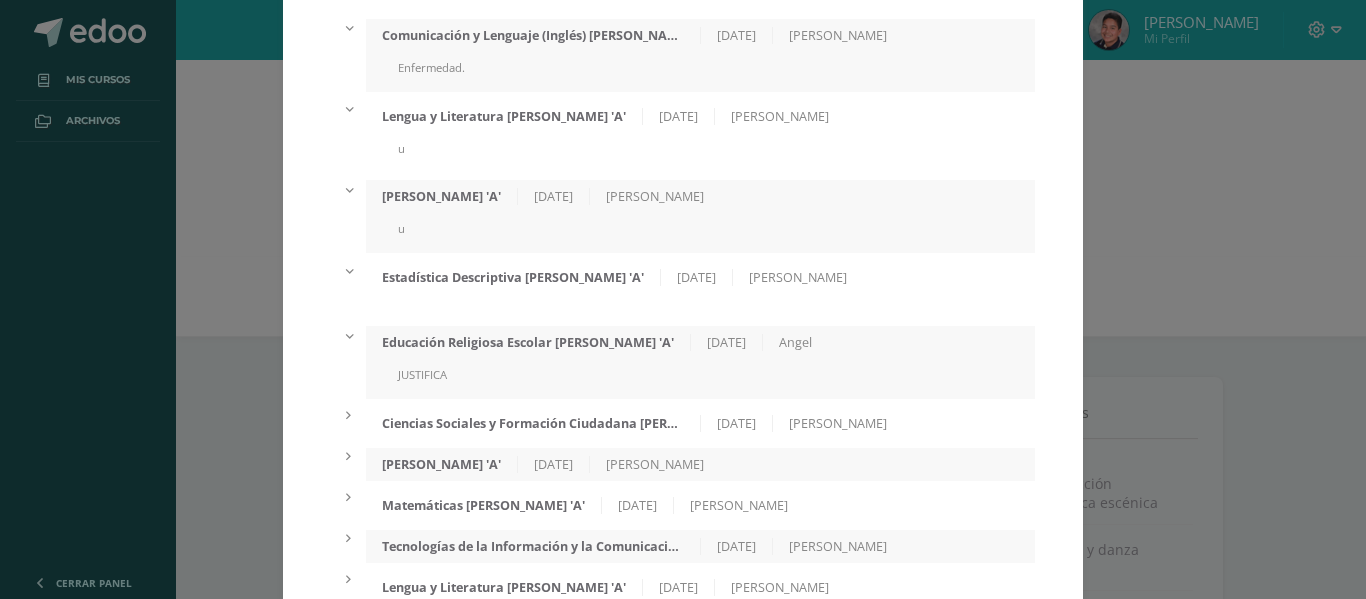 click on "Ciencias Sociales y Formación Ciudadana Quinto Bachillerato 'A'
08/05/2025
Sindy García" at bounding box center [700, 423] 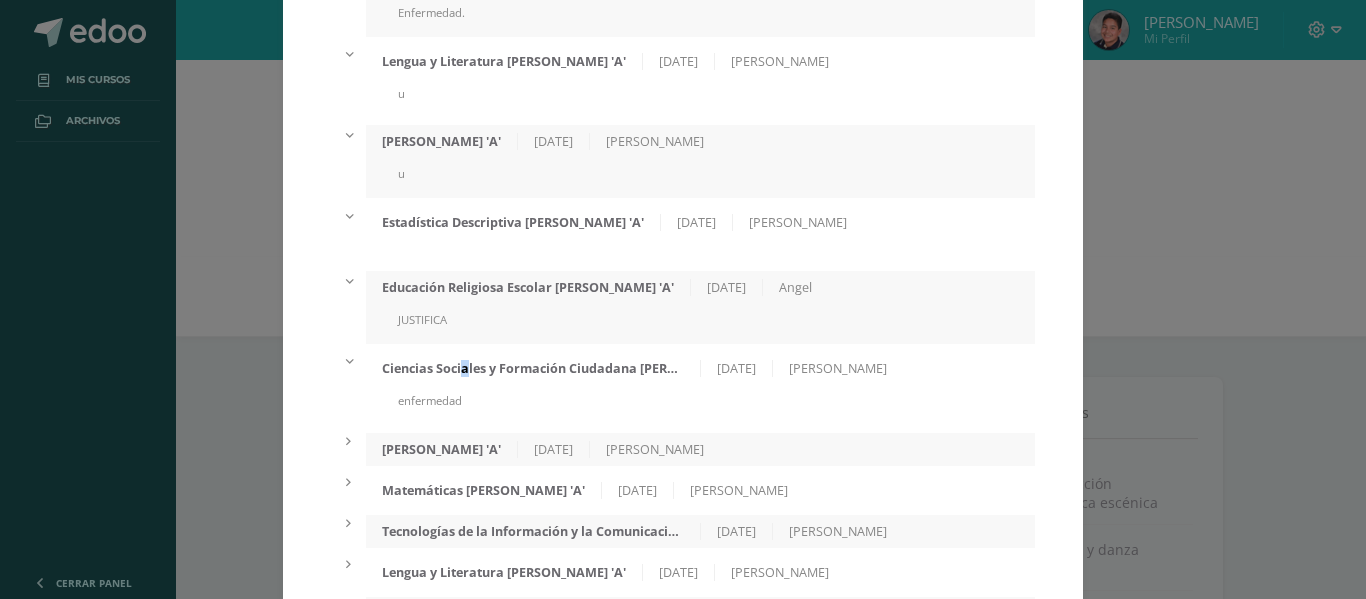 scroll, scrollTop: 900, scrollLeft: 0, axis: vertical 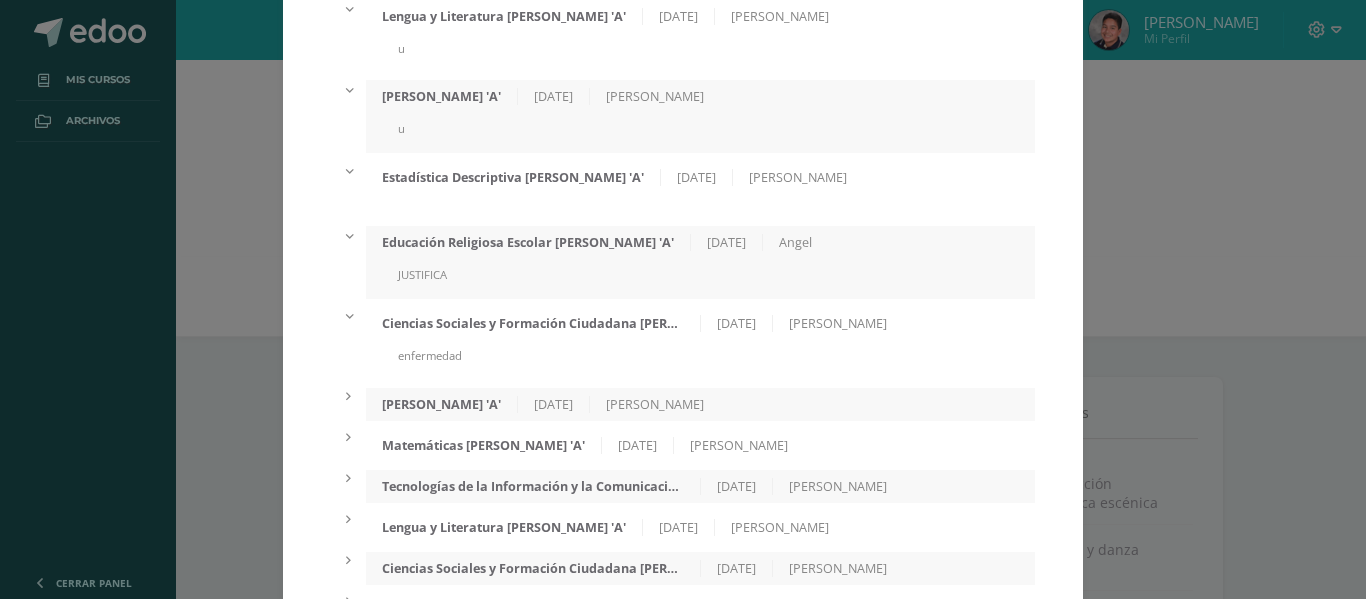 click on "Quinto Bachillerato 'A'" at bounding box center (442, 404) 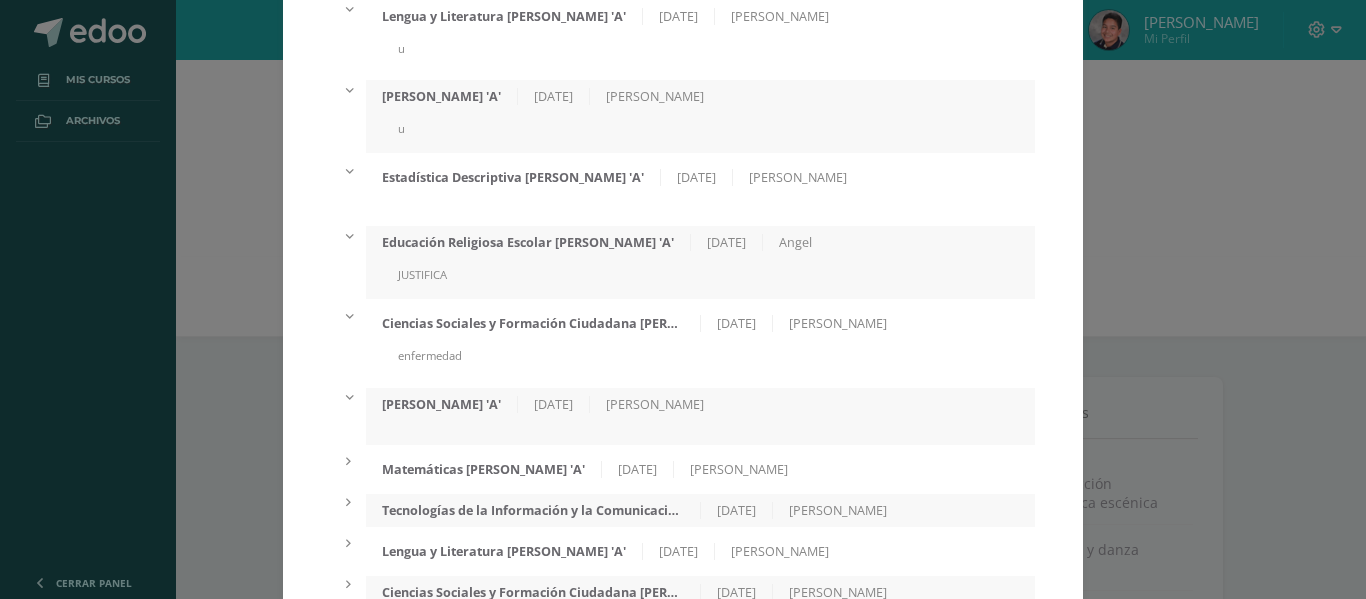click on "Matemáticas Quinto Bachillerato 'A'" at bounding box center (484, 469) 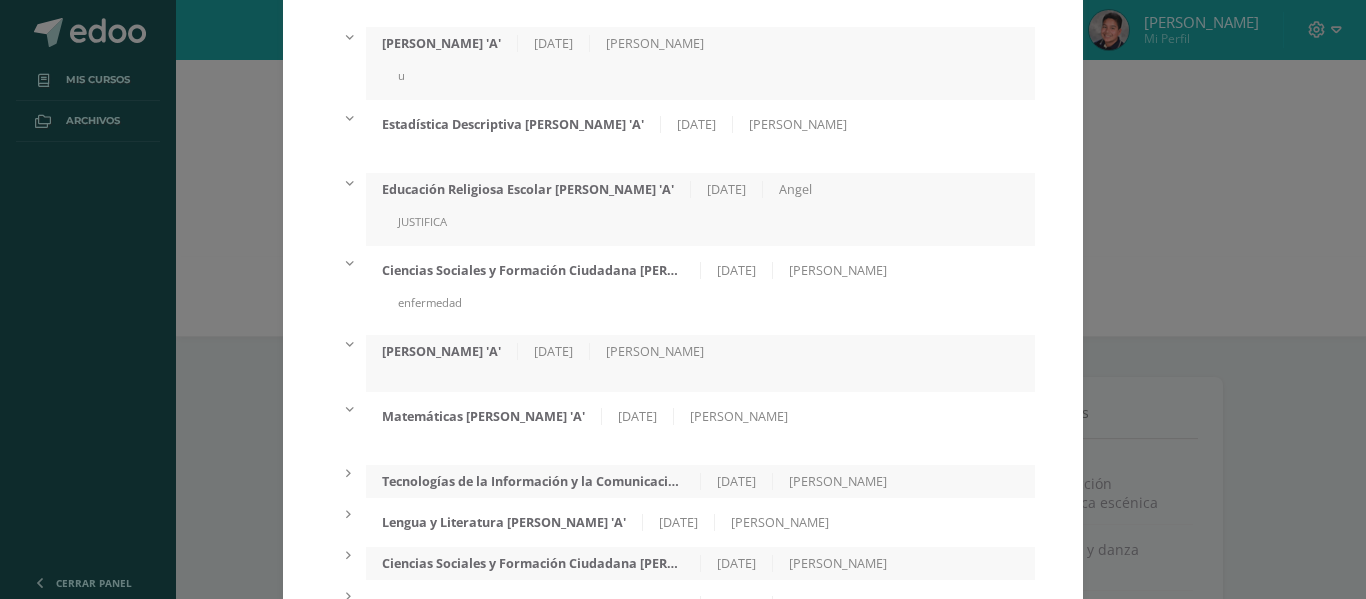 scroll, scrollTop: 1000, scrollLeft: 0, axis: vertical 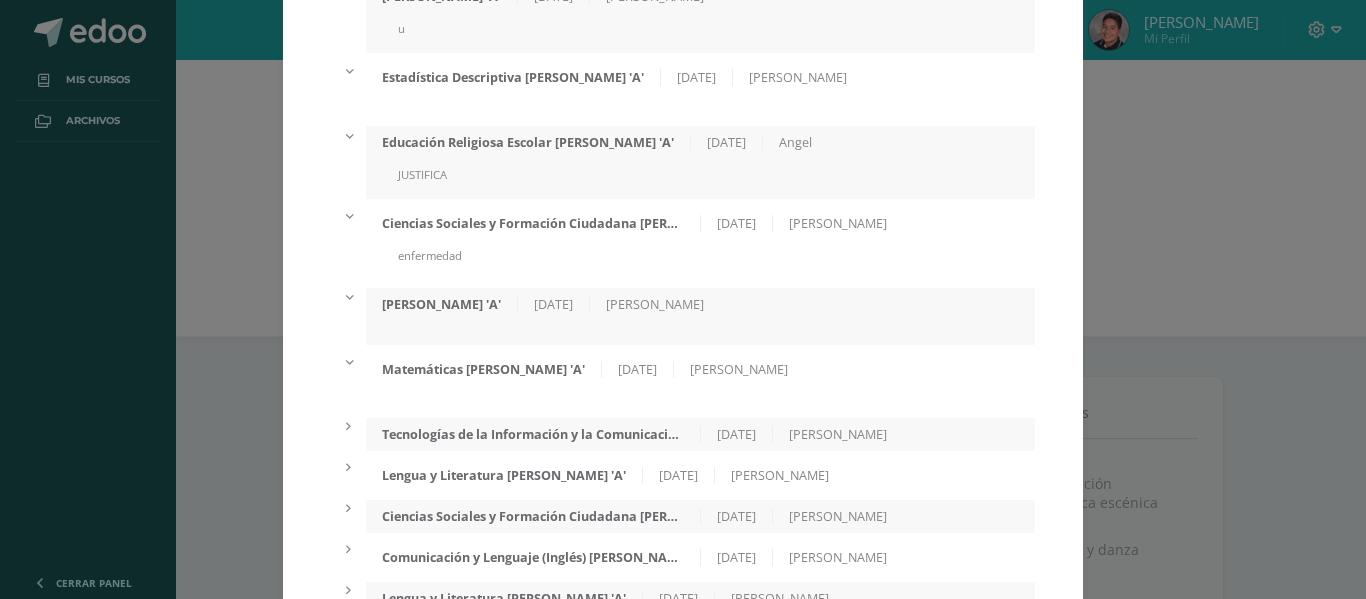 click on "Tecnologías de la Información y la Comunicación Quinto Bachillerato 'A'
07/05/2025
Duglas Alonzo" at bounding box center (700, 434) 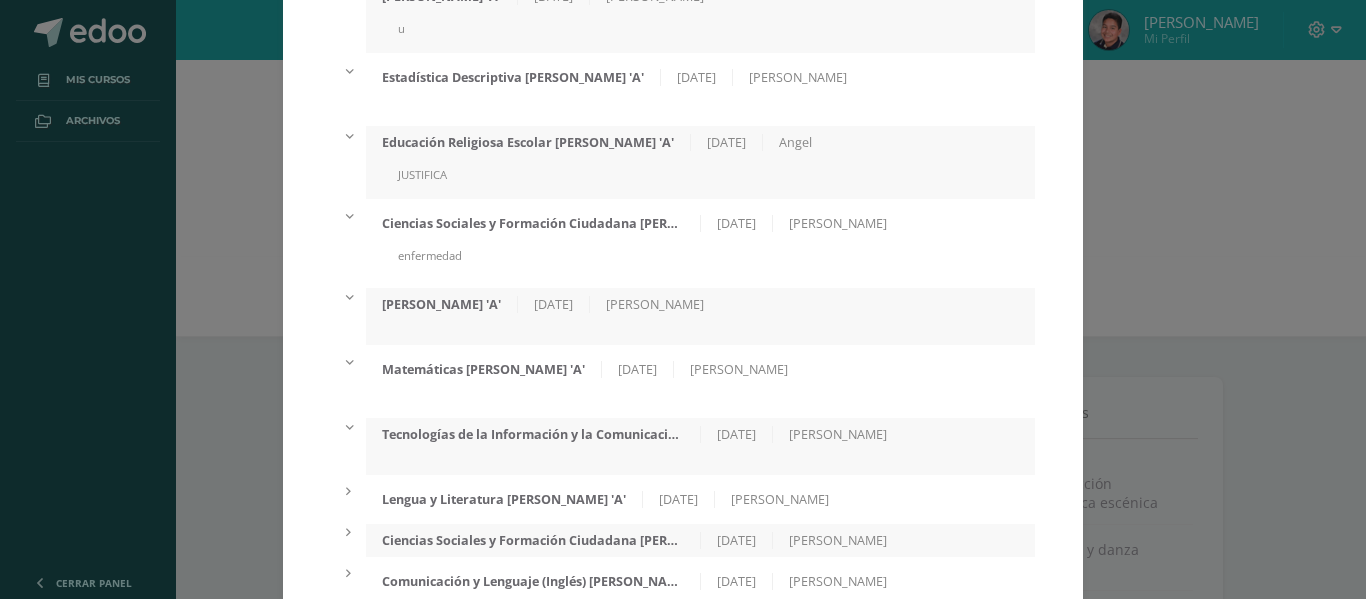 click on "Lengua y  Literatura Quinto Bachillerato 'A'" at bounding box center (504, 499) 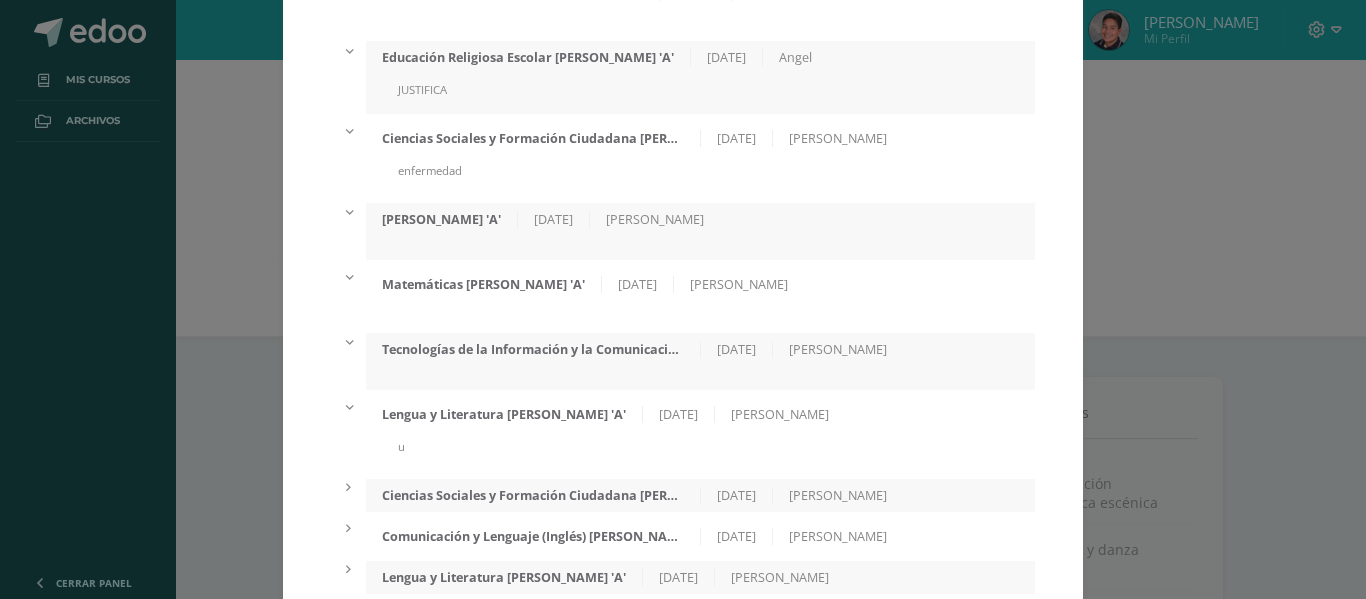scroll, scrollTop: 1200, scrollLeft: 0, axis: vertical 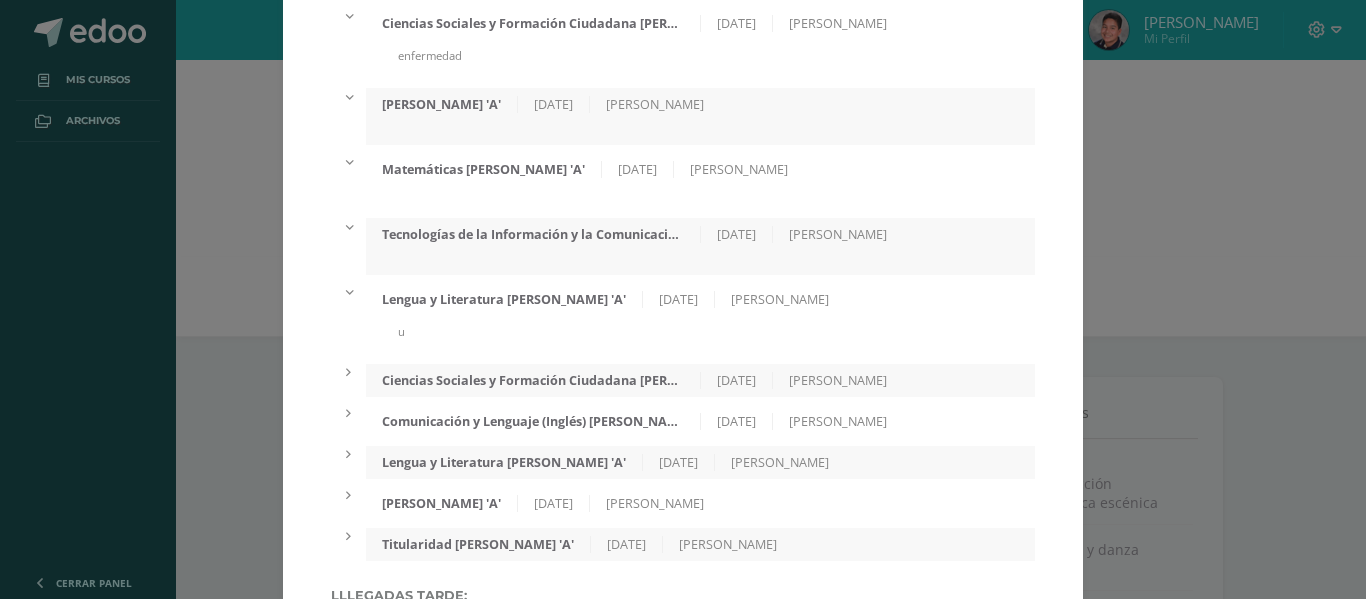 click on "Ciencias Sociales y Formación Ciudadana Quinto Bachillerato 'A'" at bounding box center (533, 380) 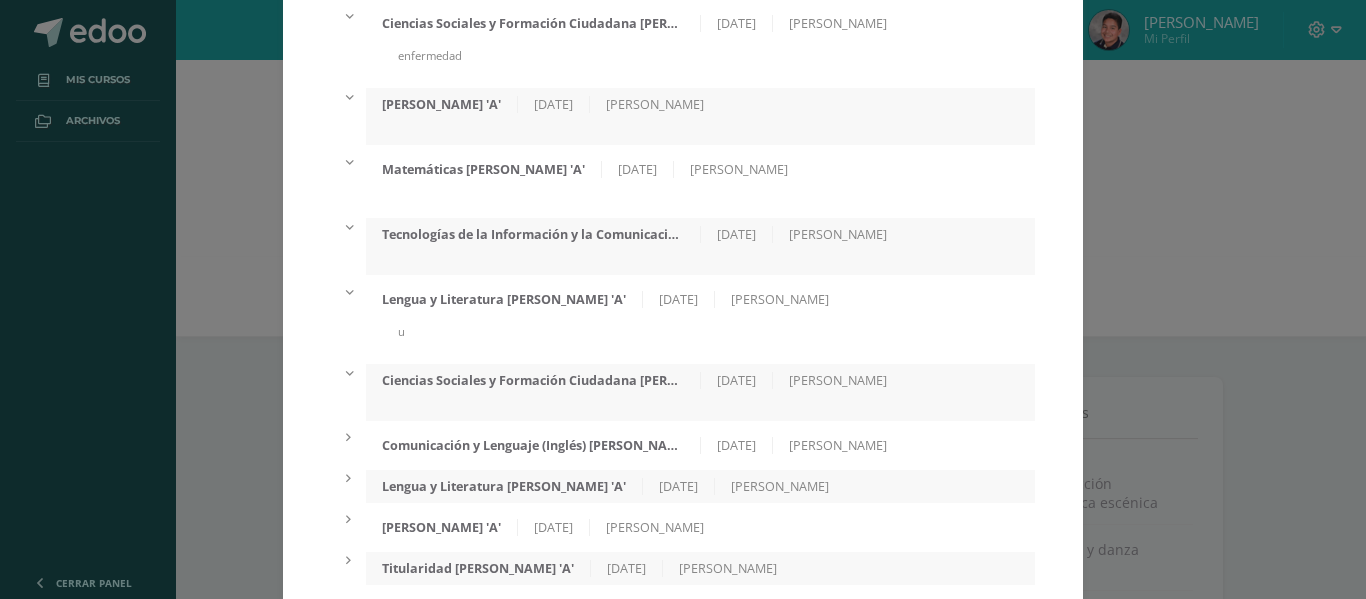 click on "Comunicación y Lenguaje (Inglés) Quinto Bachillerato 'A'" at bounding box center [533, 445] 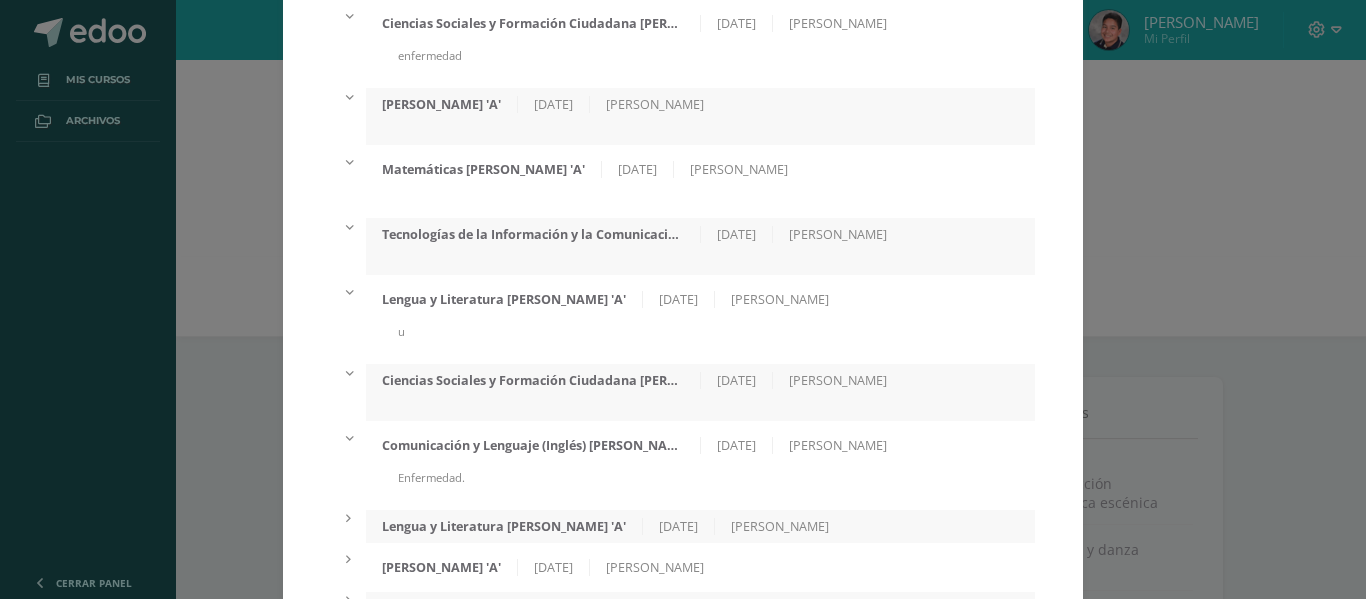 click on "Lengua y  Literatura Quinto Bachillerato 'A'" at bounding box center (504, 526) 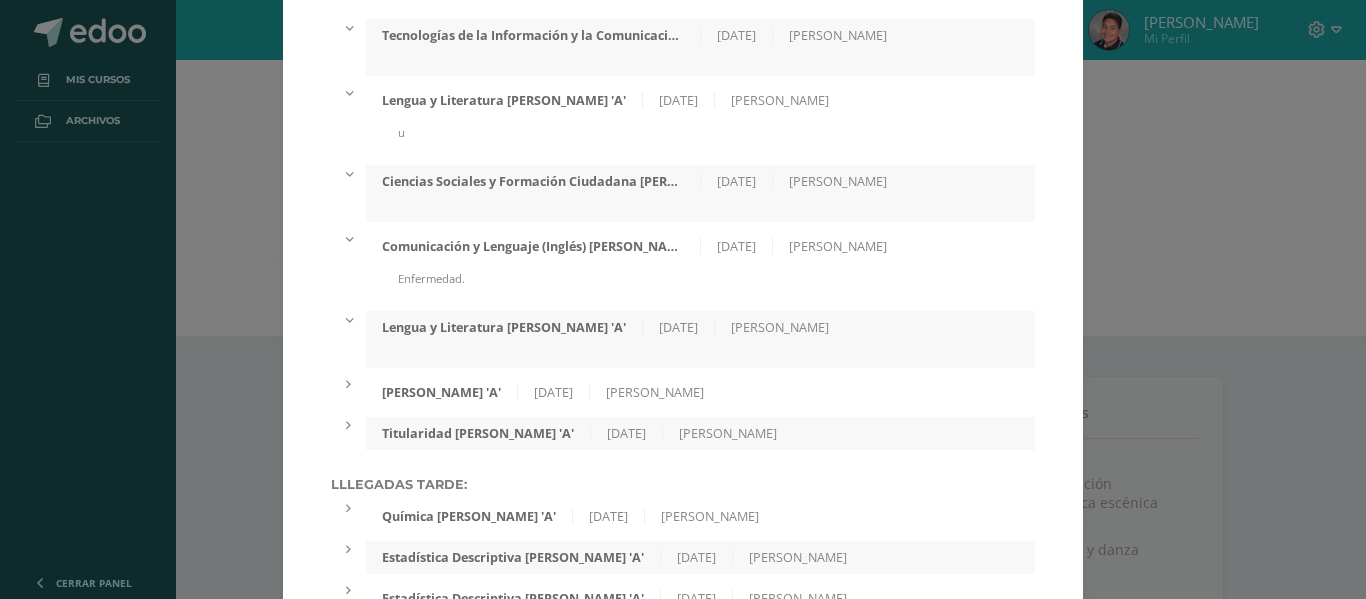 scroll, scrollTop: 1400, scrollLeft: 0, axis: vertical 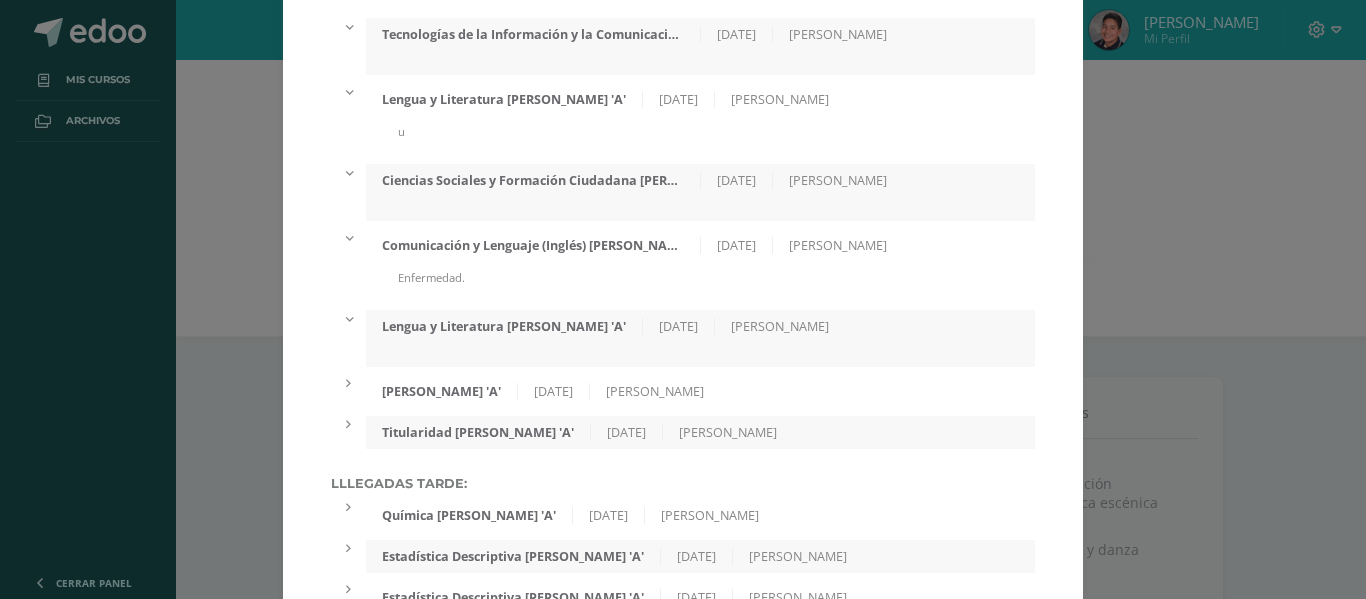 click on "Quinto Bachillerato 'A'" at bounding box center (442, 391) 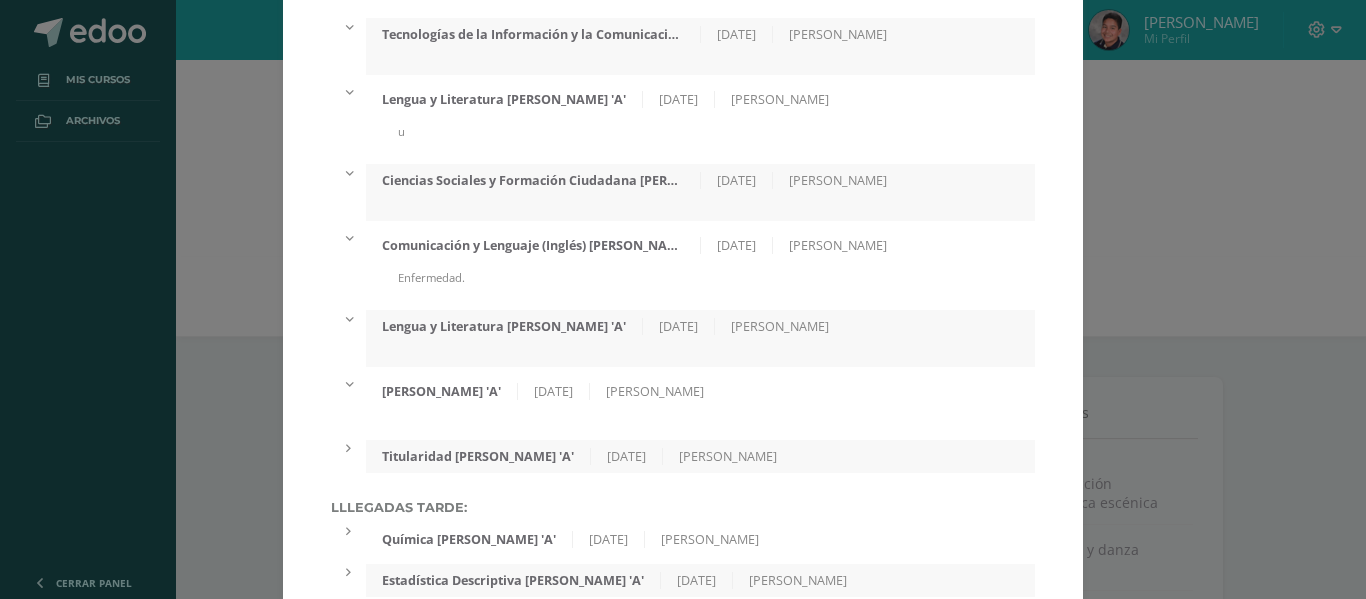 click on "Titularidad Quinto Bachillerato 'A'" at bounding box center [478, 456] 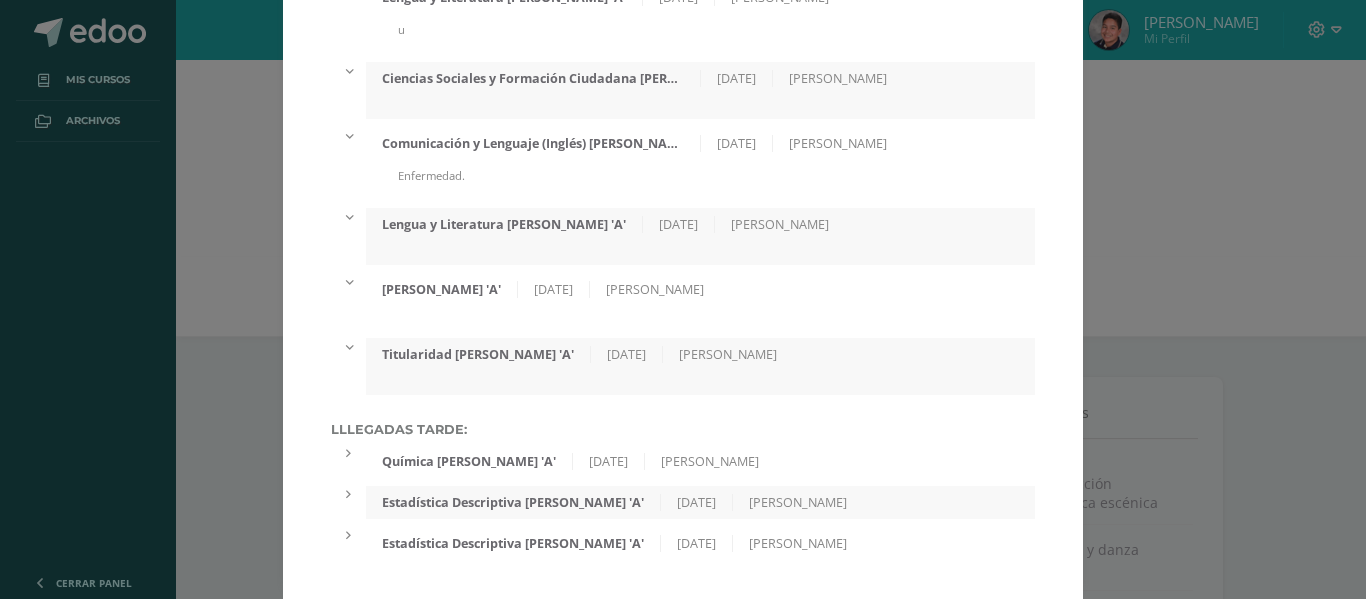scroll, scrollTop: 1503, scrollLeft: 0, axis: vertical 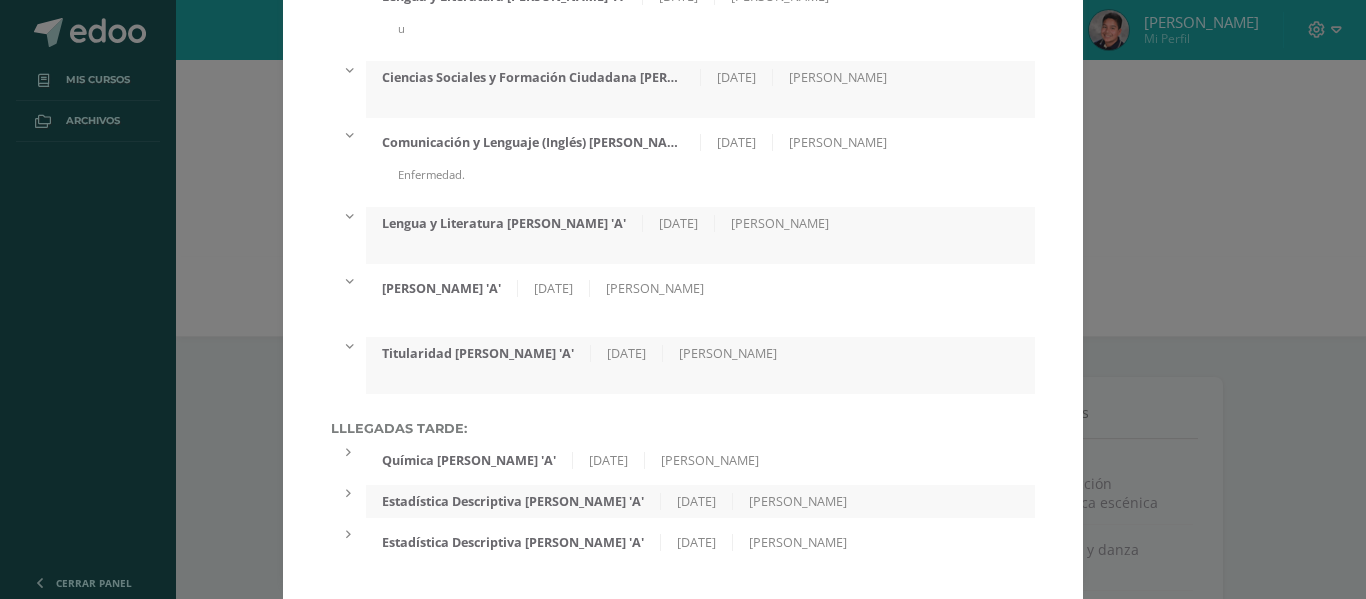 click on "Química Quinto Bachillerato 'A'" at bounding box center [469, 460] 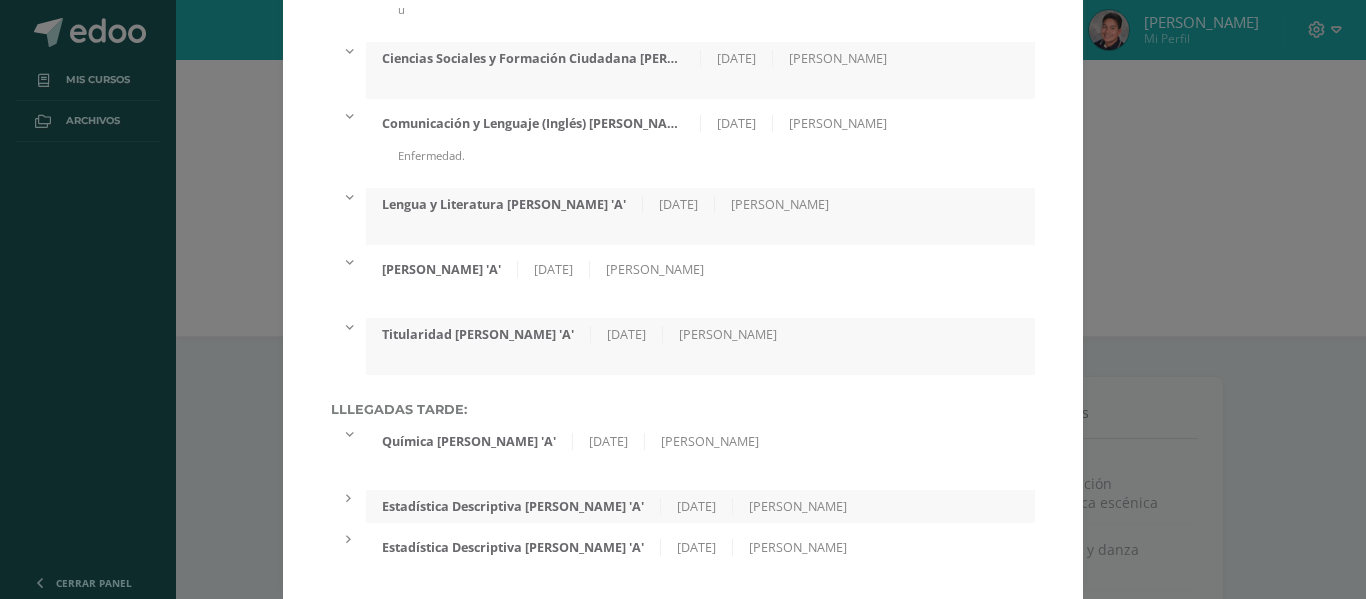 scroll, scrollTop: 1527, scrollLeft: 0, axis: vertical 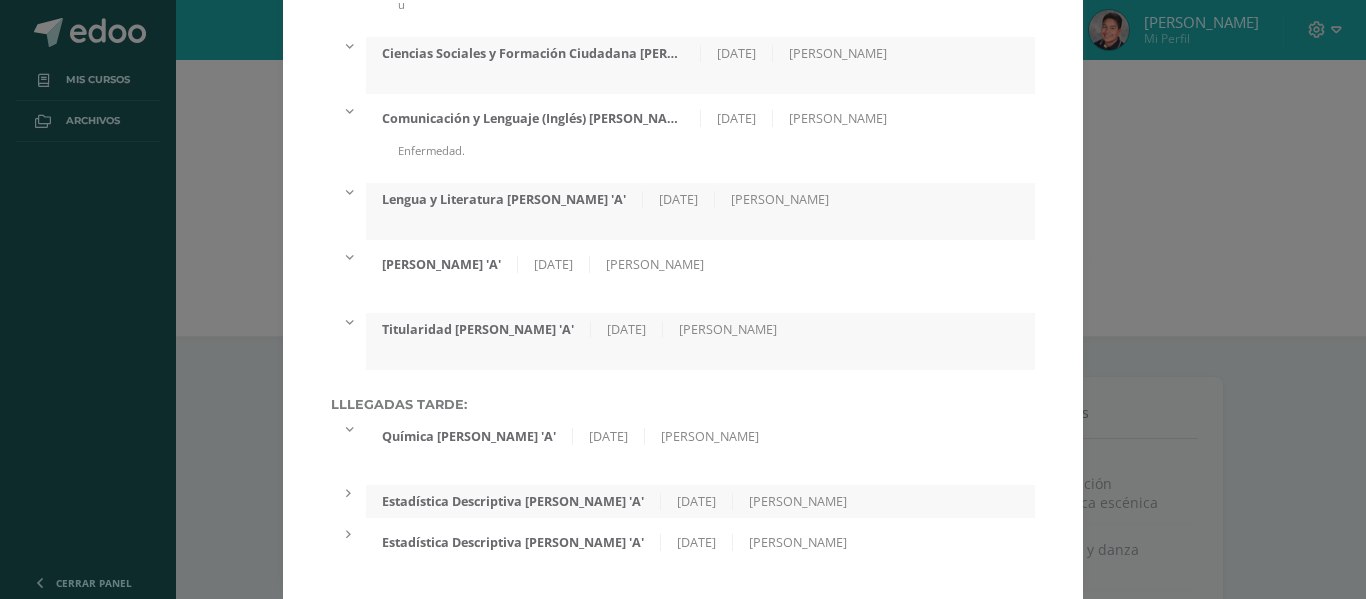 click on "Estadística Descriptiva Quinto Bachillerato 'A'" at bounding box center (513, 501) 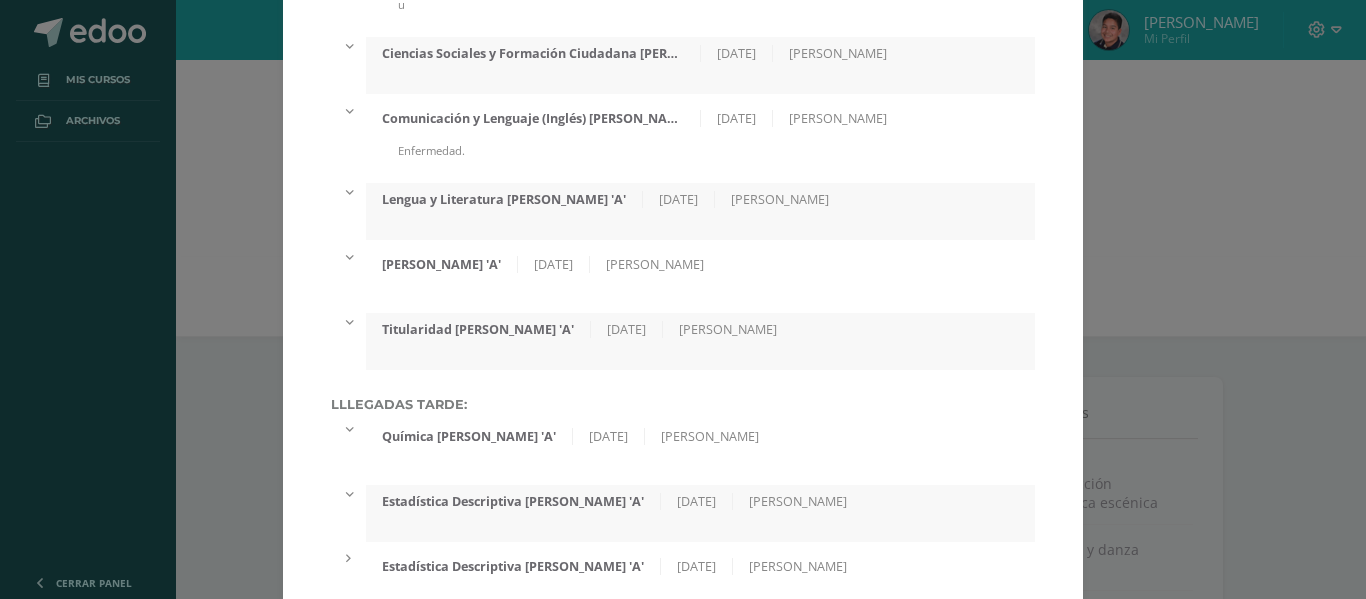 click on "Estadística Descriptiva Quinto Bachillerato 'A'" at bounding box center (513, 566) 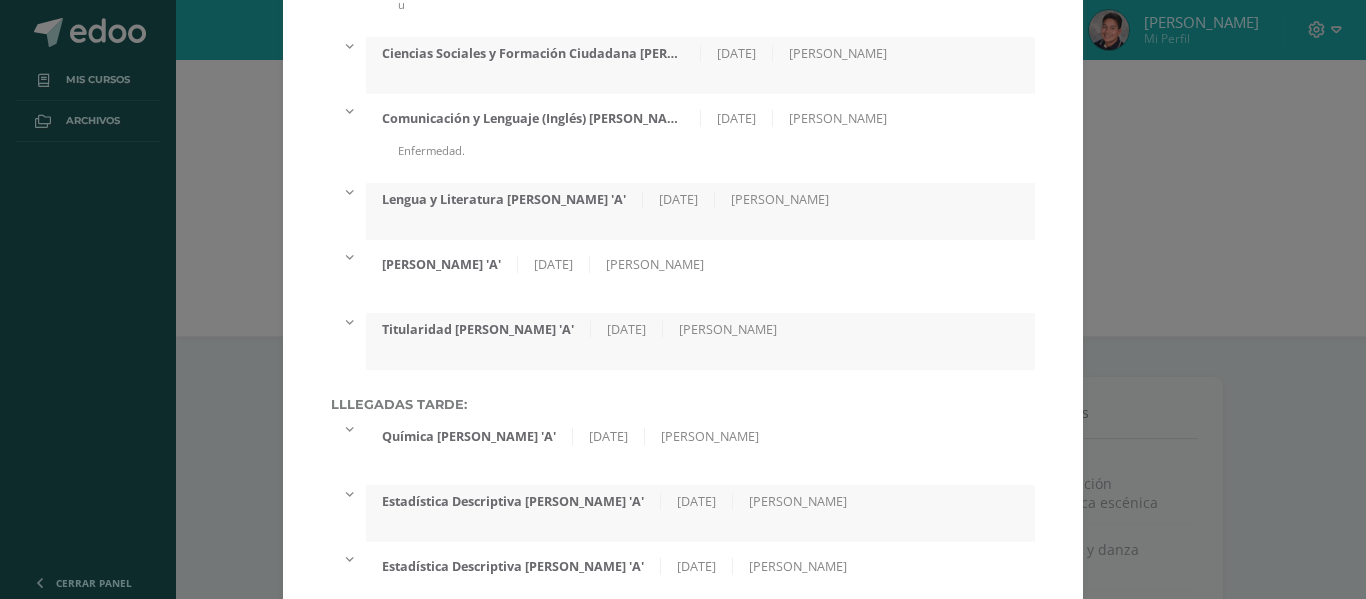click on "Estadística Descriptiva Quinto Bachillerato 'A'" at bounding box center [513, 566] 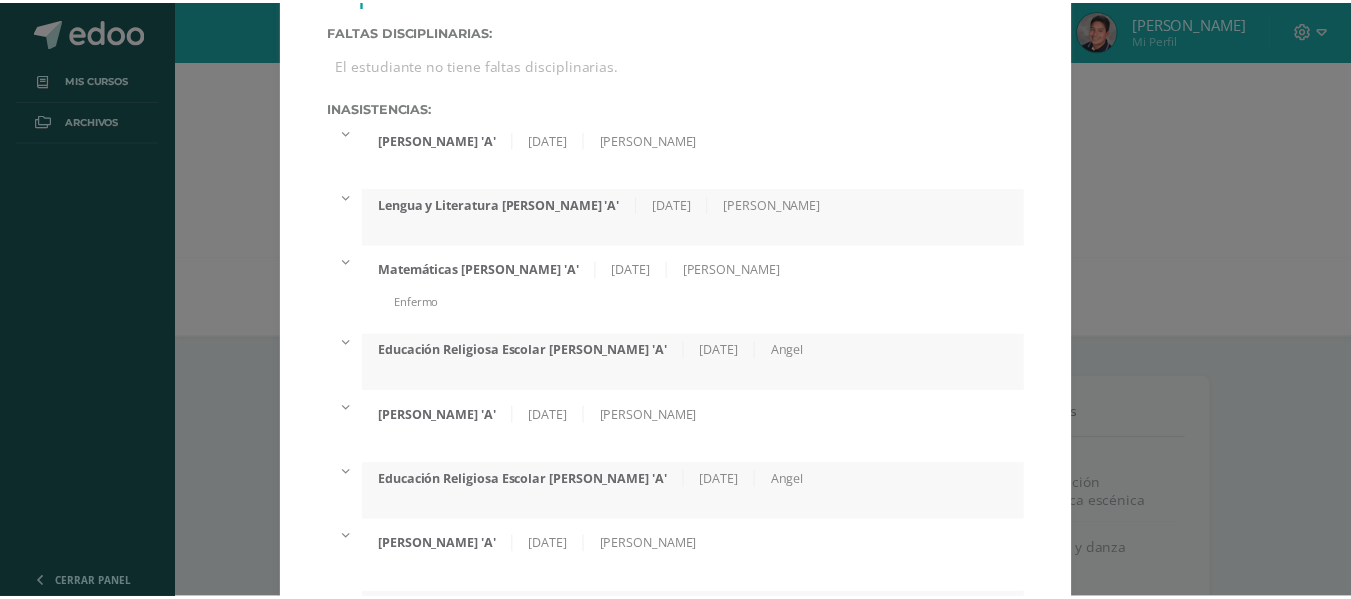 scroll, scrollTop: 0, scrollLeft: 0, axis: both 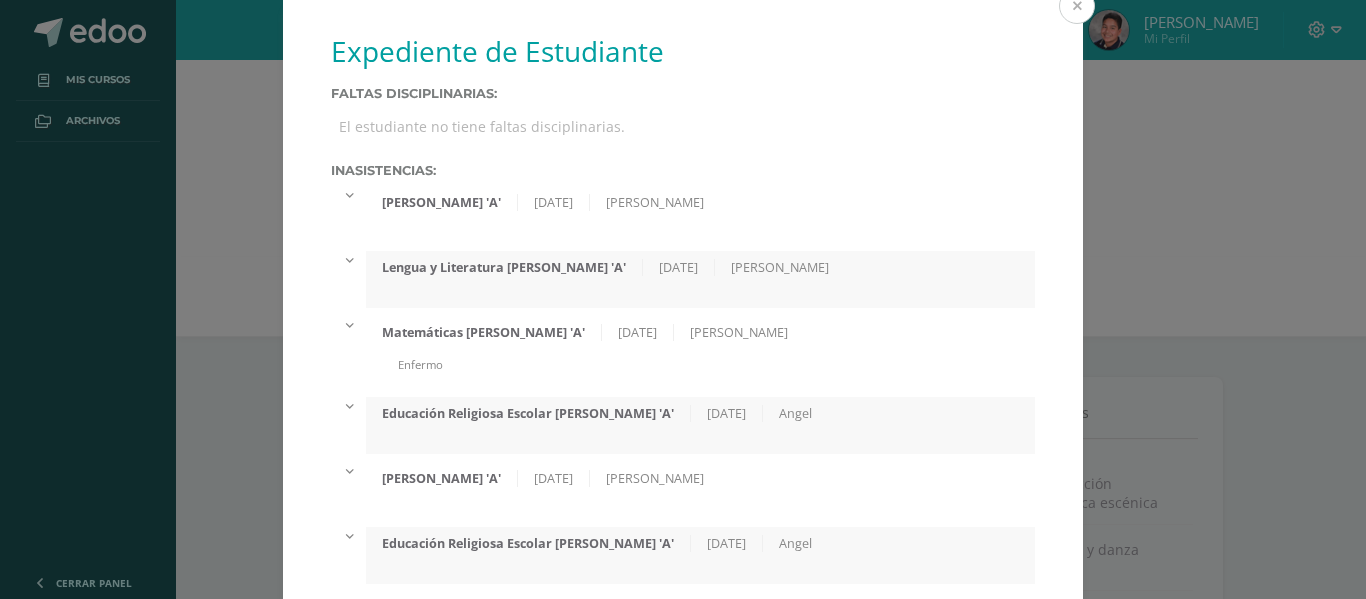 click at bounding box center [1077, 6] 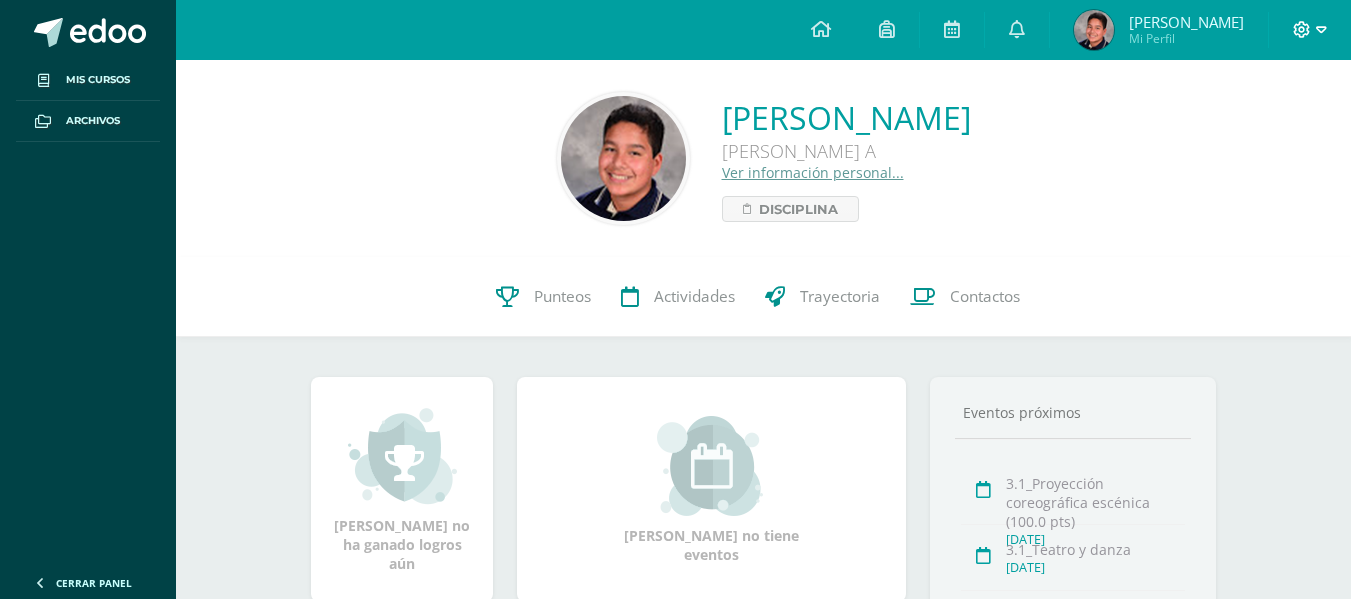 click 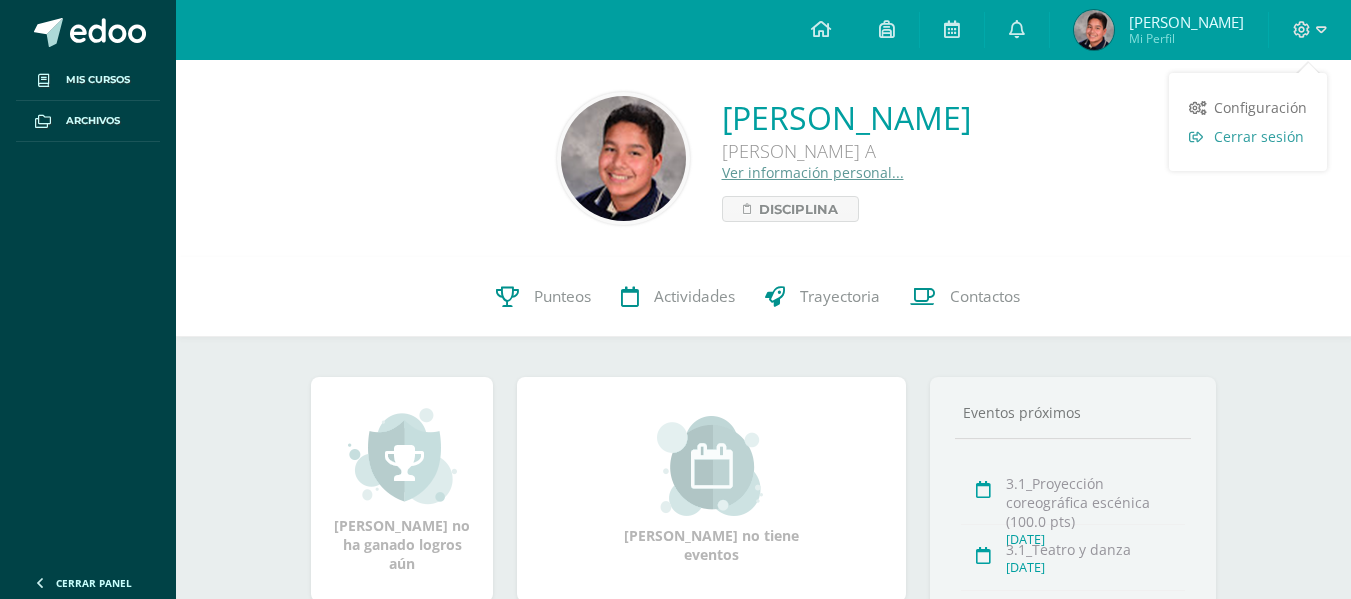 click on "Cerrar sesión" at bounding box center (1259, 136) 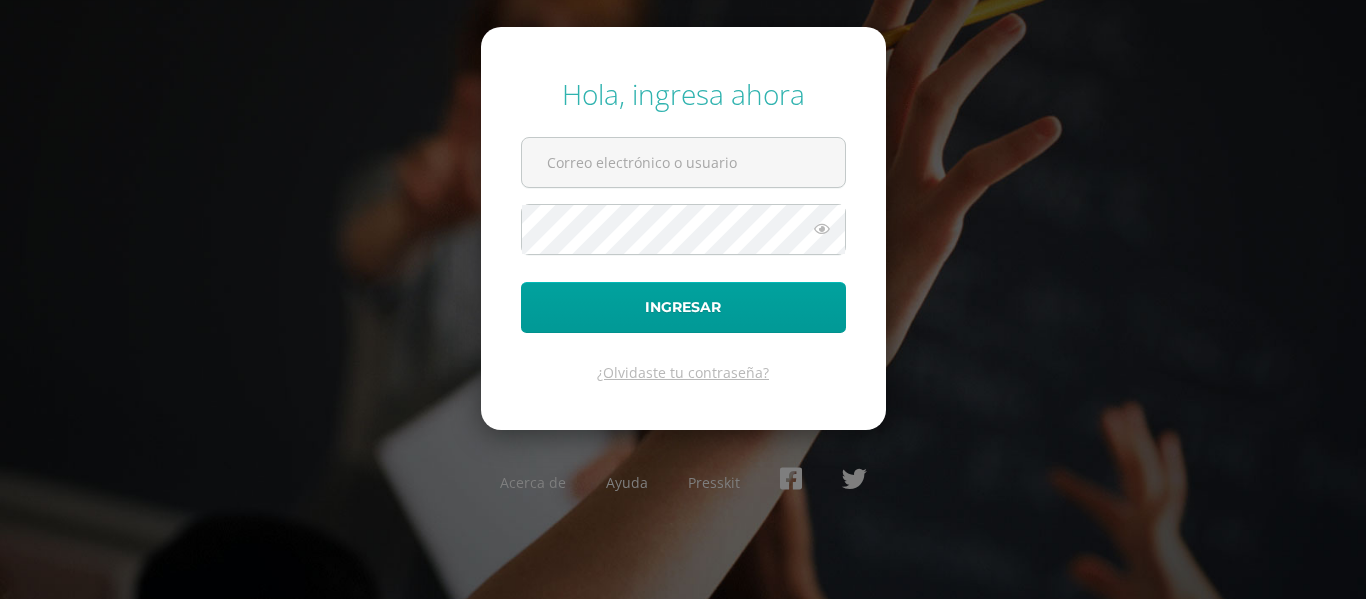 scroll, scrollTop: 0, scrollLeft: 0, axis: both 